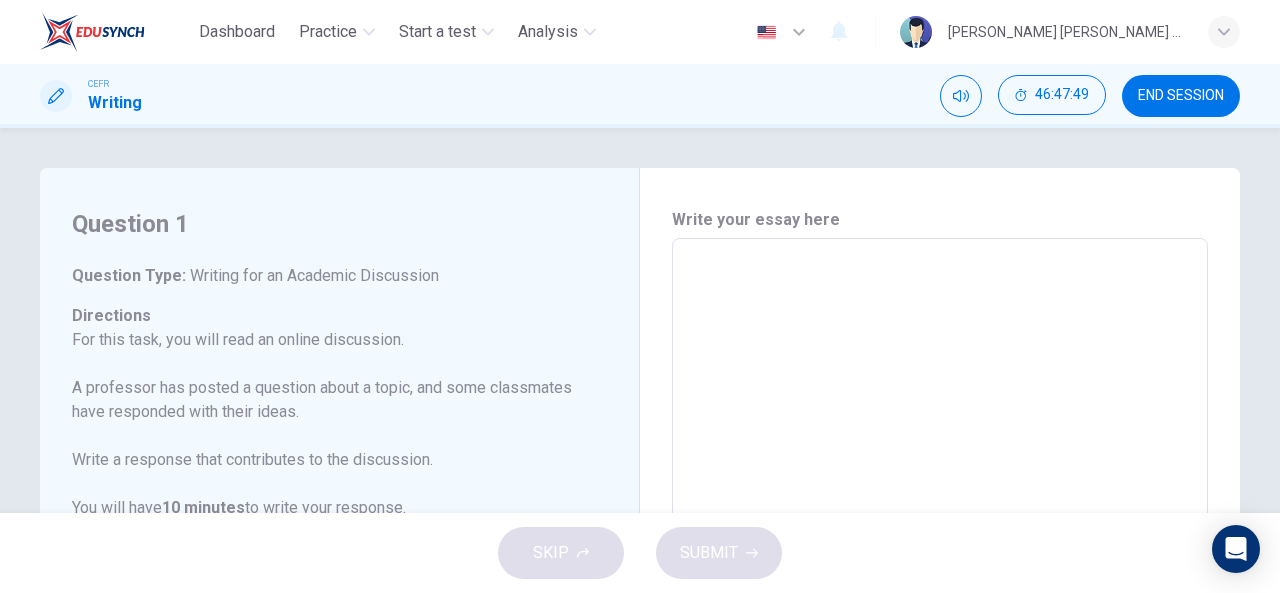 scroll, scrollTop: 0, scrollLeft: 0, axis: both 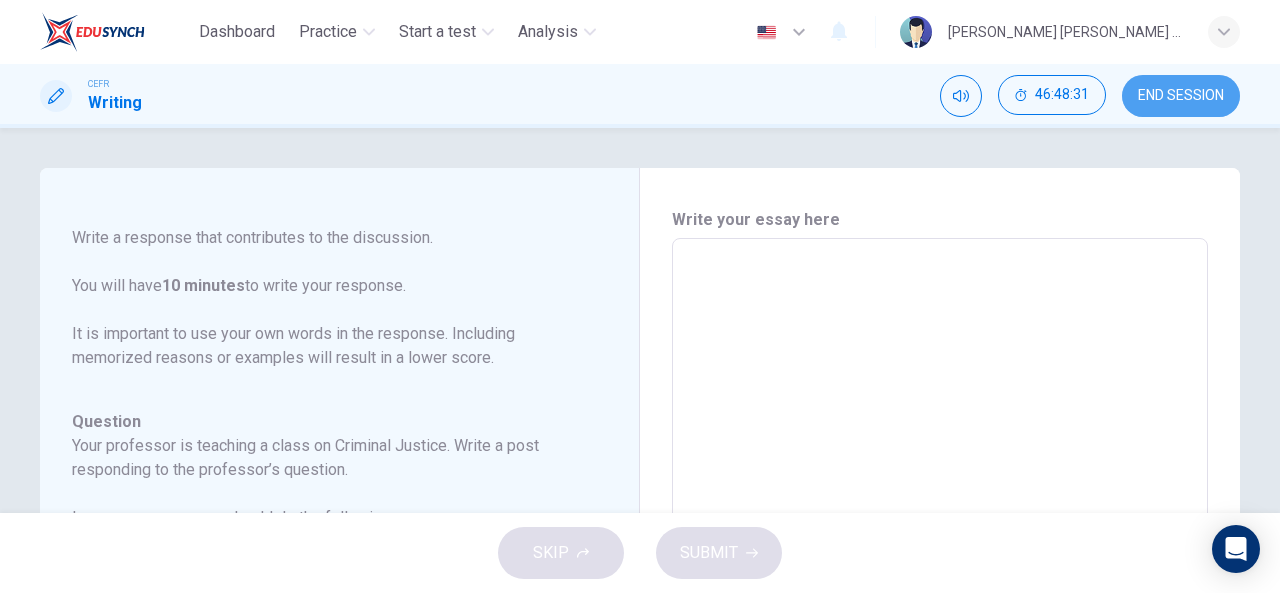 click on "END SESSION" at bounding box center (1181, 96) 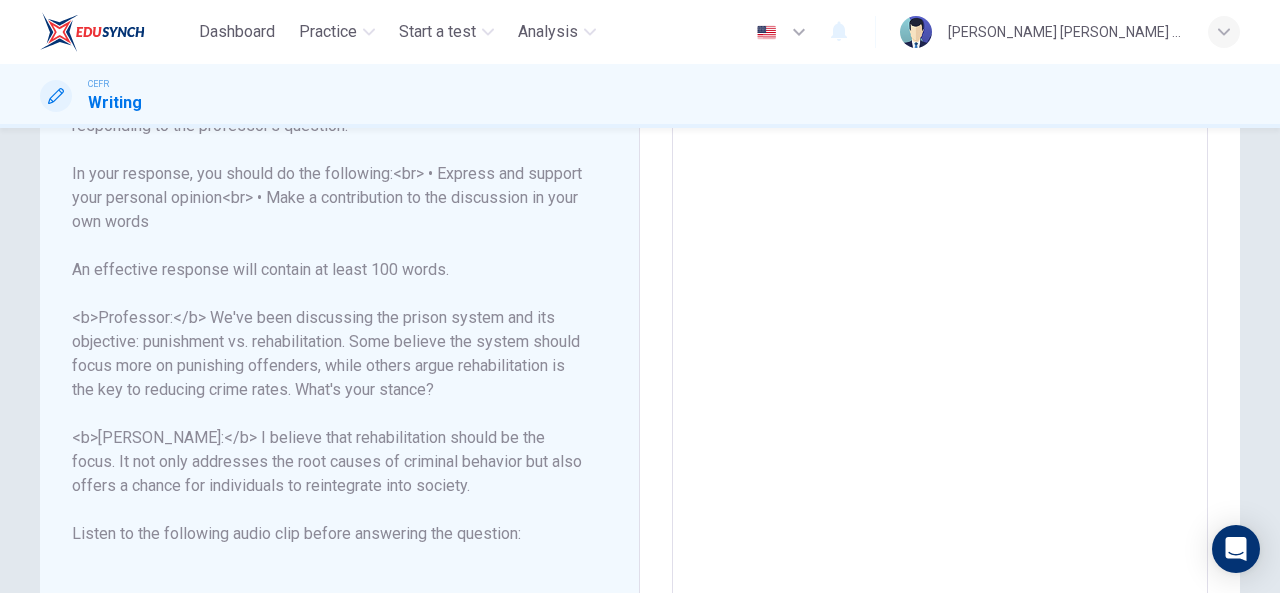 scroll, scrollTop: 486, scrollLeft: 0, axis: vertical 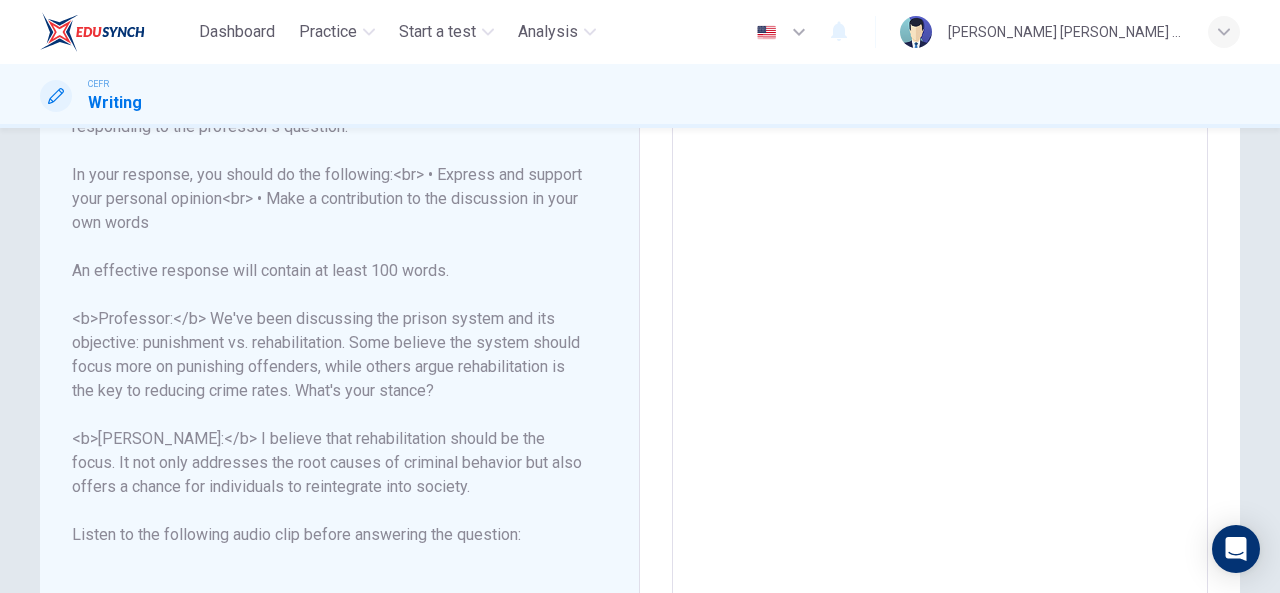 drag, startPoint x: 264, startPoint y: 439, endPoint x: 367, endPoint y: 439, distance: 103 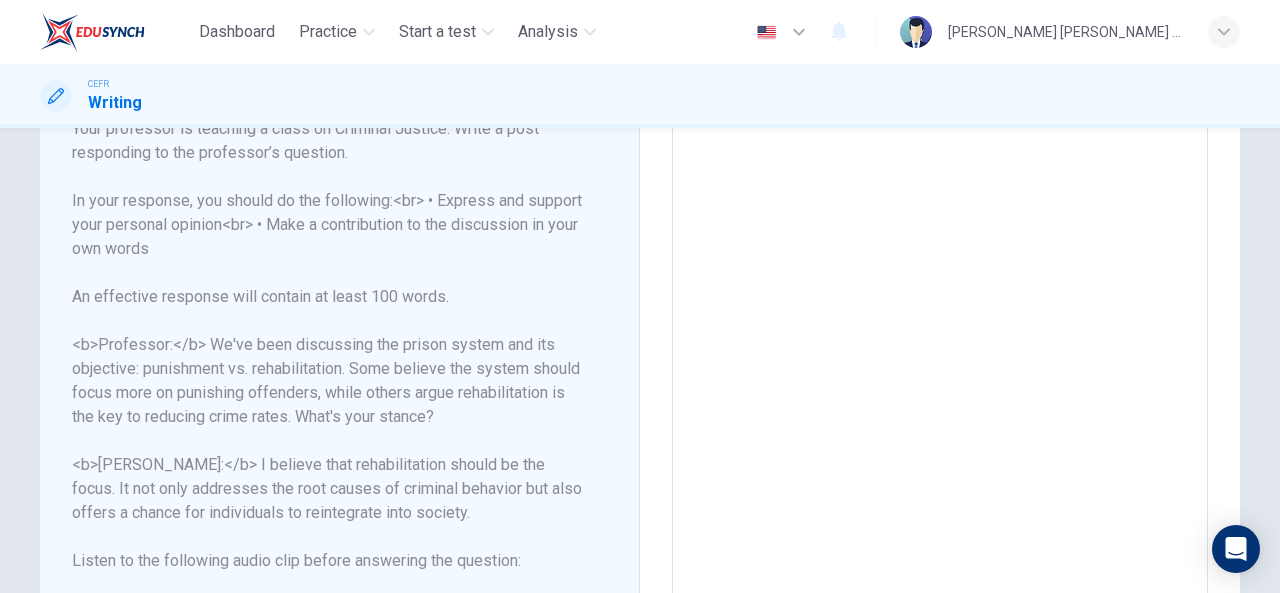 scroll, scrollTop: 703, scrollLeft: 0, axis: vertical 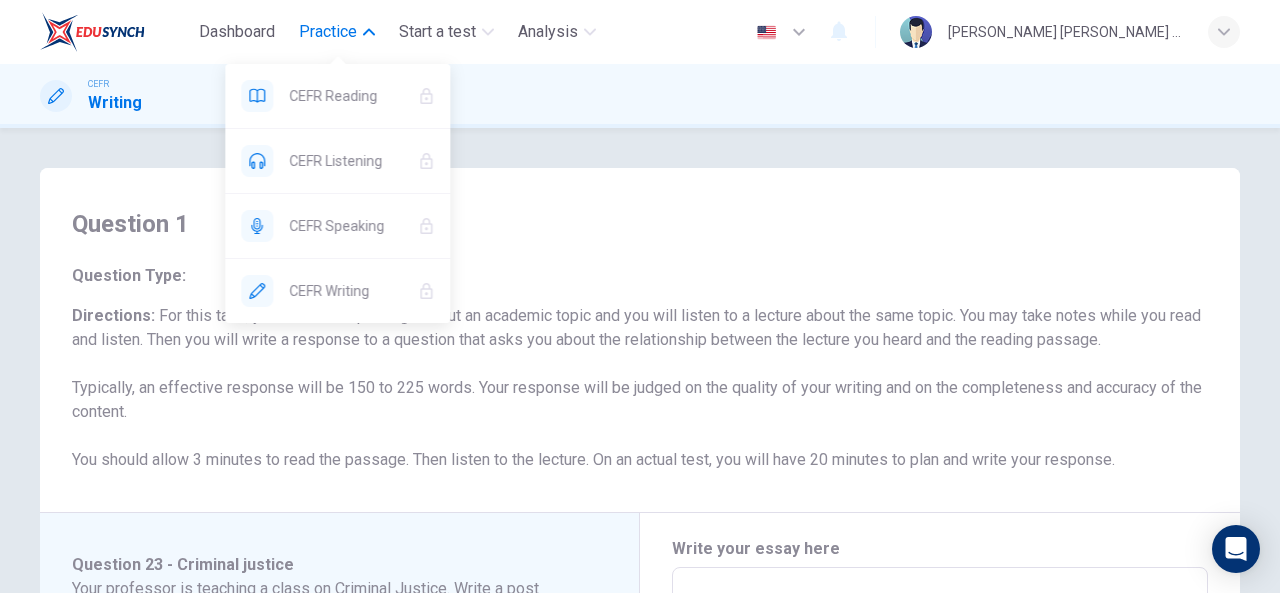 click on "Practice" at bounding box center (328, 32) 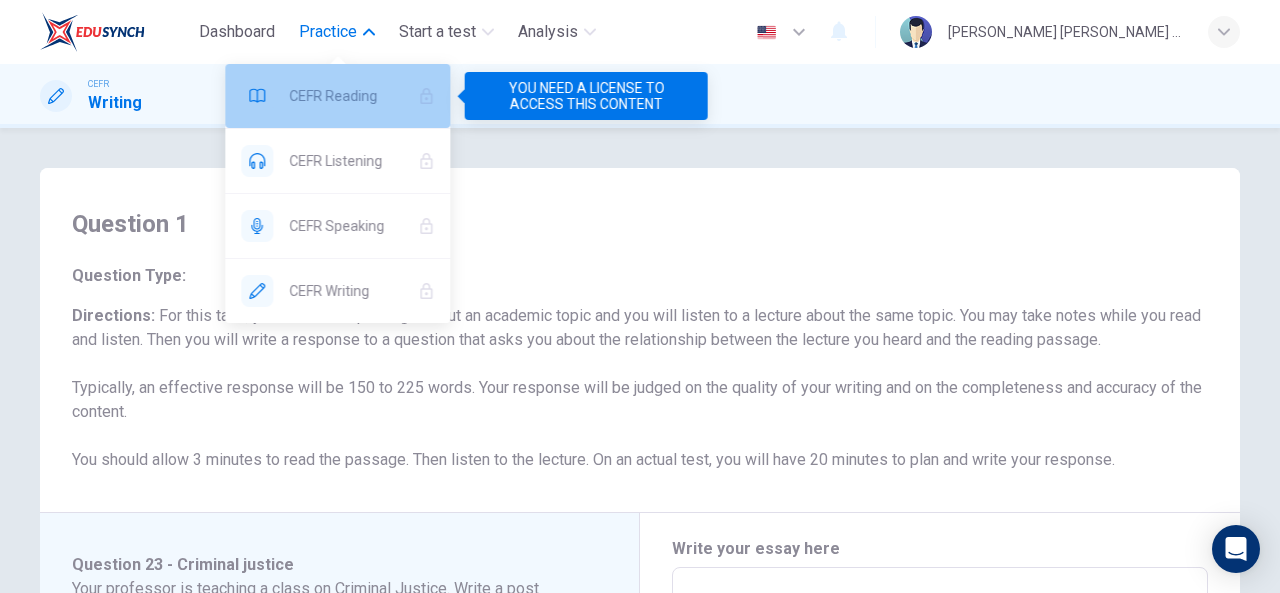 click on "CEFR Reading" at bounding box center [345, 96] 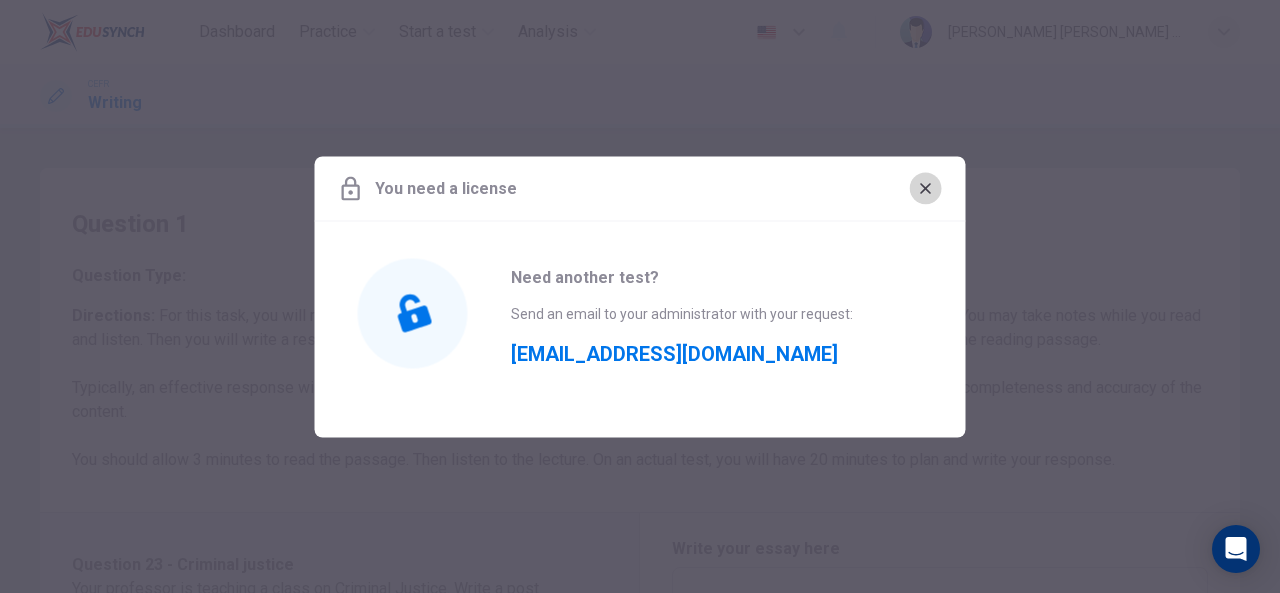 click 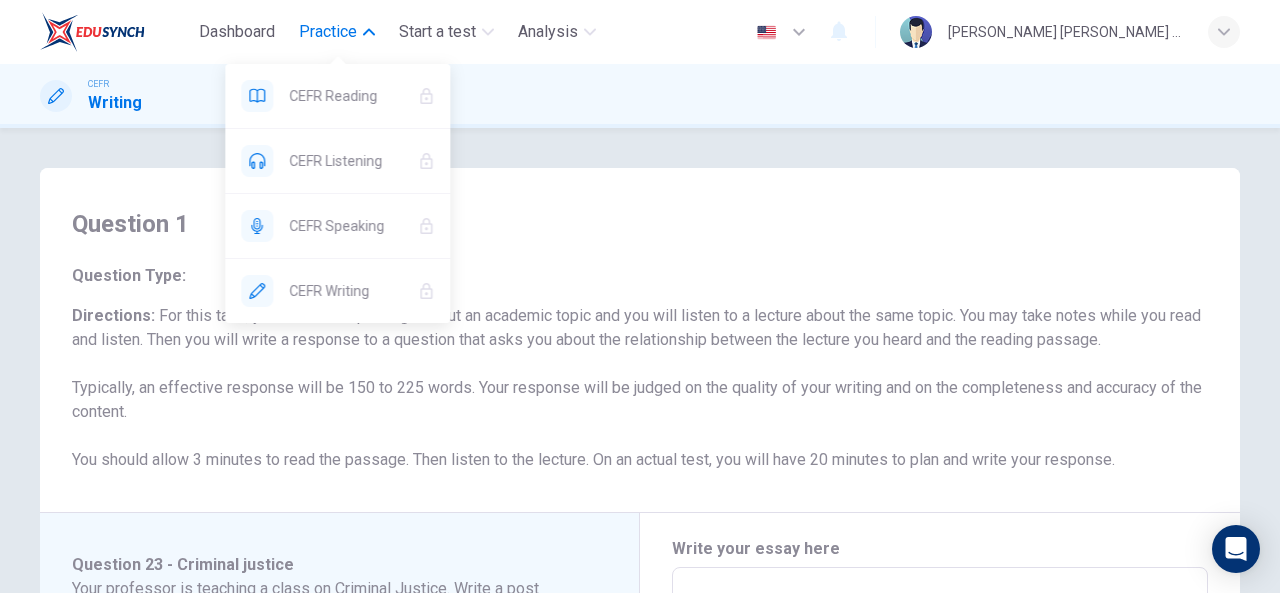 click on "Practice" at bounding box center [328, 32] 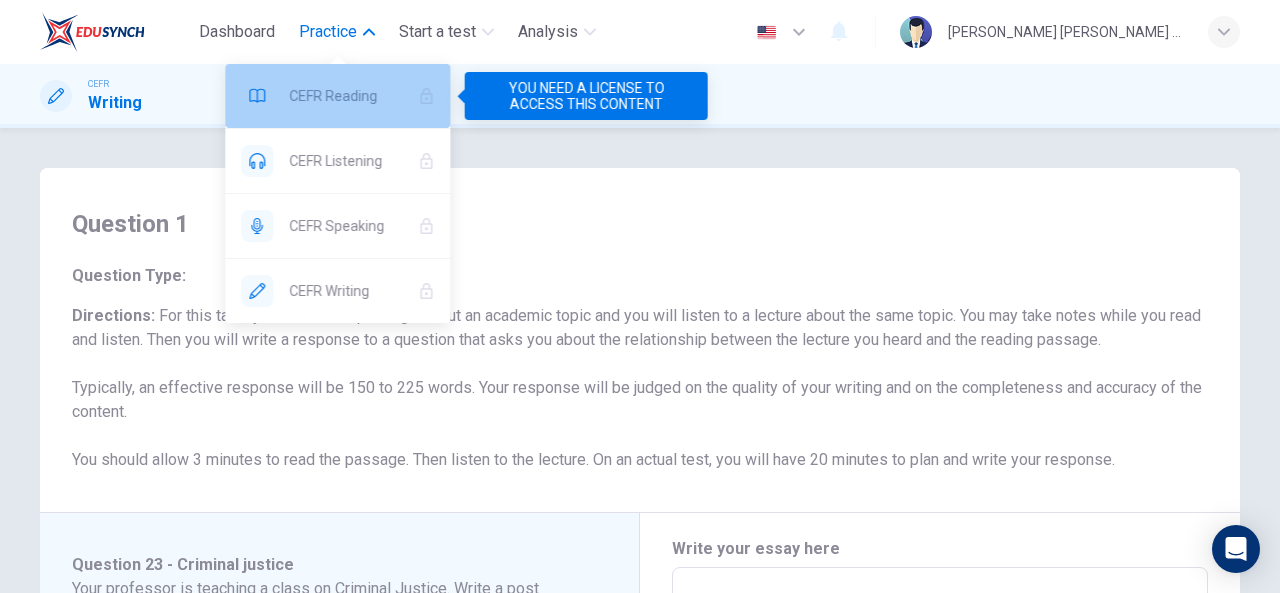 click on "CEFR Reading" at bounding box center [345, 96] 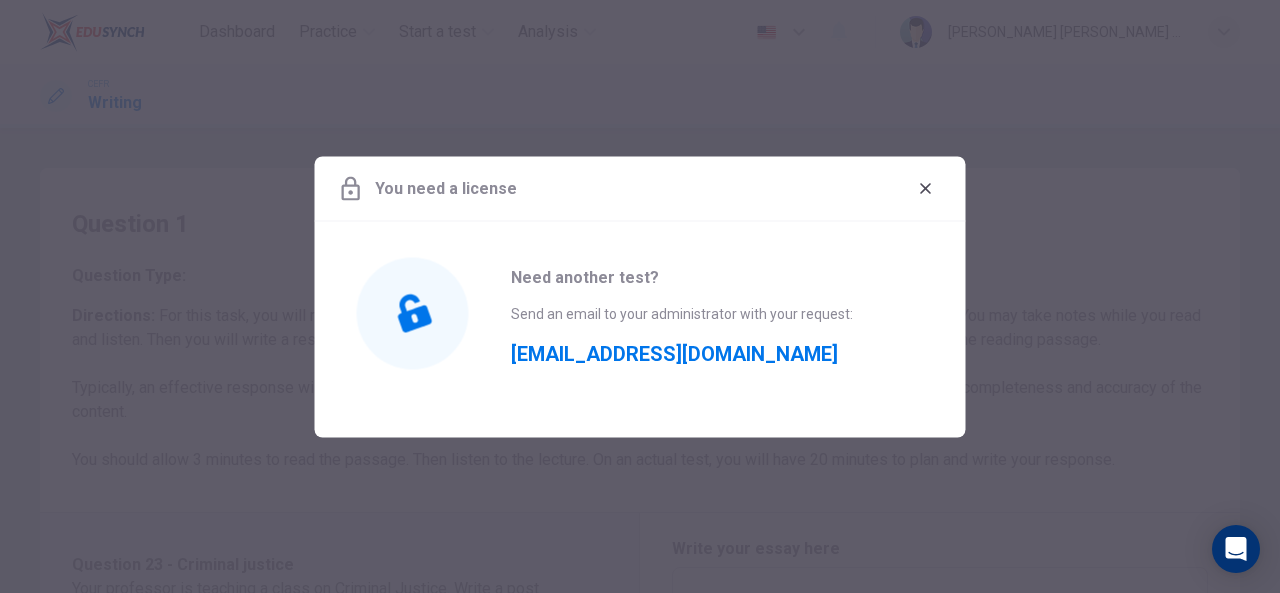 click at bounding box center [640, 296] 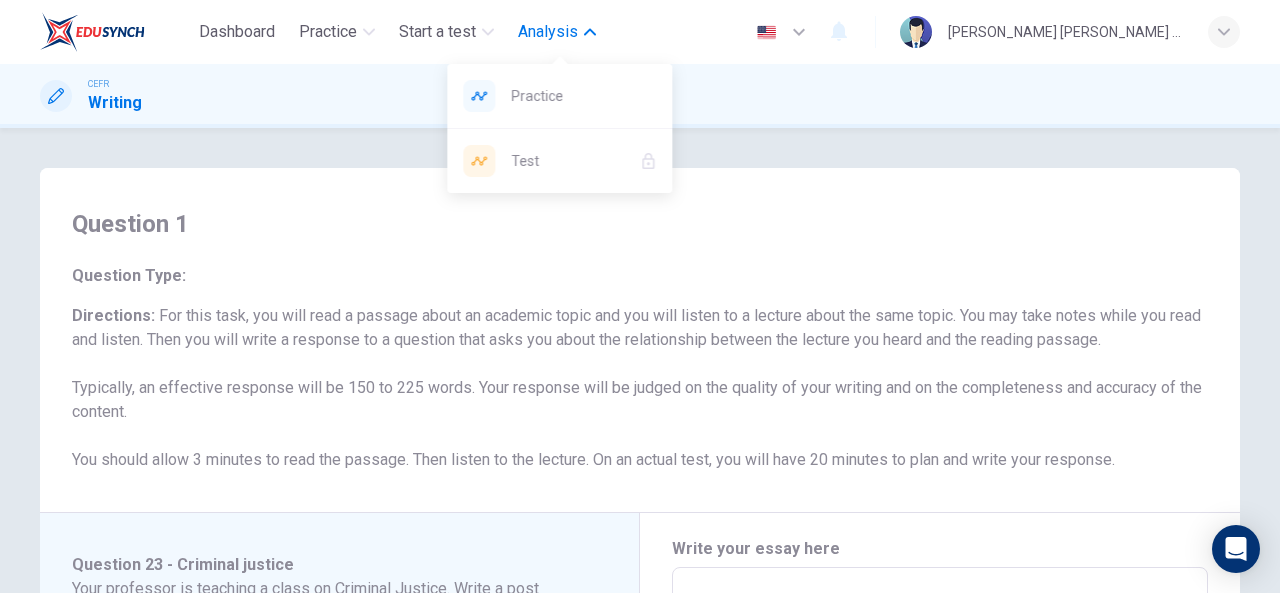 click on "Analysis" at bounding box center (548, 32) 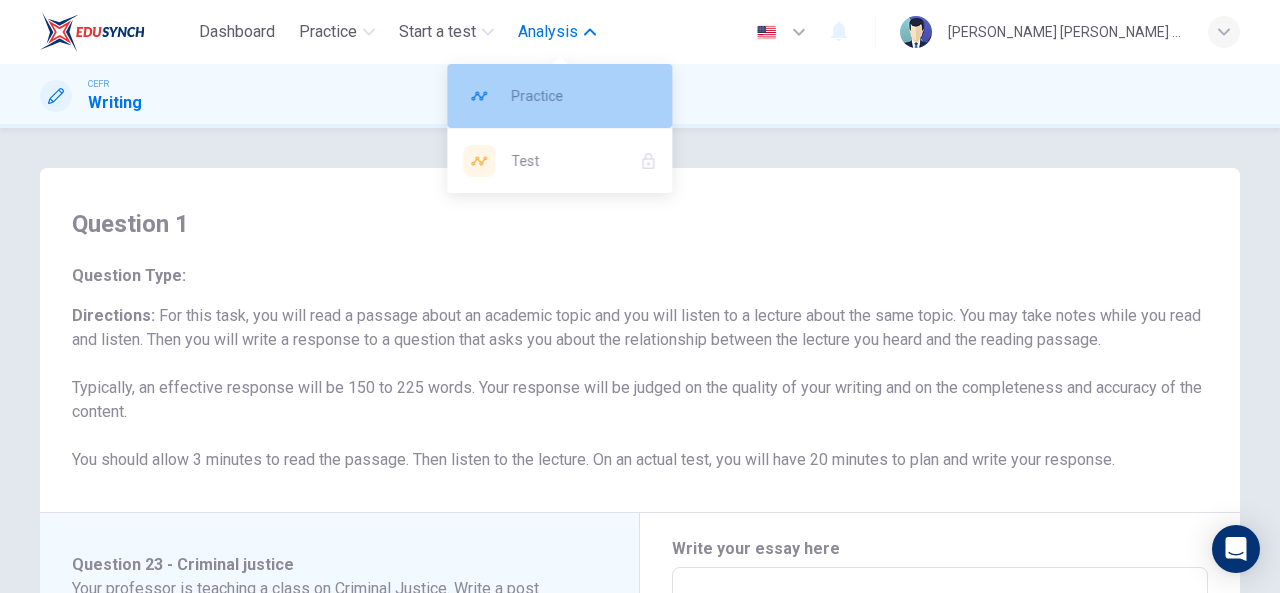 click on "Practice" at bounding box center [583, 96] 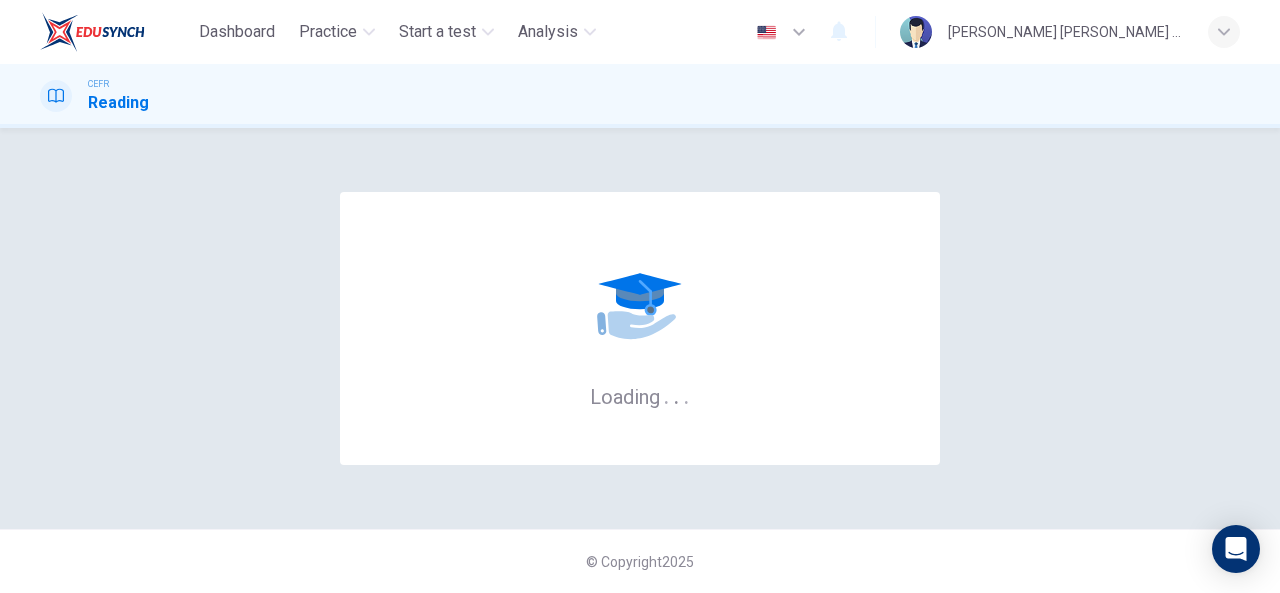 scroll, scrollTop: 0, scrollLeft: 0, axis: both 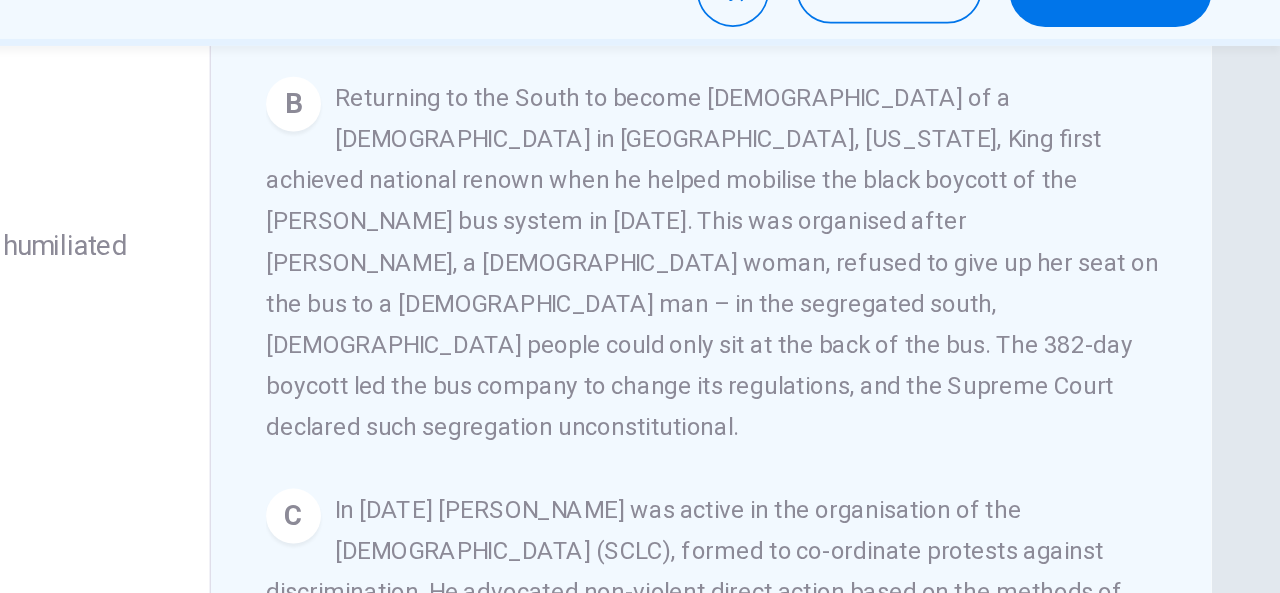 click on "Returning to the South to become [DEMOGRAPHIC_DATA] of a [DEMOGRAPHIC_DATA] in [GEOGRAPHIC_DATA], [US_STATE], King first achieved national renown when he helped mobilise the black boycott of the [PERSON_NAME] bus system in [DATE]. This was organised after [PERSON_NAME], a [DEMOGRAPHIC_DATA] woman, refused to give up her seat on the bus to a [DEMOGRAPHIC_DATA] man – in the segregated south, [DEMOGRAPHIC_DATA] people could only sit at the back of the bus. The 382-day boycott led the bus company to change its regulations, and the Supreme Court declared such segregation unconstitutional." at bounding box center (949, 254) 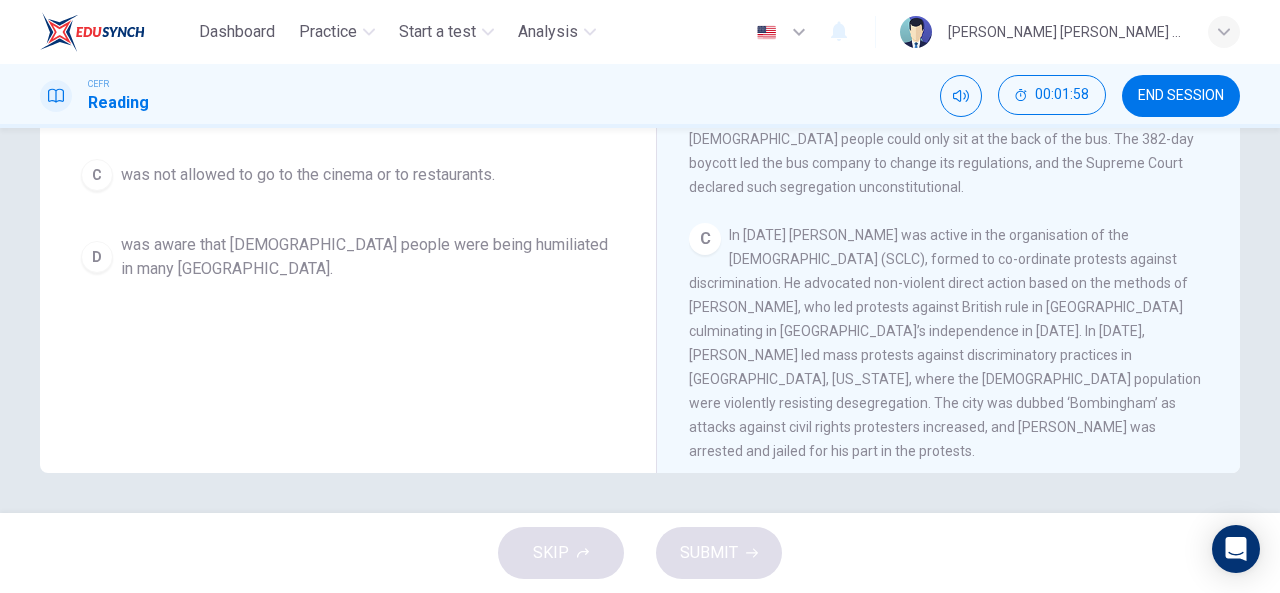 scroll, scrollTop: 640, scrollLeft: 0, axis: vertical 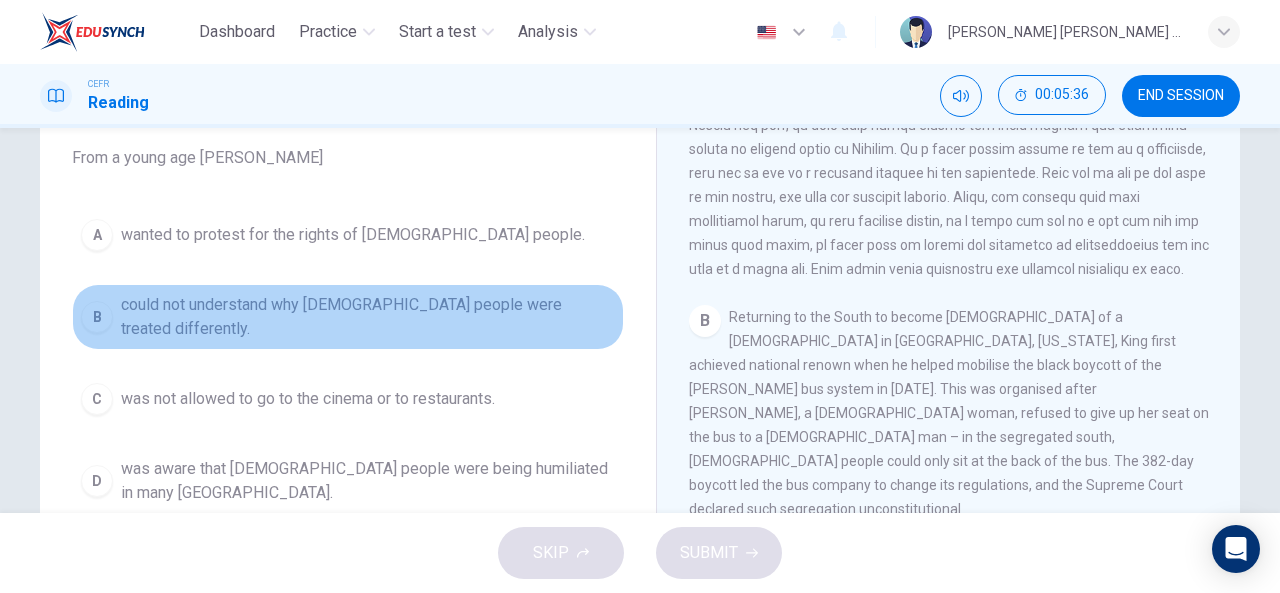 click on "could not understand why [DEMOGRAPHIC_DATA] people were treated differently." at bounding box center (368, 317) 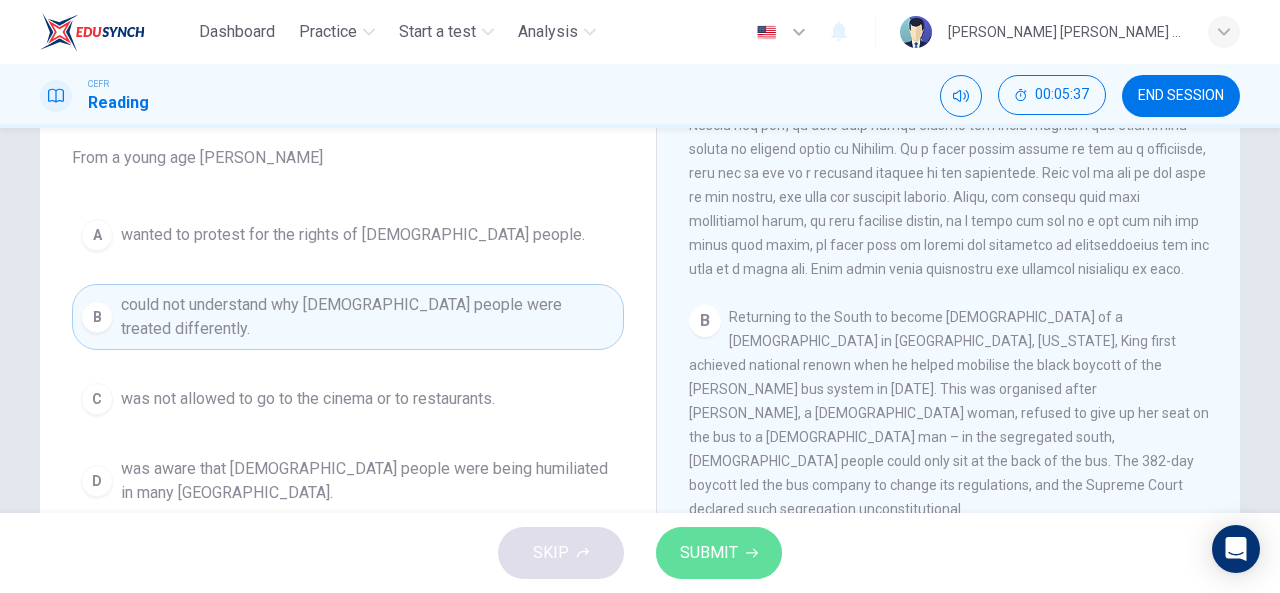 click on "SUBMIT" at bounding box center [719, 553] 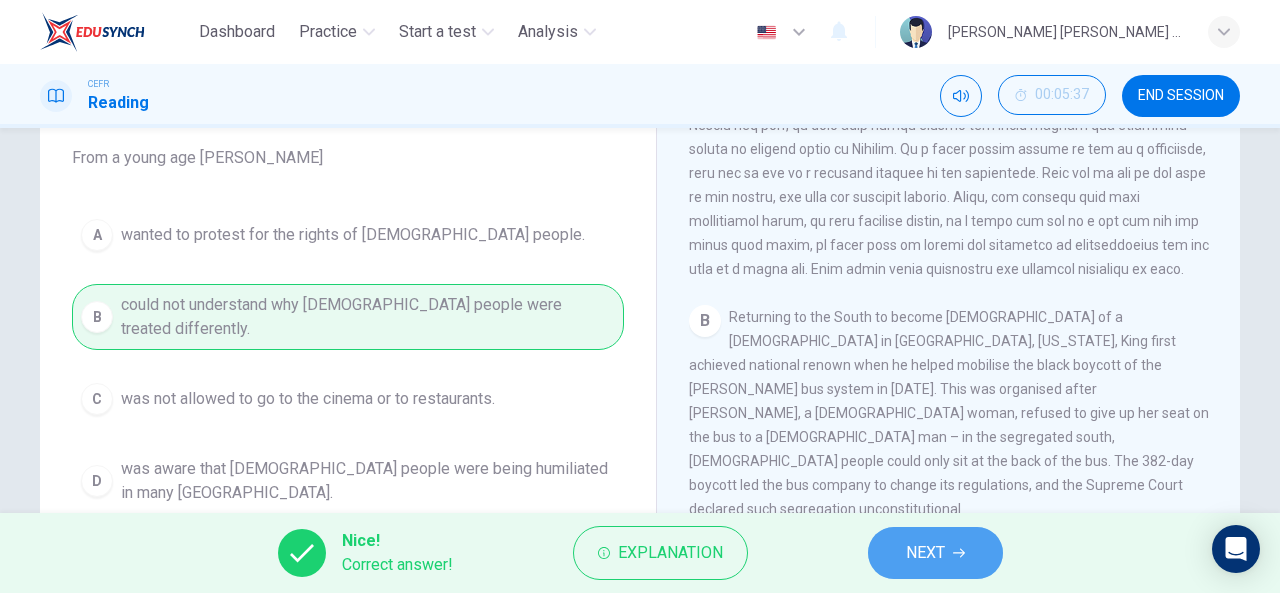 click on "NEXT" at bounding box center [925, 553] 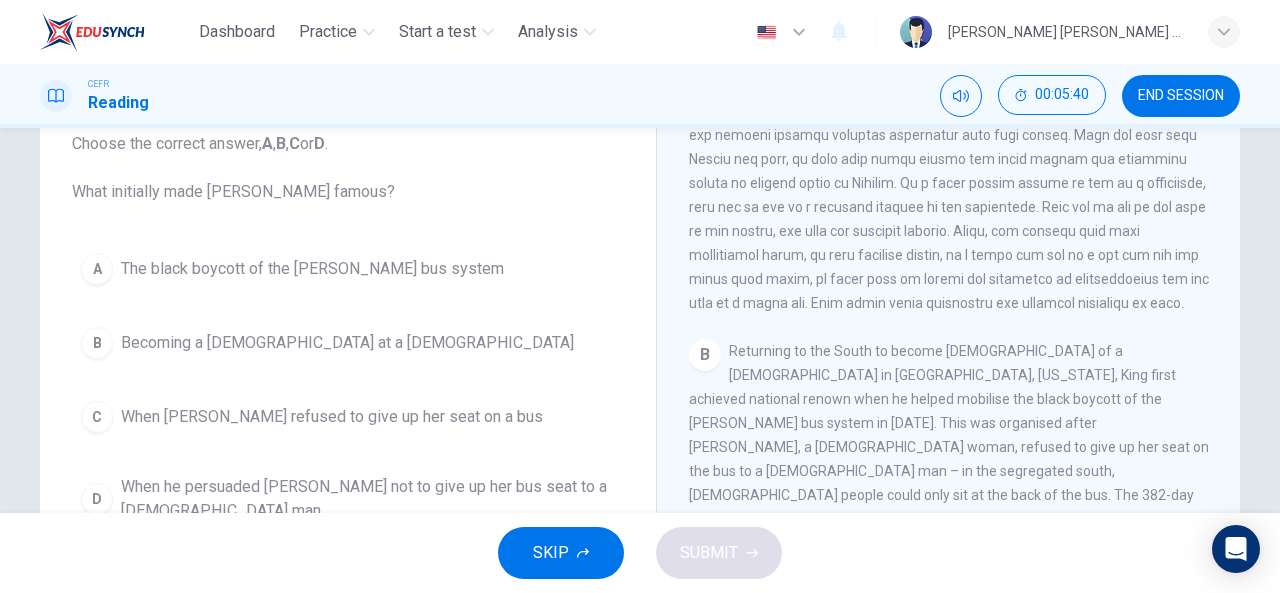 scroll, scrollTop: 135, scrollLeft: 0, axis: vertical 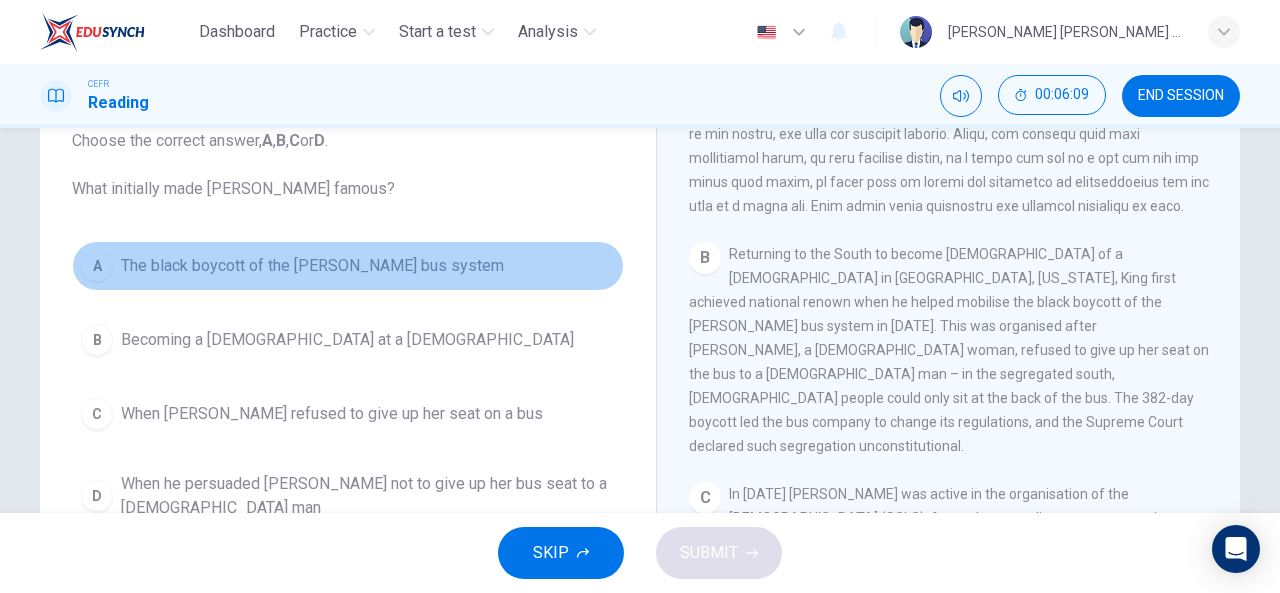 click on "The black boycott of the [PERSON_NAME] bus system" at bounding box center [312, 266] 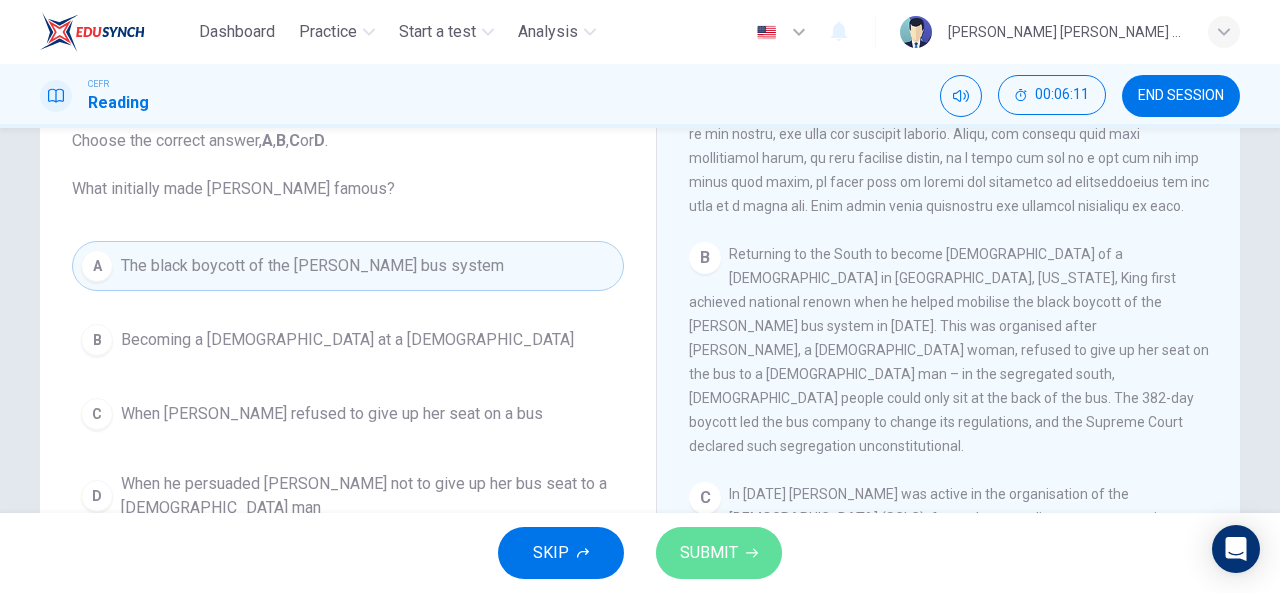 click on "SUBMIT" at bounding box center [719, 553] 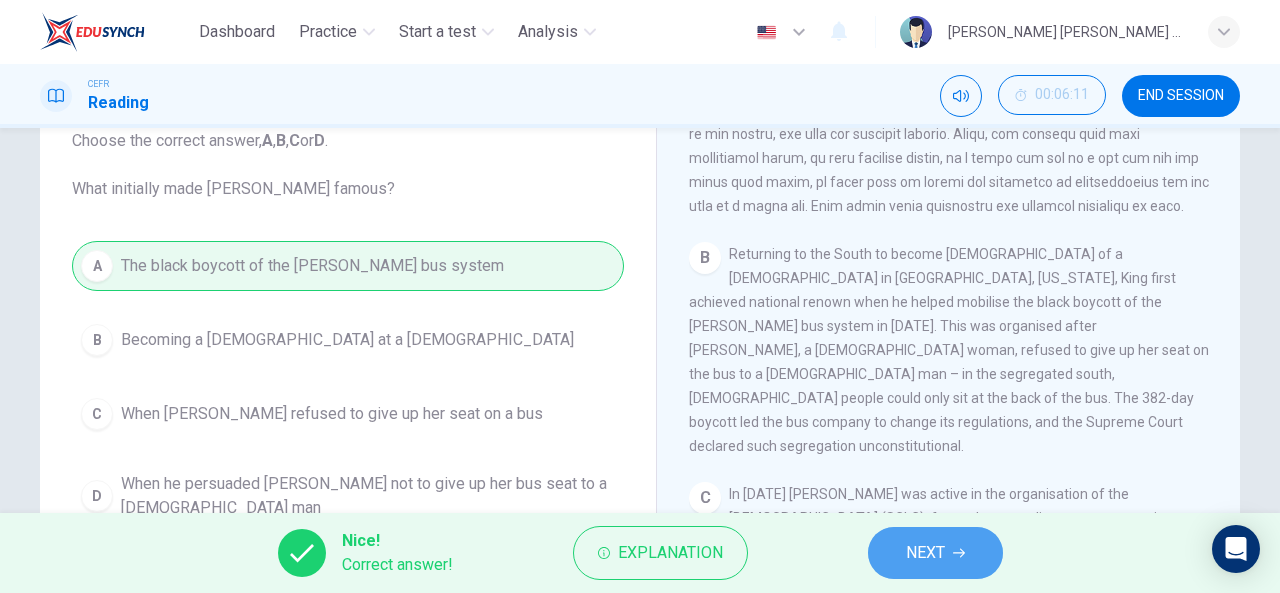 click on "NEXT" at bounding box center [925, 553] 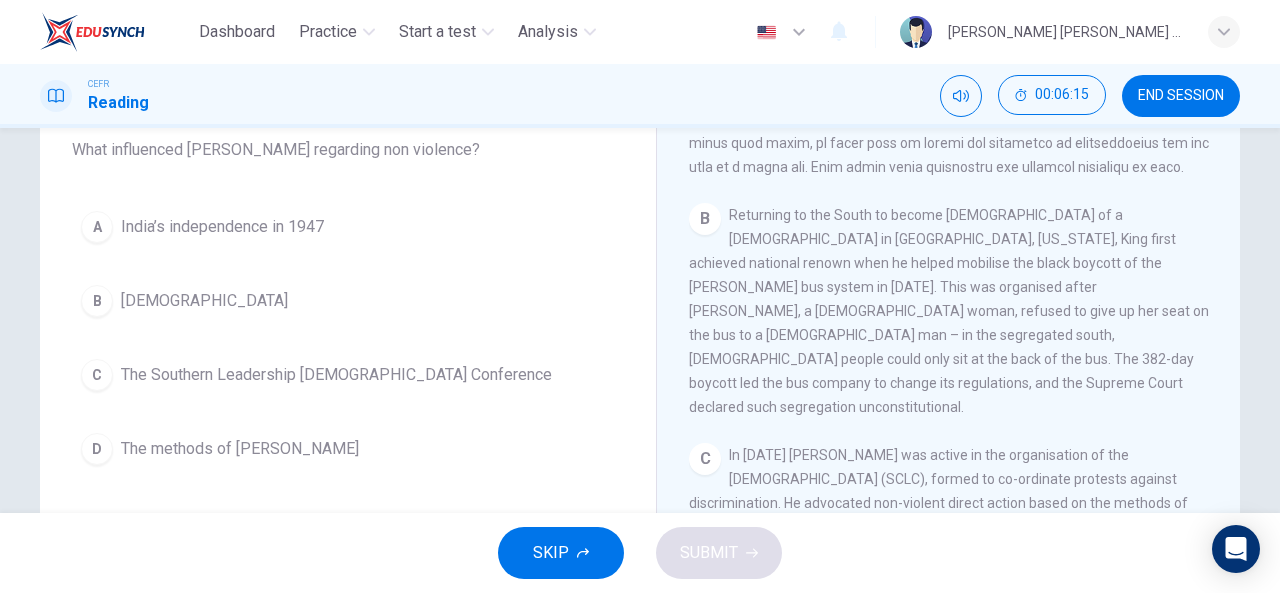 scroll, scrollTop: 171, scrollLeft: 0, axis: vertical 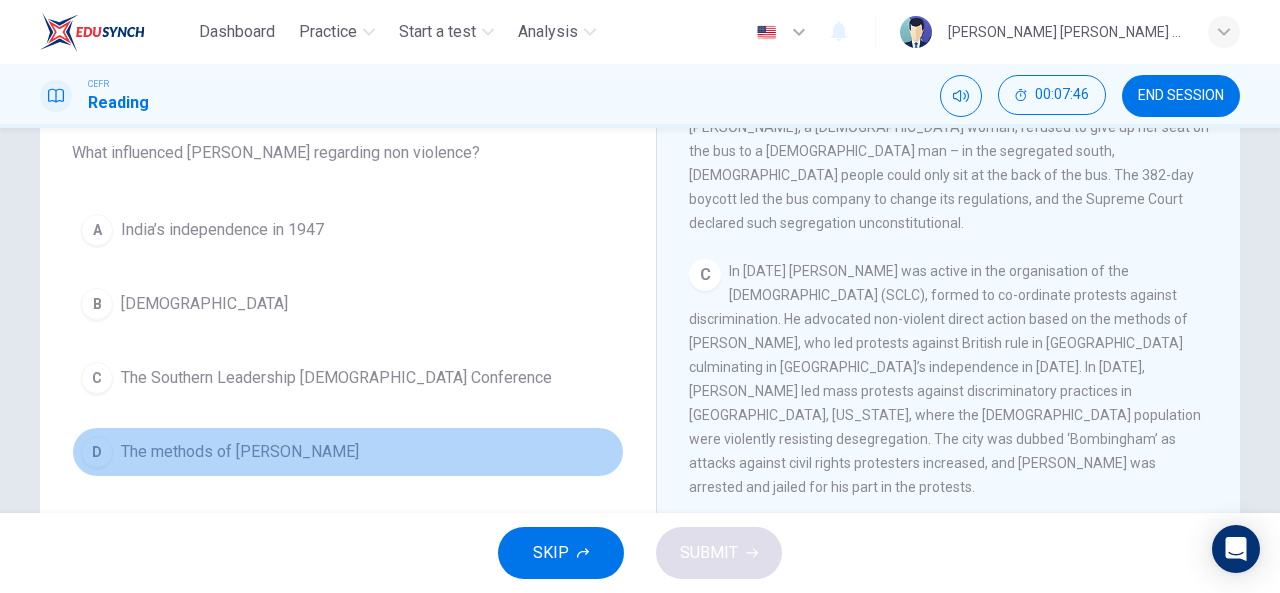 click on "The methods of [PERSON_NAME]" at bounding box center [240, 452] 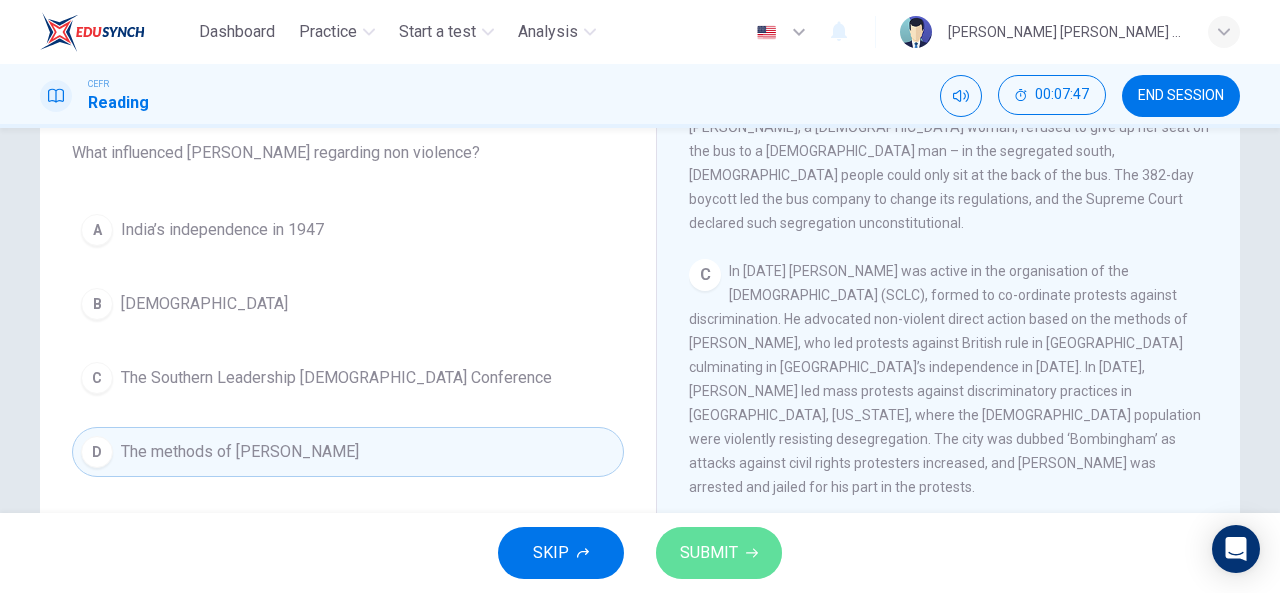 click on "SUBMIT" at bounding box center (709, 553) 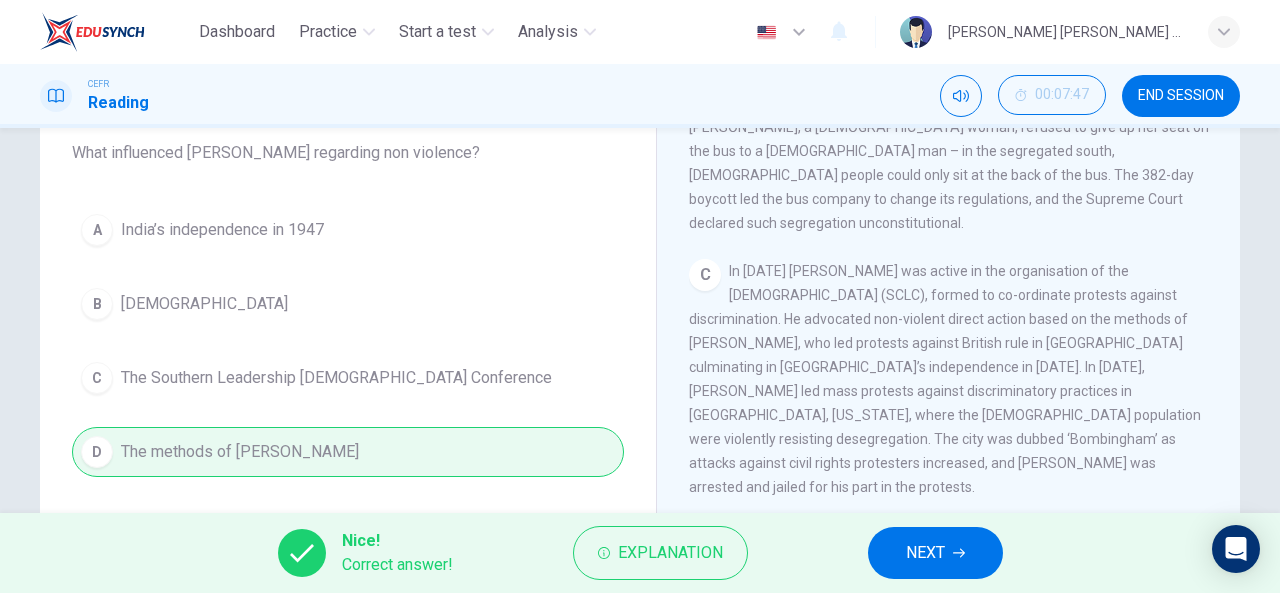 click on "NEXT" at bounding box center (925, 553) 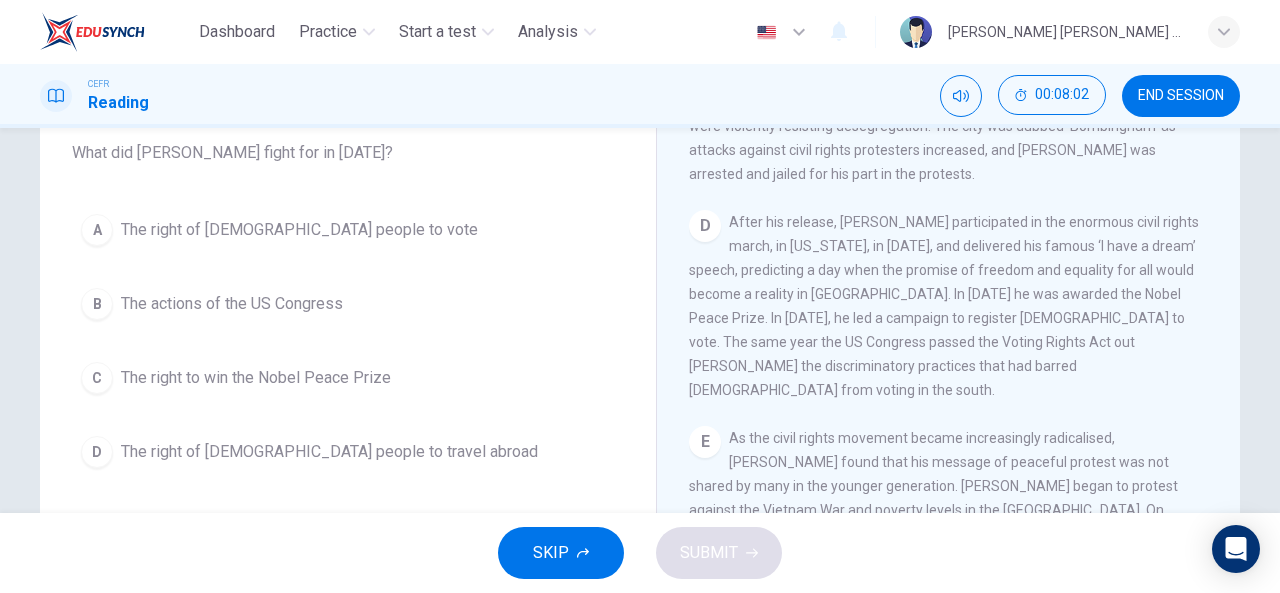 scroll, scrollTop: 1134, scrollLeft: 0, axis: vertical 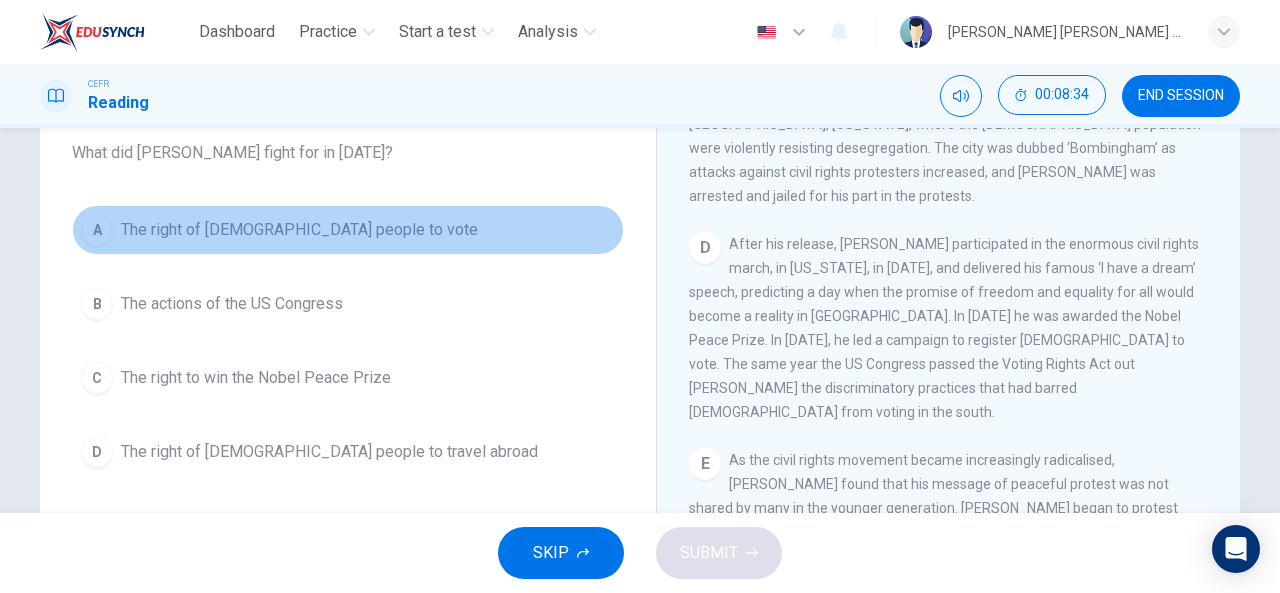 click on "The right of [DEMOGRAPHIC_DATA] people to vote" at bounding box center [299, 230] 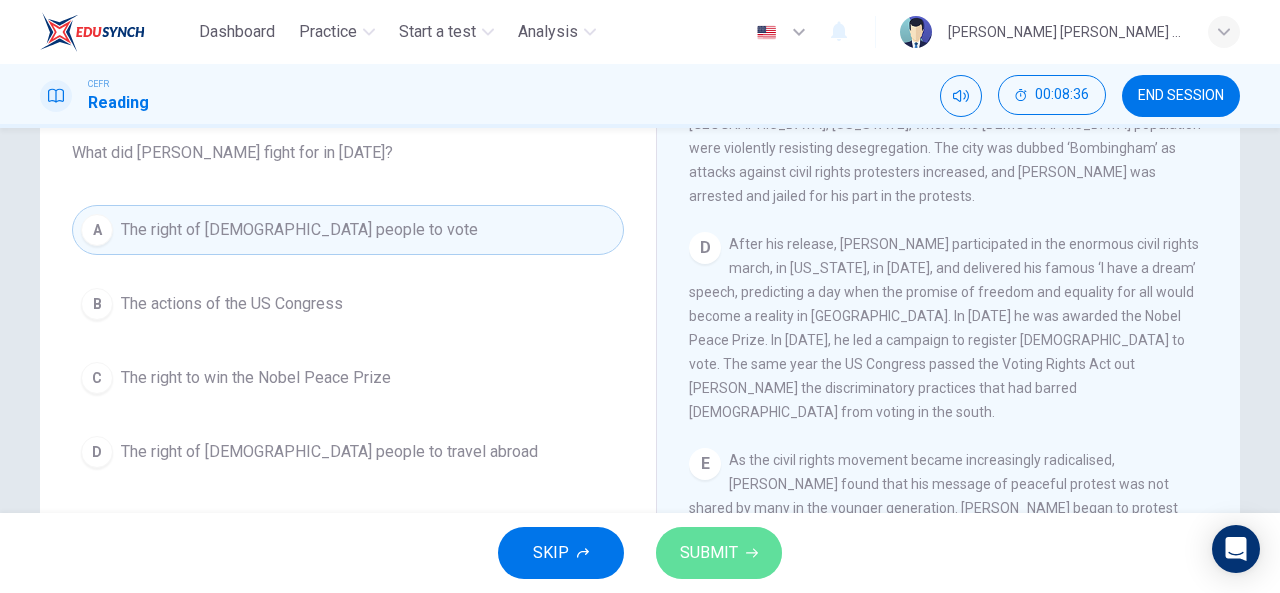 click on "SUBMIT" at bounding box center [719, 553] 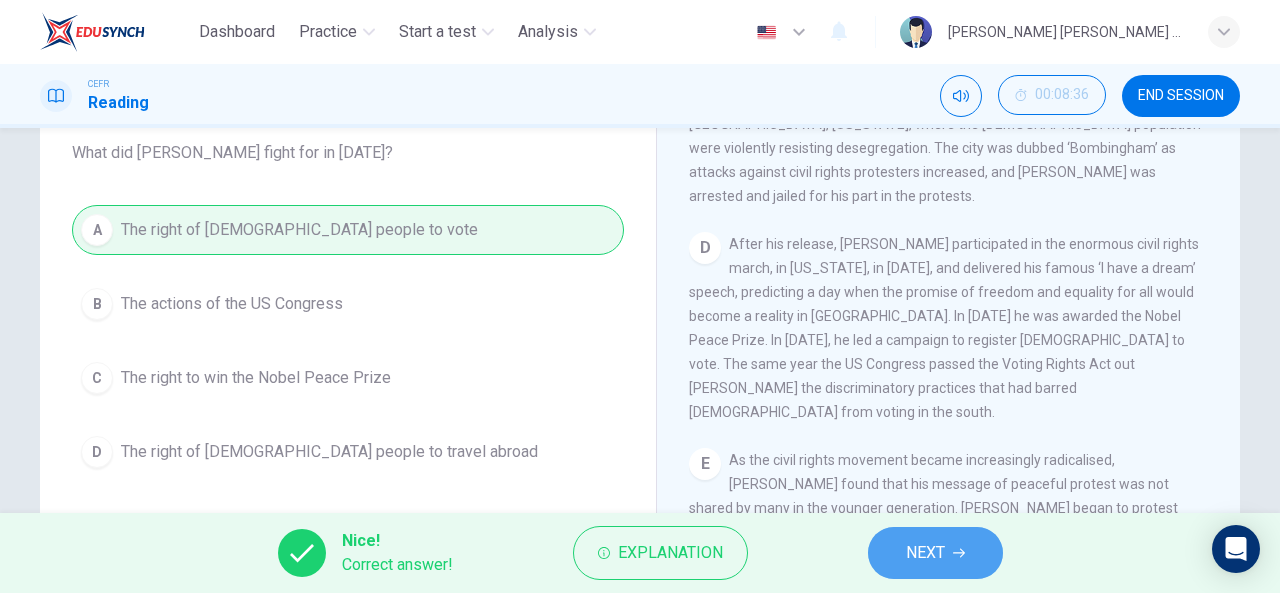 click on "NEXT" at bounding box center [925, 553] 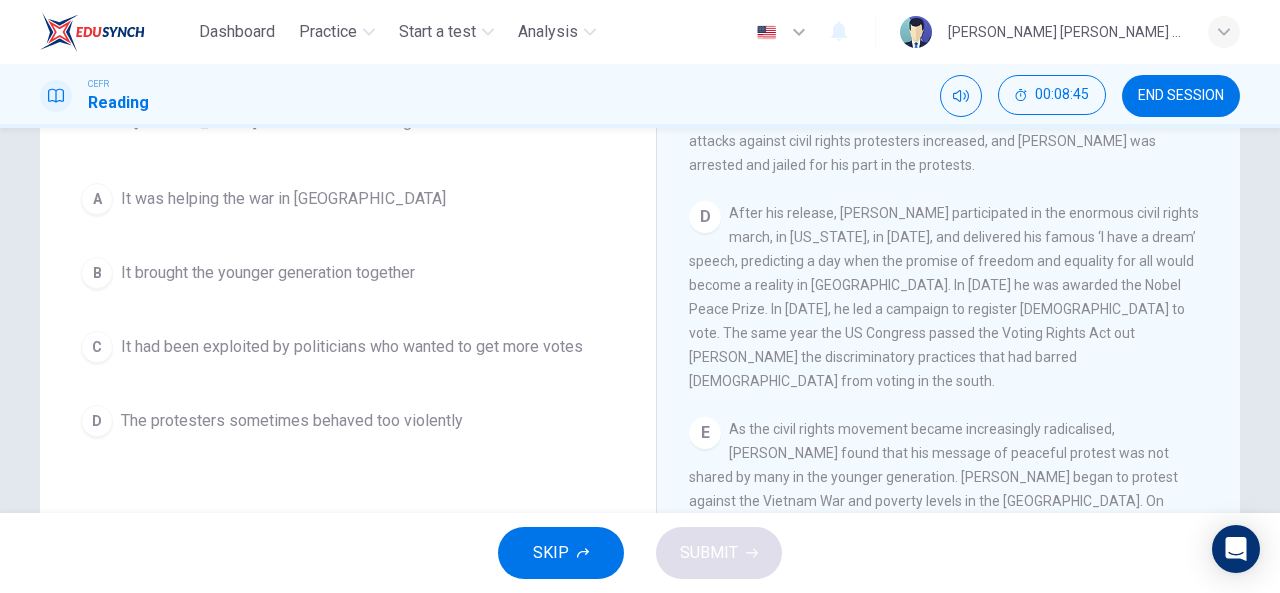 scroll, scrollTop: 201, scrollLeft: 0, axis: vertical 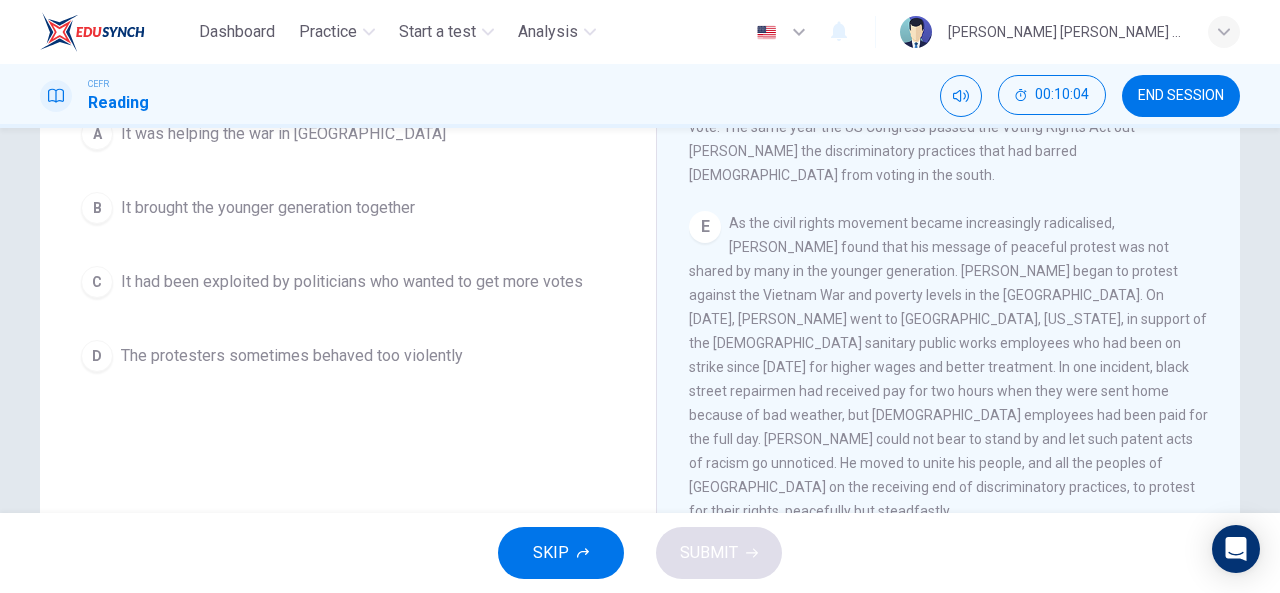 drag, startPoint x: 1074, startPoint y: 222, endPoint x: 1116, endPoint y: 275, distance: 67.62396 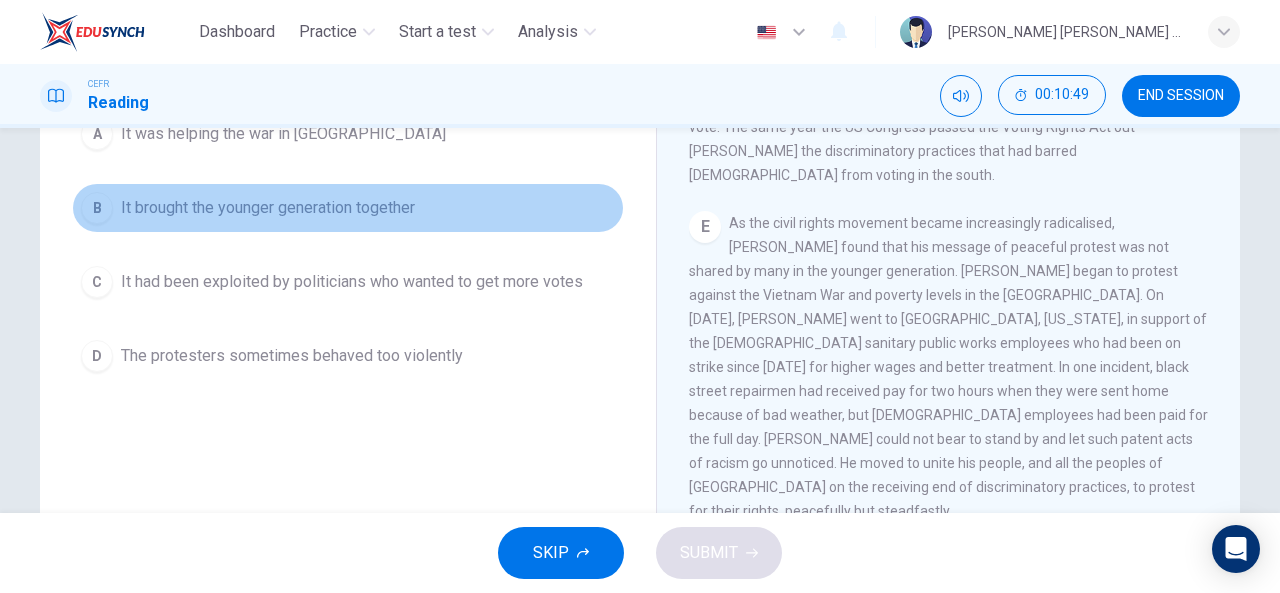 click on "It brought the younger generation together" at bounding box center [268, 208] 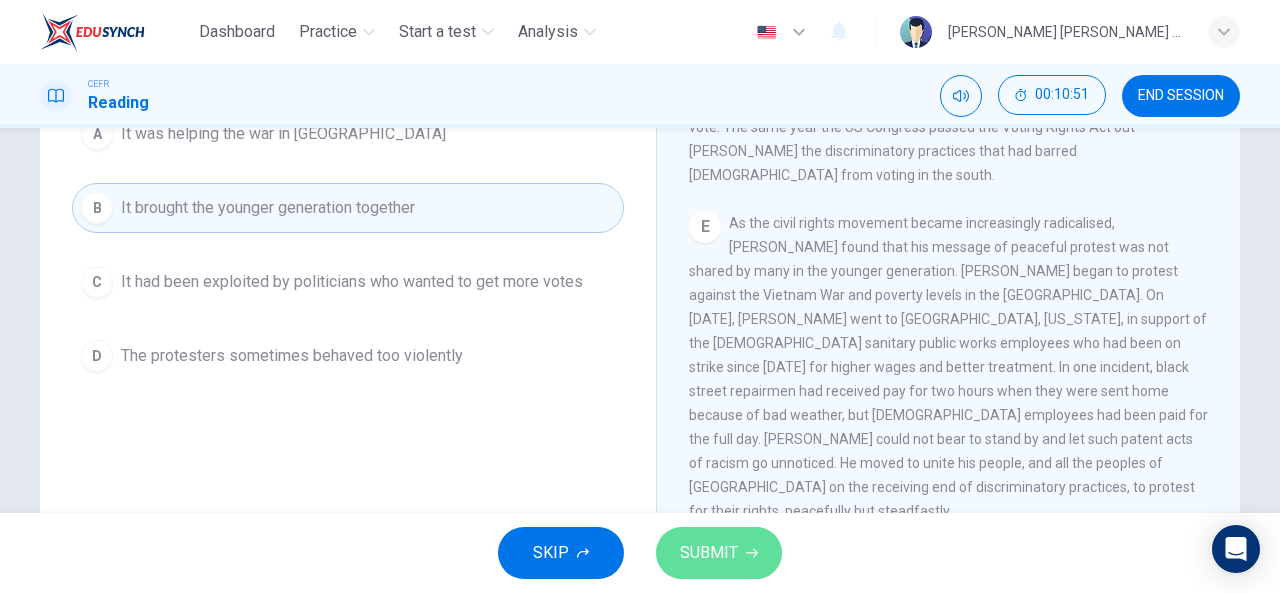 click on "SUBMIT" at bounding box center (709, 553) 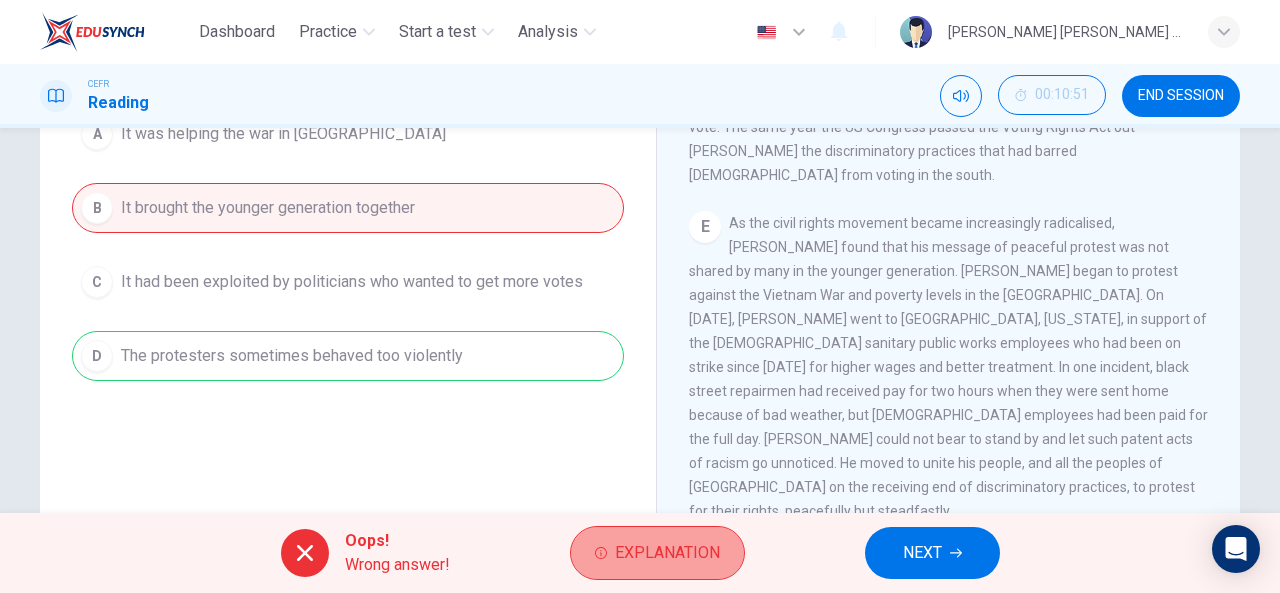 click on "Explanation" at bounding box center (667, 553) 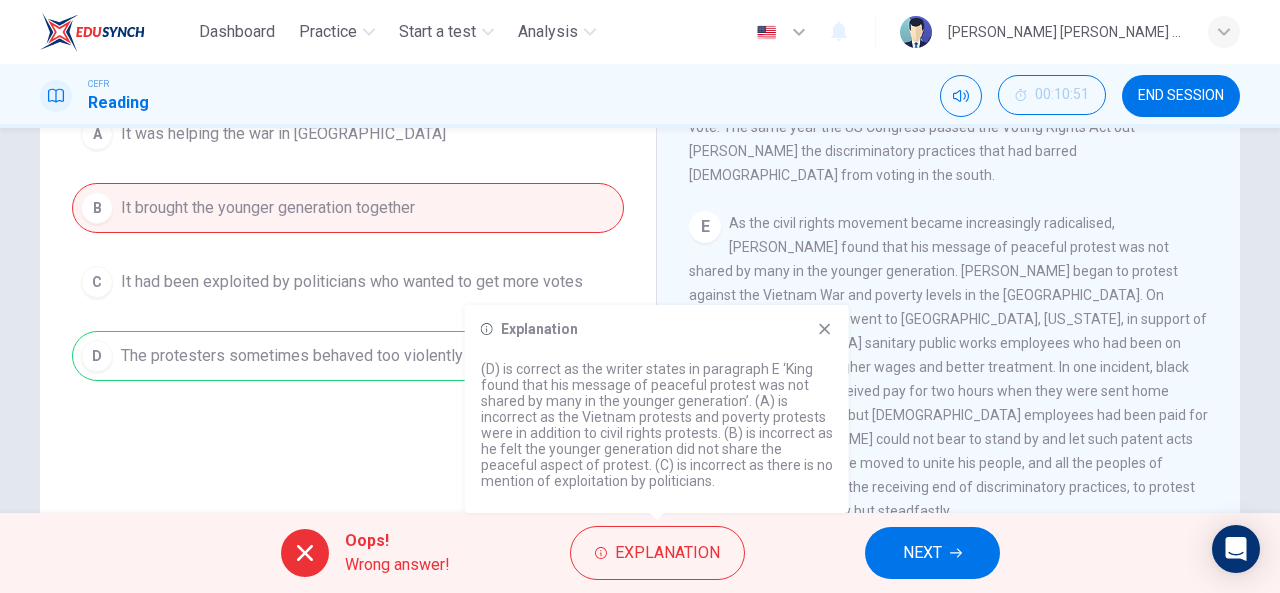 click 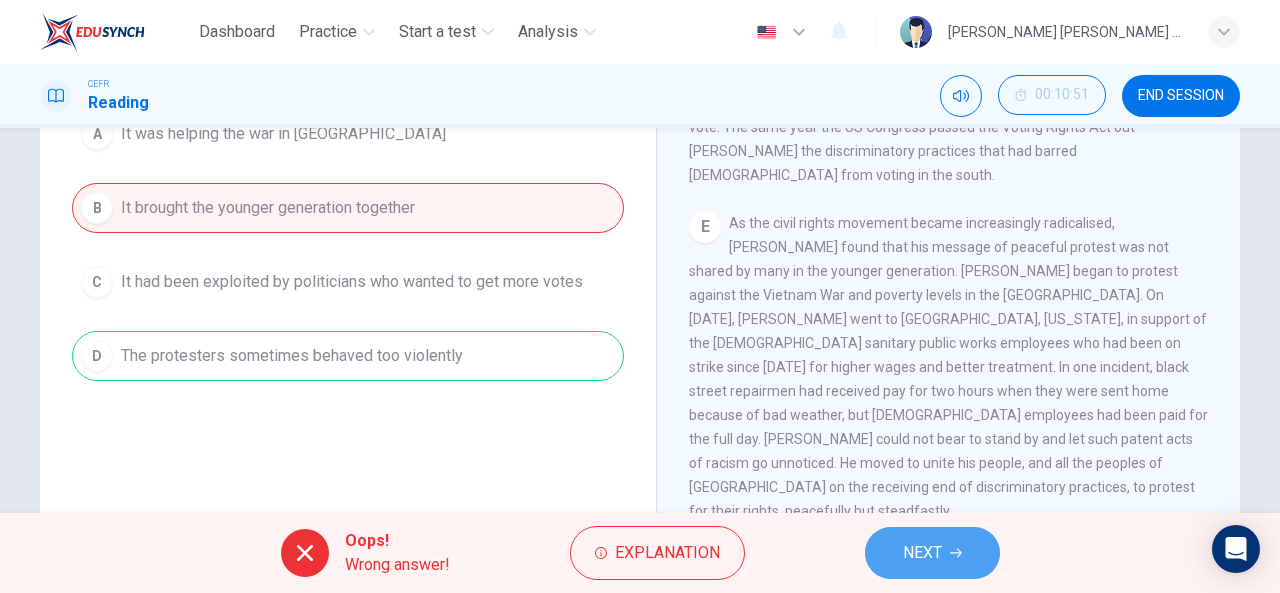 click on "NEXT" at bounding box center (922, 553) 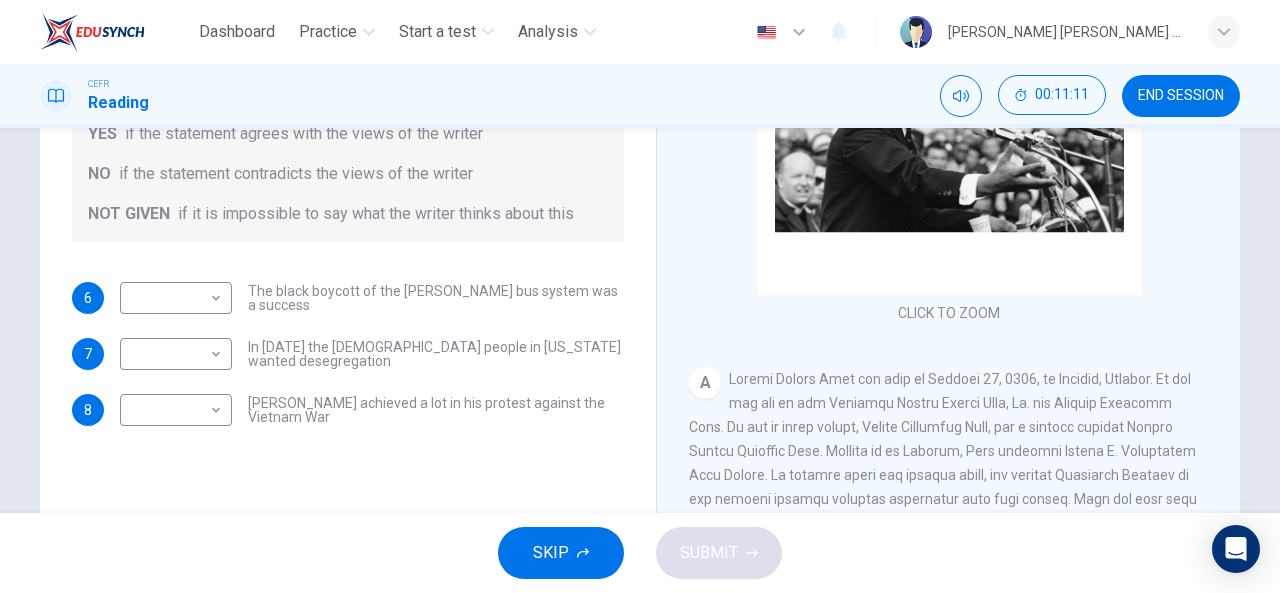 scroll, scrollTop: 311, scrollLeft: 0, axis: vertical 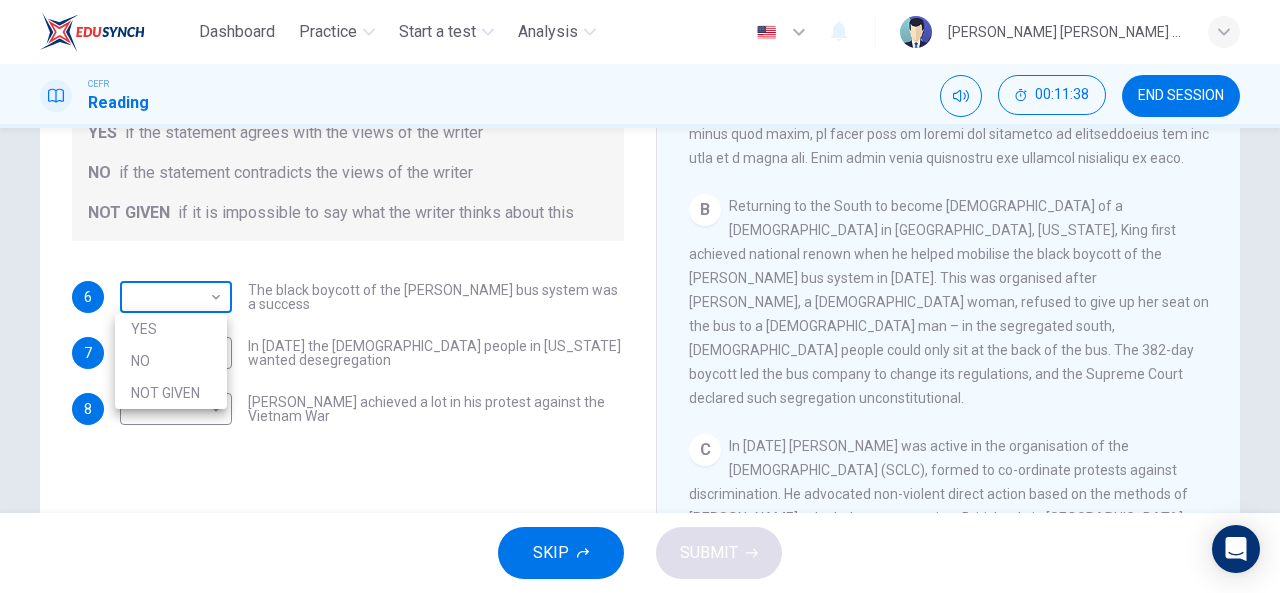 click on "Dashboard Practice Start a test Analysis English en ​ [PERSON_NAME] [PERSON_NAME] SIN CEFR Reading 00:11:38 END SESSION Questions 6 - 8 Do the following statements agree with the information given in the Reading Passage? In the space below, write YES if the statement agrees with the views of the writer NO if the statement contradicts the views of the writer NOT GIVEN if it is impossible to say what the writer thinks about this 6 ​ ​ The black boycott of the [PERSON_NAME] bus system was a success 7 ​ ​ In [DATE] the [DEMOGRAPHIC_DATA] people in [US_STATE] wanted desegregation 8 ​ ​ [PERSON_NAME] achieved a lot in his protest against the Vietnam War [PERSON_NAME] CLICK TO ZOOM Click to Zoom A B C D E F SKIP SUBMIT EduSynch - Online Language Proficiency Testing
Dashboard Practice Start a test Analysis Notifications © Copyright  2025 YES NO NOT GIVEN" at bounding box center (640, 296) 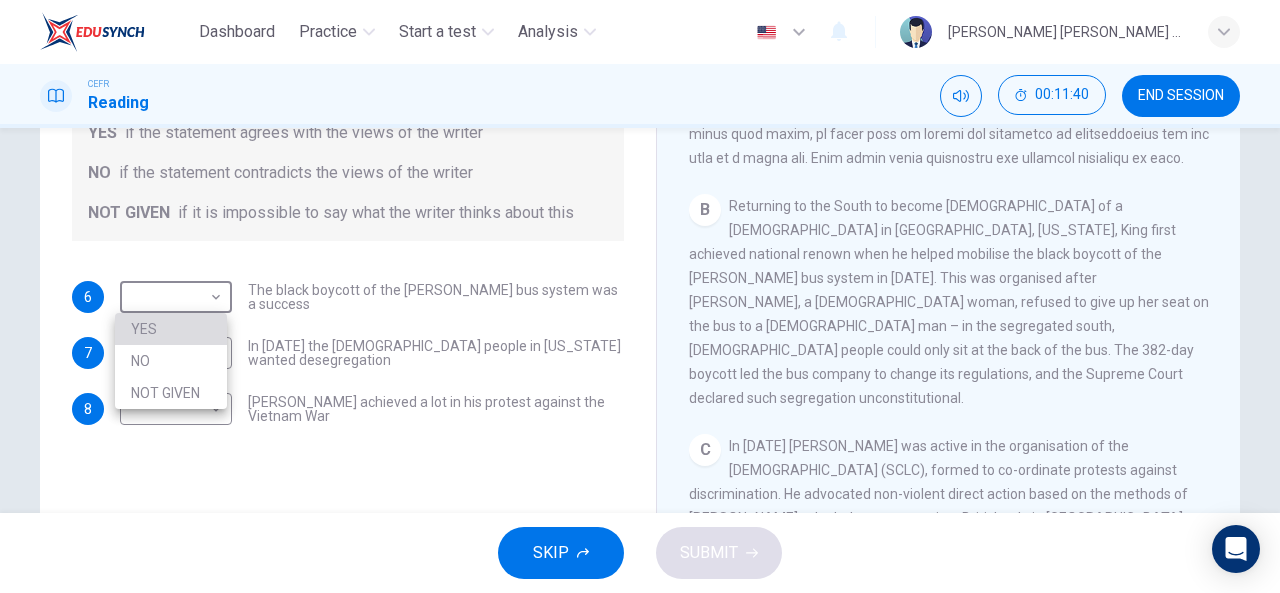 click on "YES" at bounding box center (171, 329) 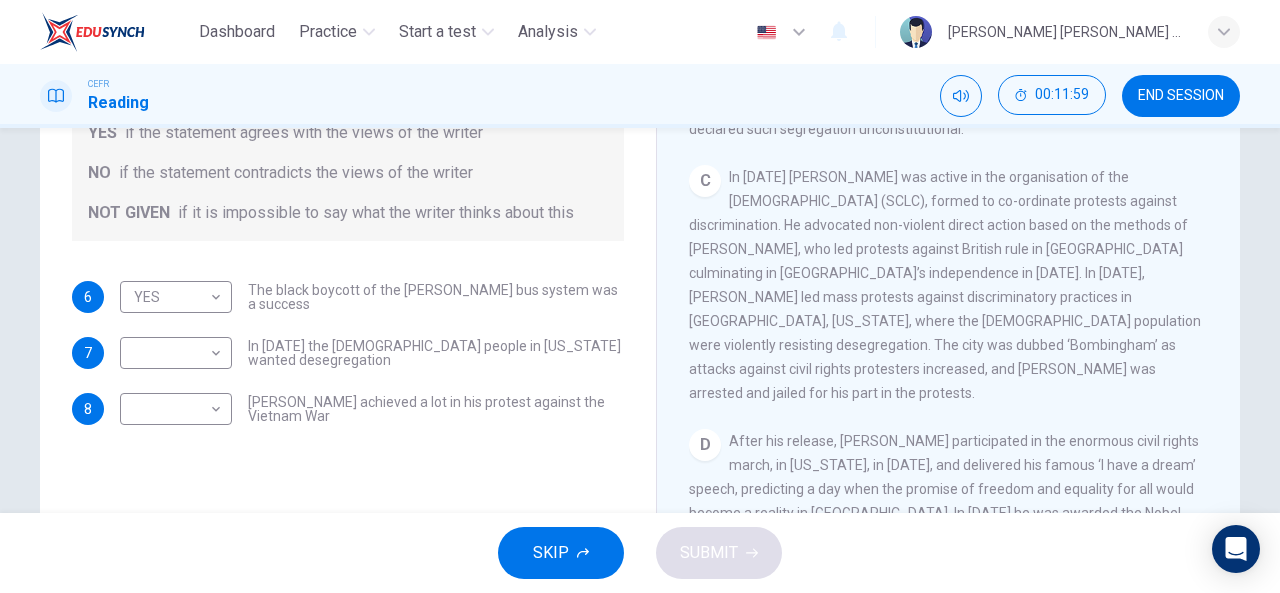 scroll, scrollTop: 778, scrollLeft: 0, axis: vertical 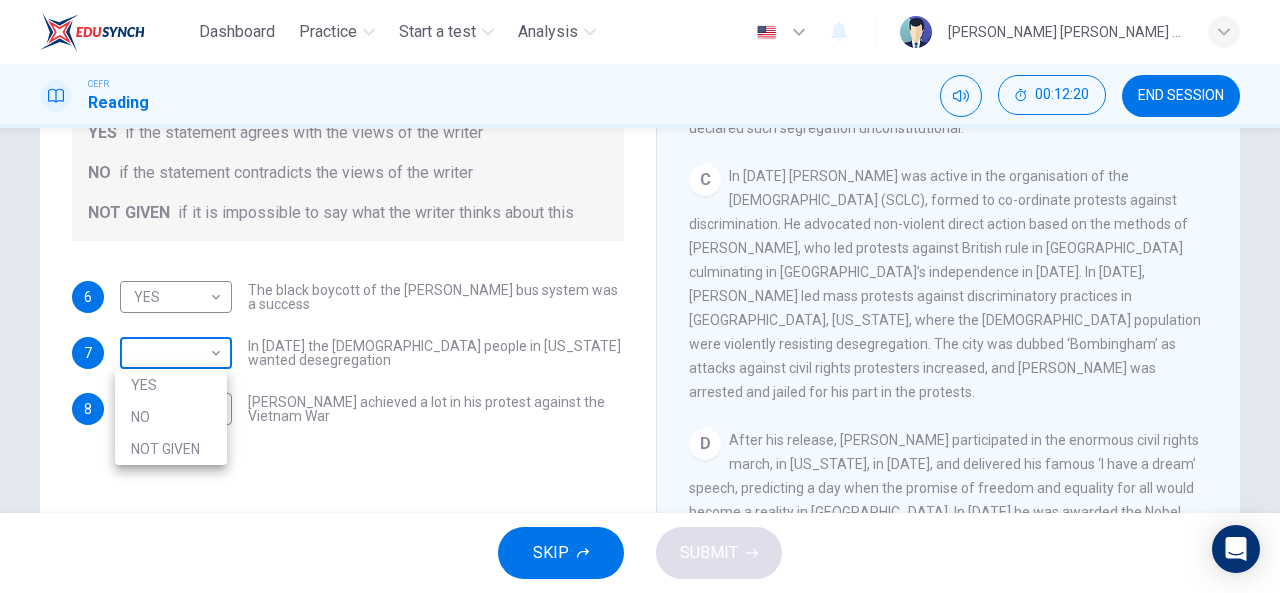 click on "Dashboard Practice Start a test Analysis English en ​ [PERSON_NAME] [PERSON_NAME] SIN CEFR Reading 00:12:20 END SESSION Questions 6 - 8 Do the following statements agree with the information given in the Reading Passage? In the space below, write YES if the statement agrees with the views of the writer NO if the statement contradicts the views of the writer NOT GIVEN if it is impossible to say what the writer thinks about this 6 YES YES ​ The black boycott of the [PERSON_NAME] bus system was a success 7 ​ ​ In [DATE] the [DEMOGRAPHIC_DATA] people in [US_STATE] wanted desegregation 8 ​ ​ [PERSON_NAME] achieved a lot in his protest against the Vietnam War [PERSON_NAME] CLICK TO ZOOM Click to Zoom A B C D E F SKIP SUBMIT EduSynch - Online Language Proficiency Testing
Dashboard Practice Start a test Analysis Notifications © Copyright  2025 YES NO NOT GIVEN" at bounding box center [640, 296] 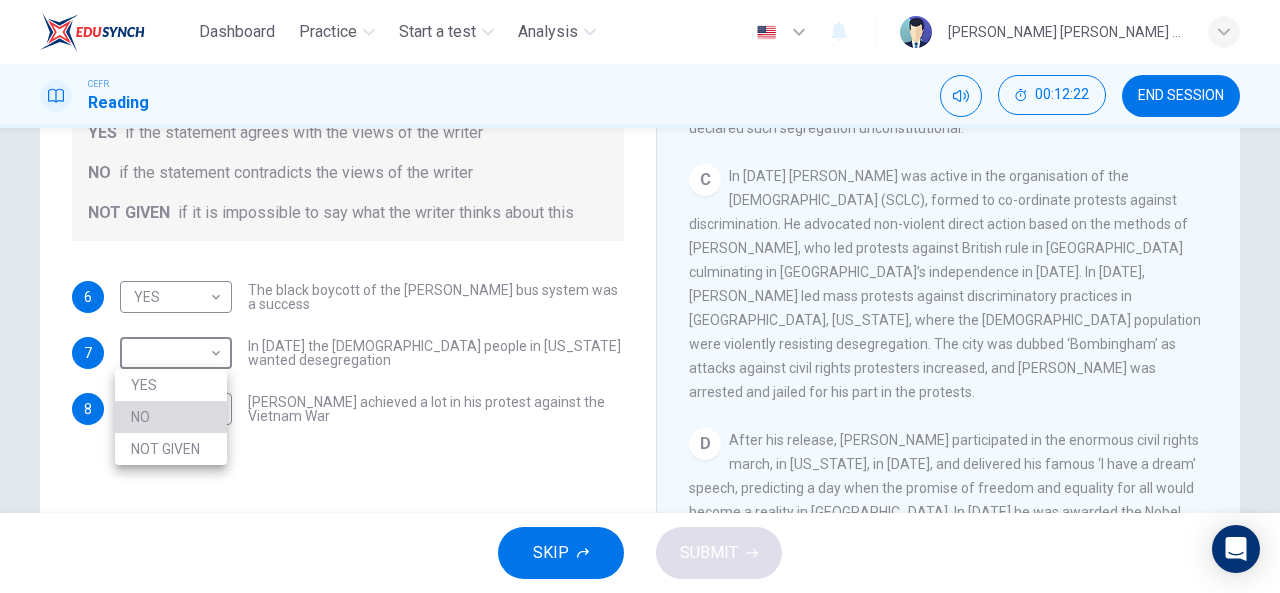 click on "NO" at bounding box center (171, 417) 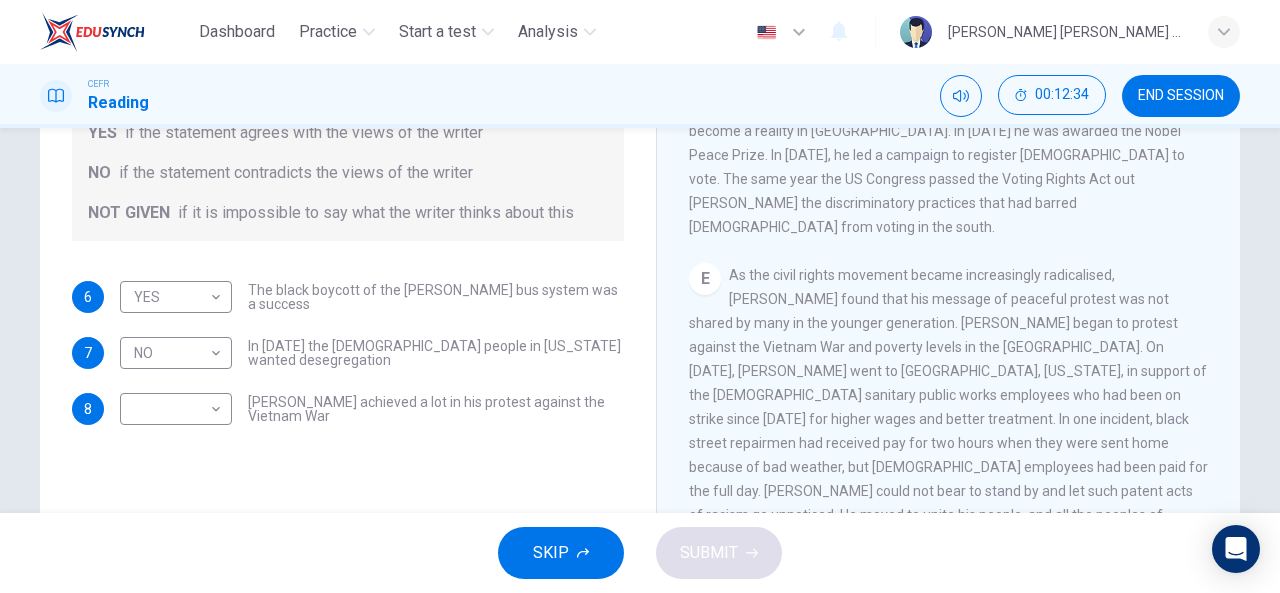 scroll, scrollTop: 1159, scrollLeft: 0, axis: vertical 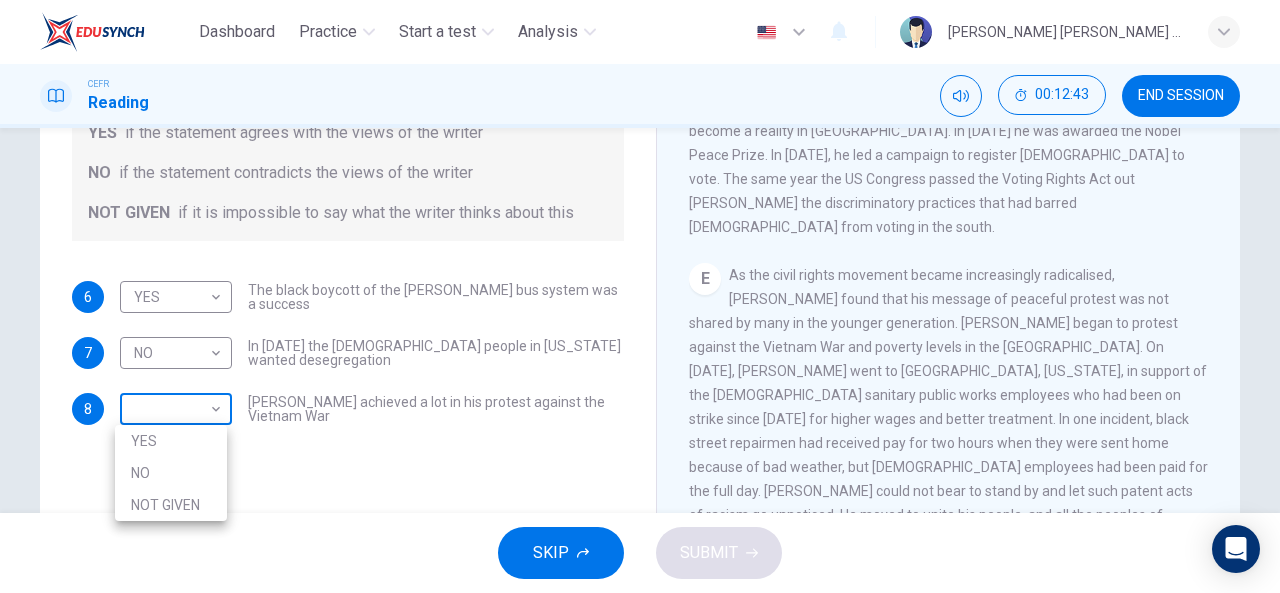 click on "Dashboard Practice Start a test Analysis English en ​ [PERSON_NAME] [PERSON_NAME] SIN CEFR Reading 00:12:43 END SESSION Questions 6 - 8 Do the following statements agree with the information given in the Reading Passage? In the space below, write YES if the statement agrees with the views of the writer NO if the statement contradicts the views of the writer NOT GIVEN if it is impossible to say what the writer thinks about this 6 YES YES ​ The black boycott of the [PERSON_NAME] bus system was a success 7 NO NO ​ In [DATE] the [DEMOGRAPHIC_DATA] people in [US_STATE] wanted desegregation 8 ​ ​ [PERSON_NAME] achieved a lot in his protest against the Vietnam War [PERSON_NAME] CLICK TO ZOOM Click to Zoom A B C D E F SKIP SUBMIT EduSynch - Online Language Proficiency Testing
Dashboard Practice Start a test Analysis Notifications © Copyright  2025 YES NO NOT GIVEN" at bounding box center (640, 296) 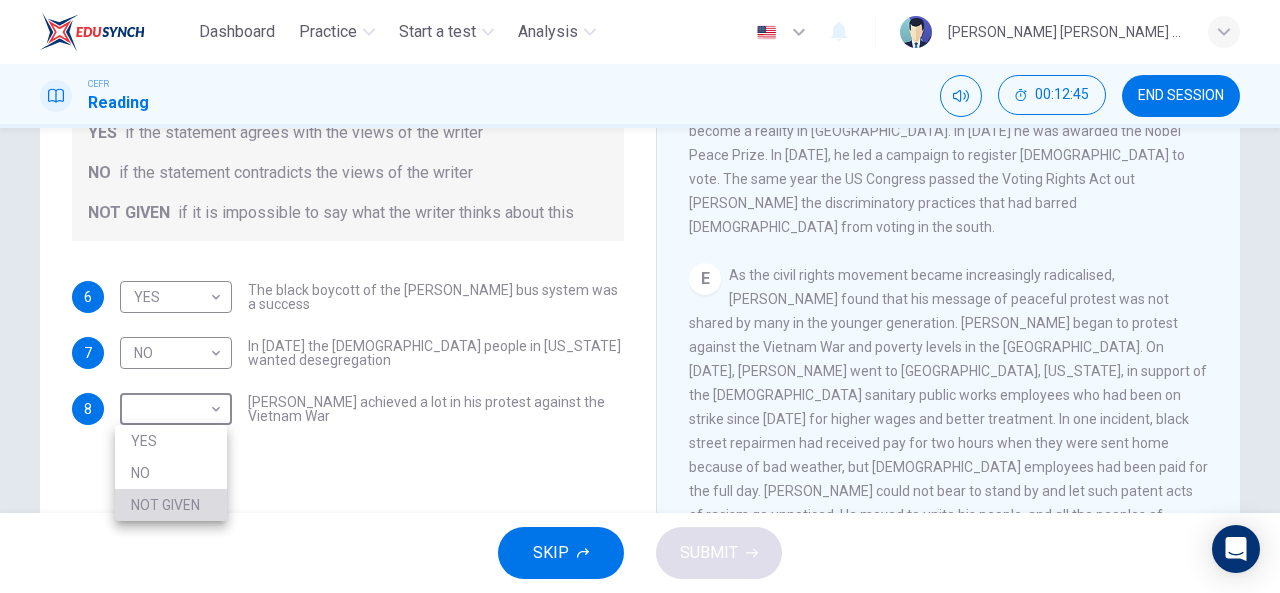 click on "NOT GIVEN" at bounding box center [171, 505] 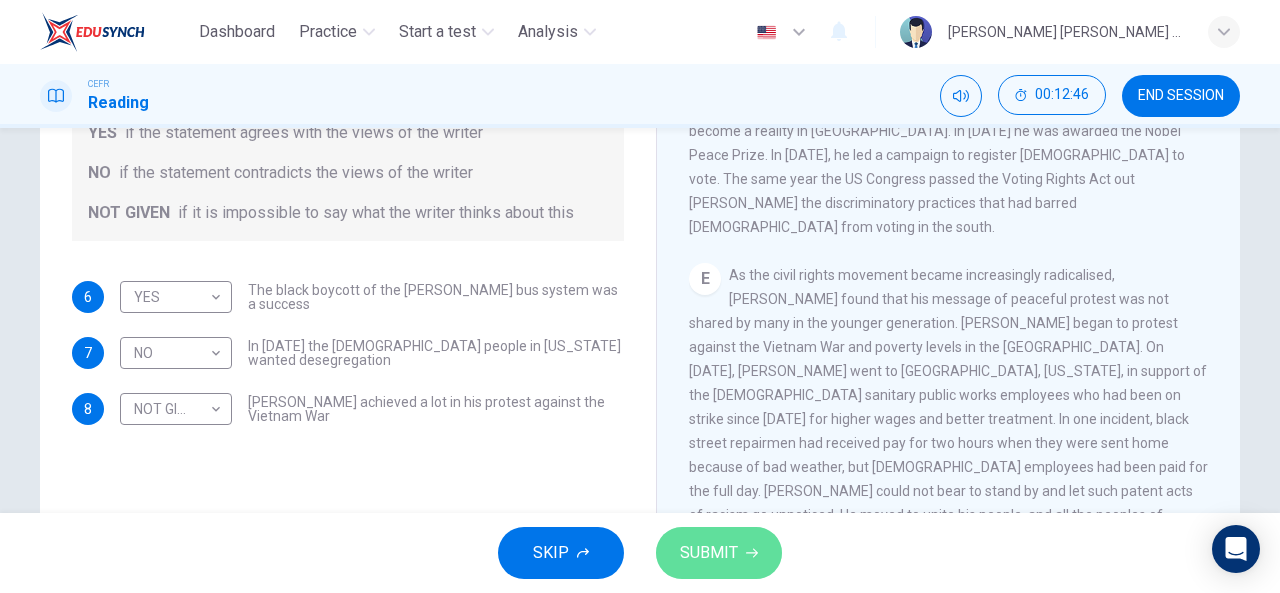 click on "SUBMIT" at bounding box center (709, 553) 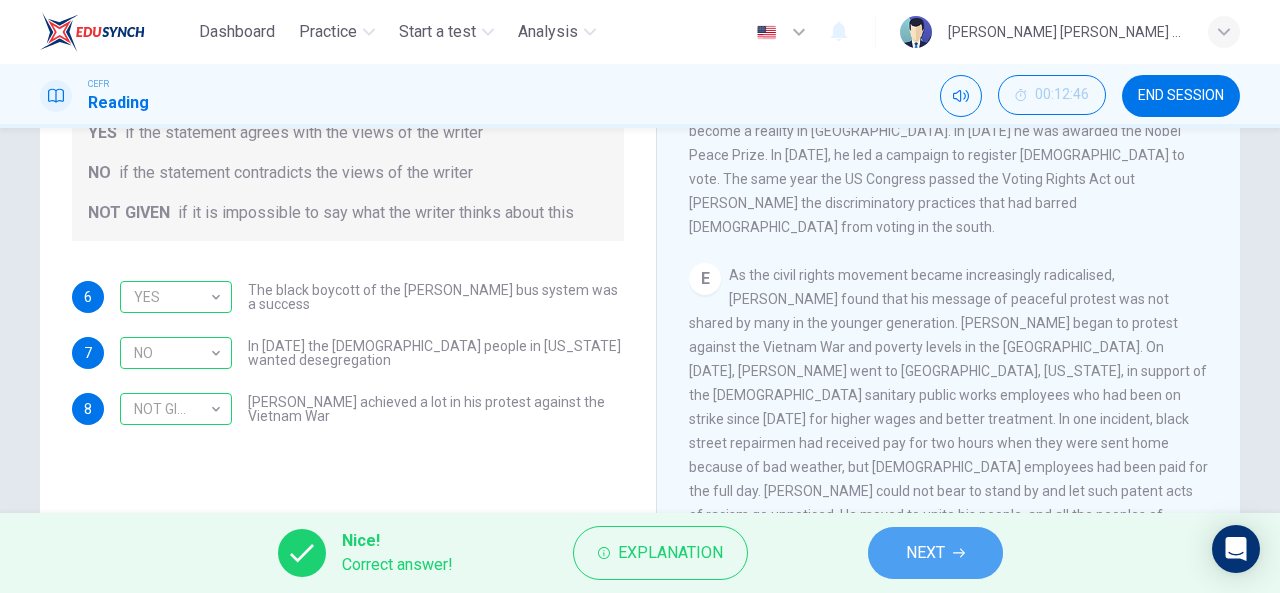 click on "NEXT" at bounding box center (925, 553) 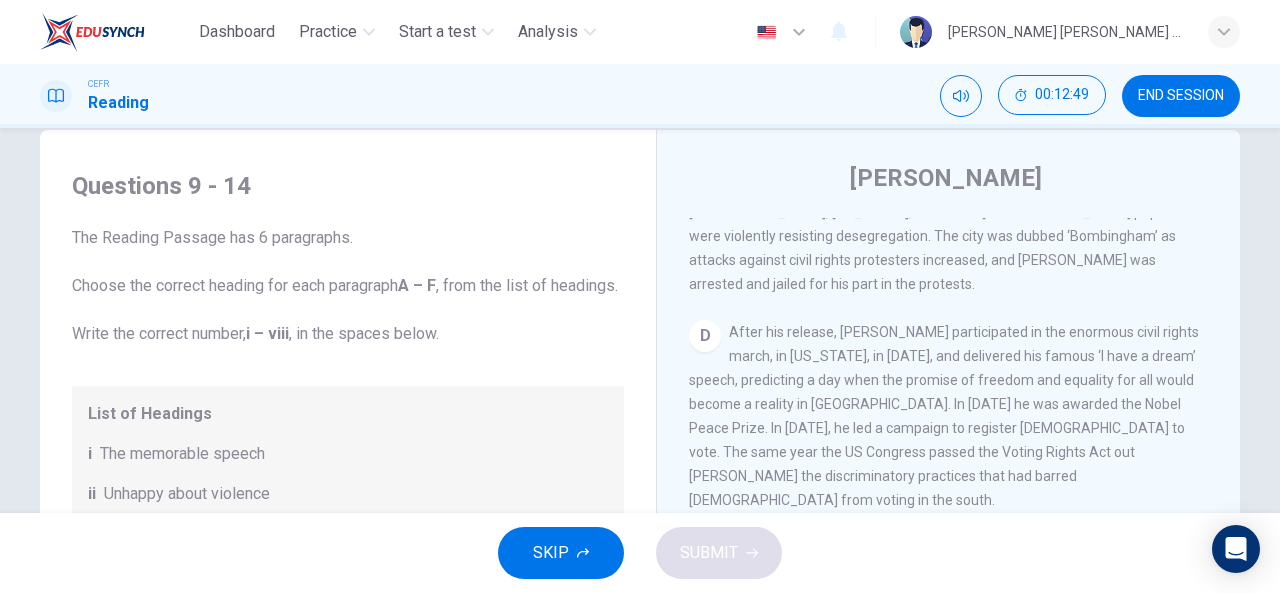 scroll, scrollTop: 390, scrollLeft: 0, axis: vertical 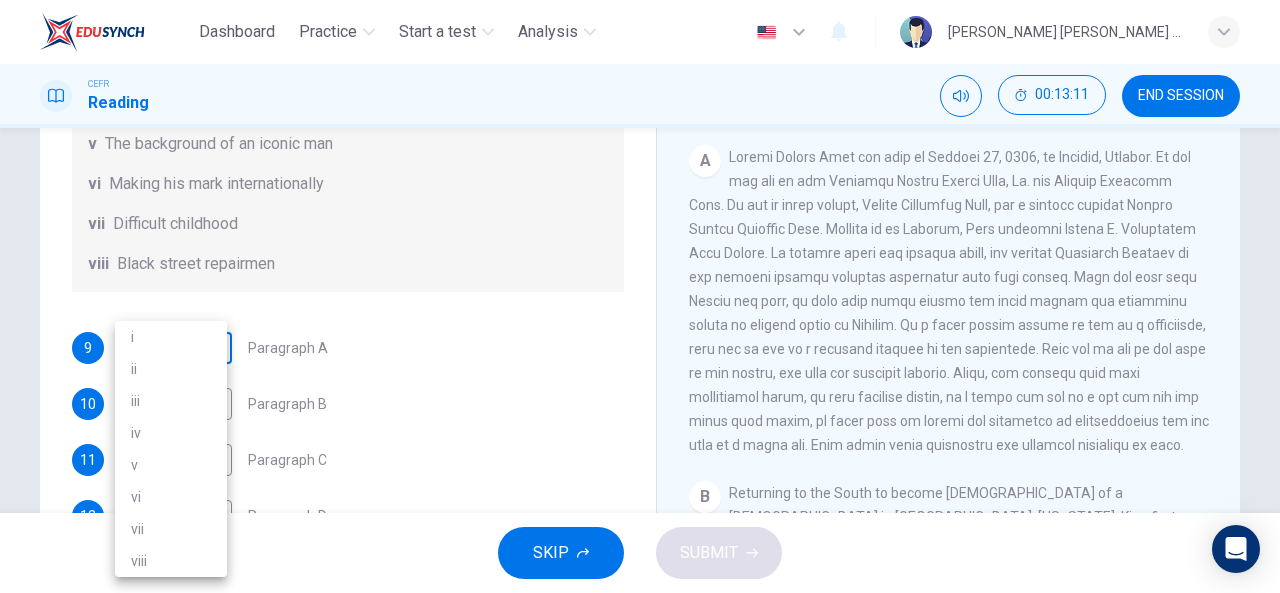 click on "Dashboard Practice Start a test Analysis English en ​ [PERSON_NAME] [PERSON_NAME] SIN CEFR Reading 00:13:11 END SESSION Questions 9 - 14 The Reading Passage has 6 paragraphs.
Choose the correct heading for each paragraph  A – F , from the list of headings.
Write the correct number,  i – viii , in the spaces below. List of Headings i The memorable speech ii Unhappy about violence iii A tragic incident iv Protests and action v The background of an iconic man vi Making his mark internationally vii Difficult childhood viii Black street repairmen 9 ​ ​ Paragraph A 10 ​ ​ Paragraph B 11 ​ ​ Paragraph C 12 ​ ​ Paragraph D 13 ​ ​ Paragraph E 14 ​ ​ Paragraph F [PERSON_NAME] CLICK TO ZOOM Click to Zoom A B C D E F SKIP SUBMIT EduSynch - Online Language Proficiency Testing
Dashboard Practice Start a test Analysis Notifications © Copyright  2025 i ii iii iv v vi vii viii" at bounding box center (640, 296) 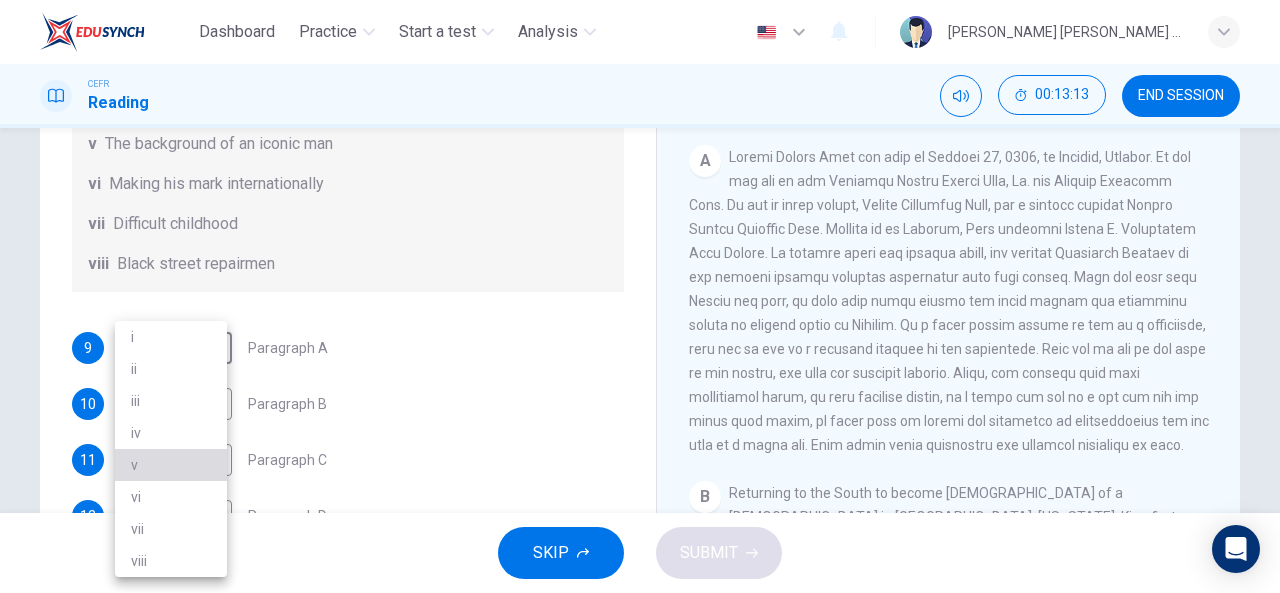 click on "v" at bounding box center [171, 465] 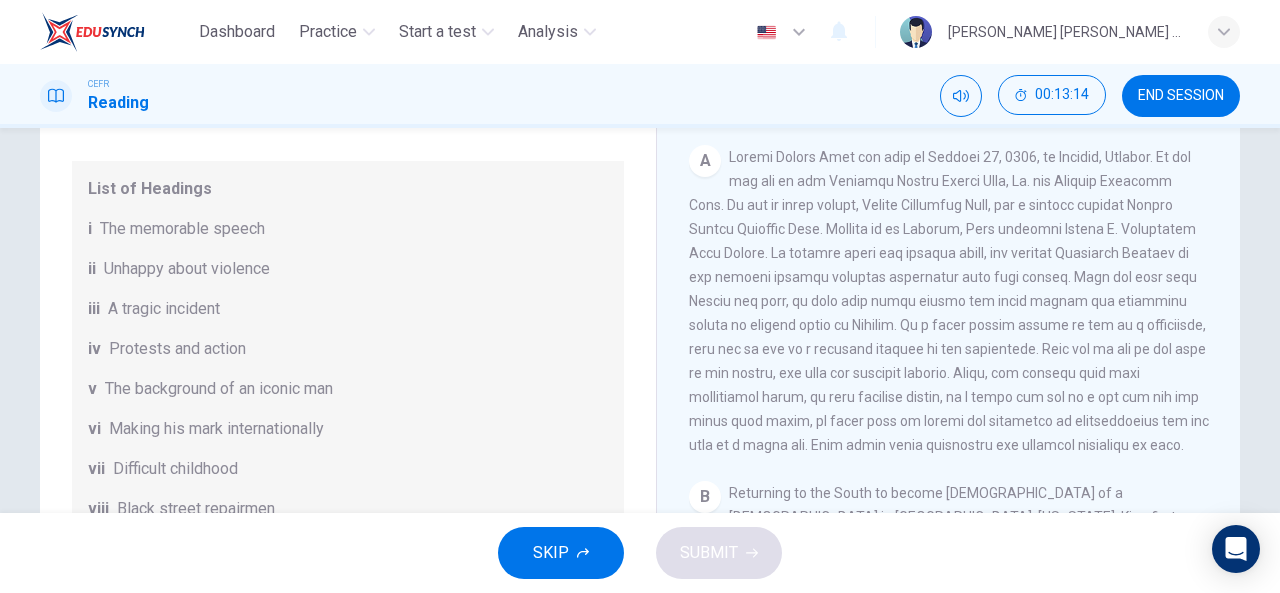 scroll, scrollTop: 82, scrollLeft: 0, axis: vertical 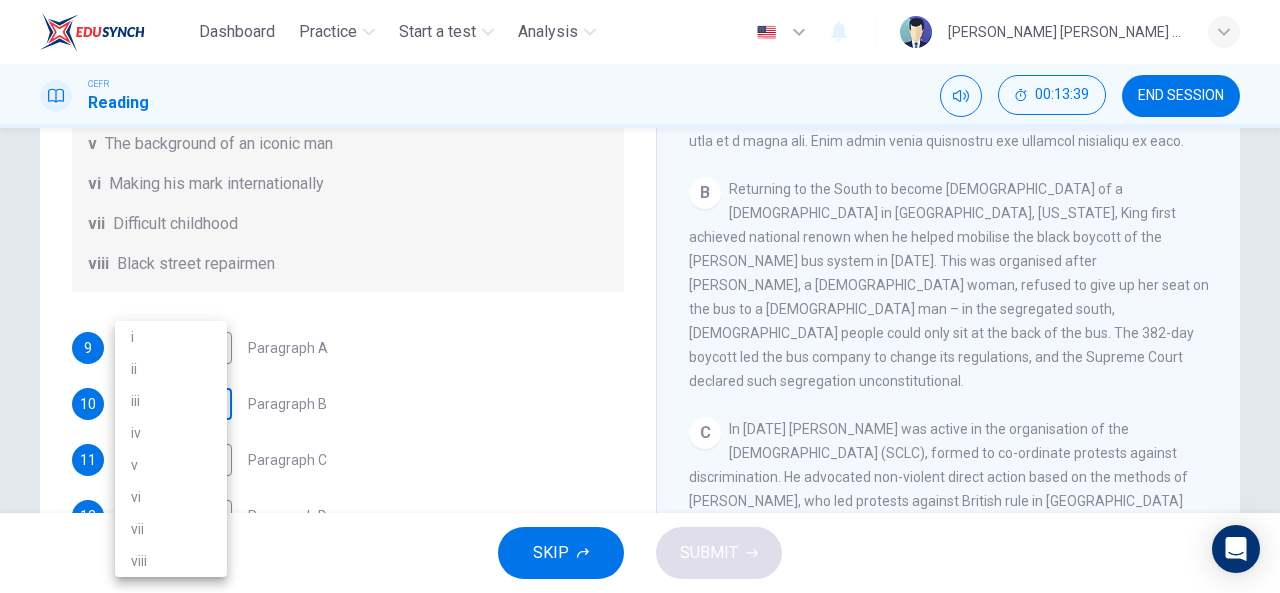 click on "Dashboard Practice Start a test Analysis English en ​ [PERSON_NAME] [PERSON_NAME] SIN CEFR Reading 00:13:39 END SESSION Questions 9 - 14 The Reading Passage has 6 paragraphs.
Choose the correct heading for each paragraph  A – F , from the list of headings.
Write the correct number,  i – viii , in the spaces below. List of Headings i The memorable speech ii Unhappy about violence iii A tragic incident iv Protests and action v The background of an iconic man vi Making his mark internationally vii Difficult childhood viii Black street repairmen 9 v v ​ Paragraph A 10 ​ ​ Paragraph B 11 ​ ​ Paragraph C 12 ​ ​ Paragraph D 13 ​ ​ Paragraph E 14 ​ ​ Paragraph F [PERSON_NAME] CLICK TO ZOOM Click to Zoom A B C D E F SKIP SUBMIT EduSynch - Online Language Proficiency Testing
Dashboard Practice Start a test Analysis Notifications © Copyright  2025 i ii iii iv v vi vii viii" at bounding box center (640, 296) 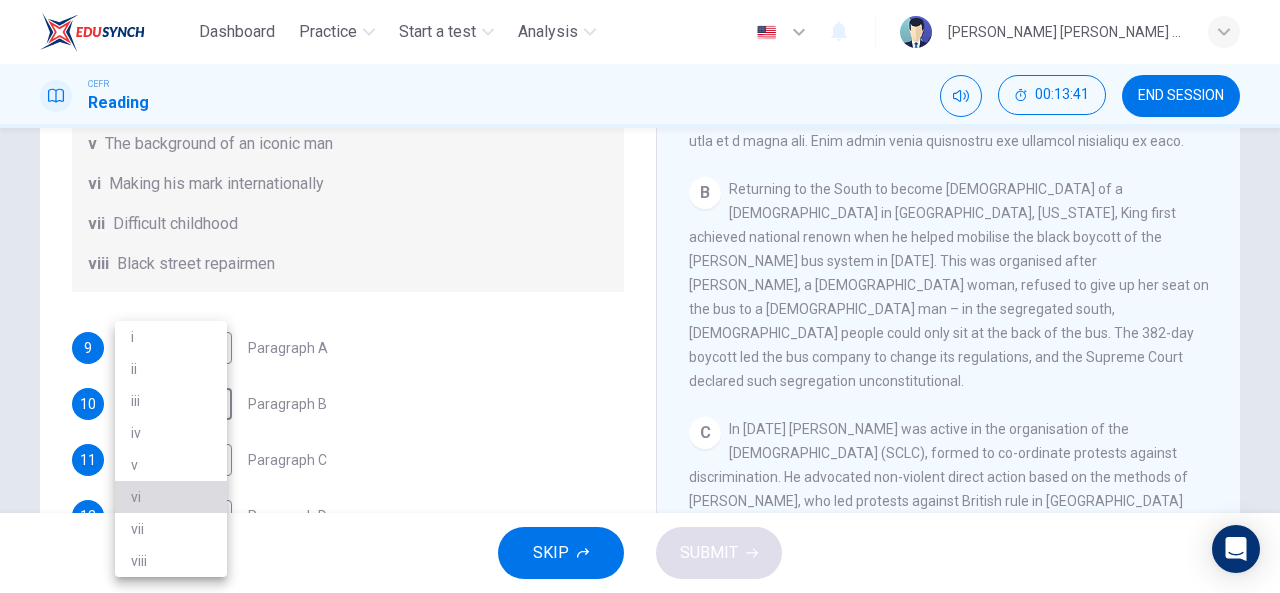 click on "vi" at bounding box center (171, 497) 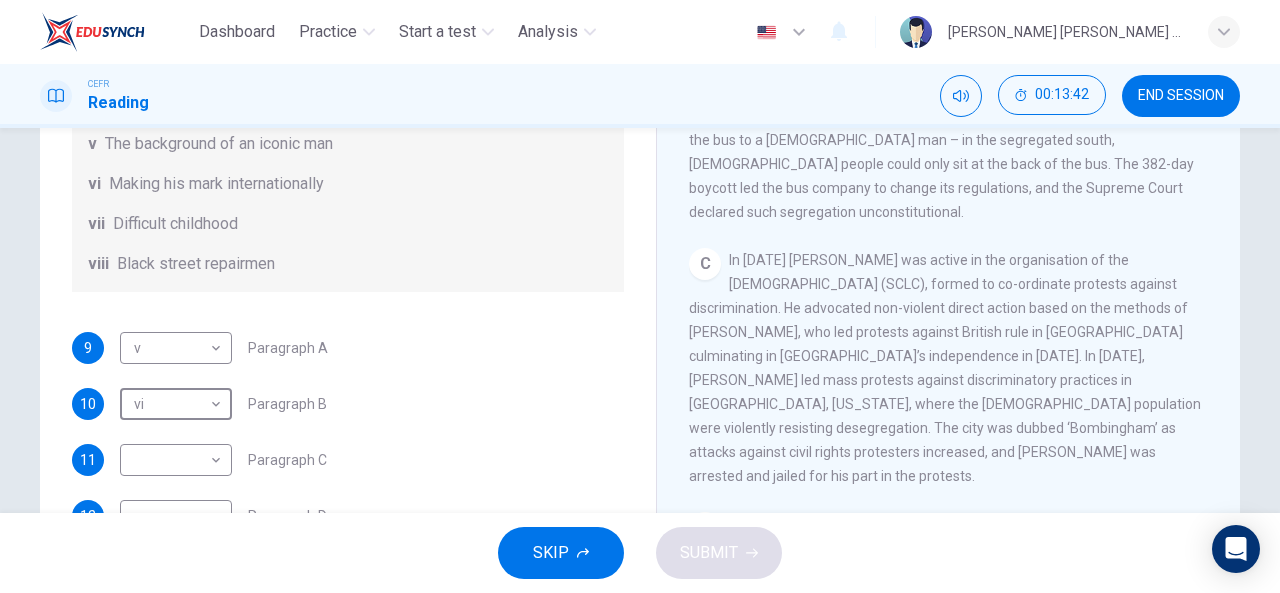 scroll, scrollTop: 825, scrollLeft: 0, axis: vertical 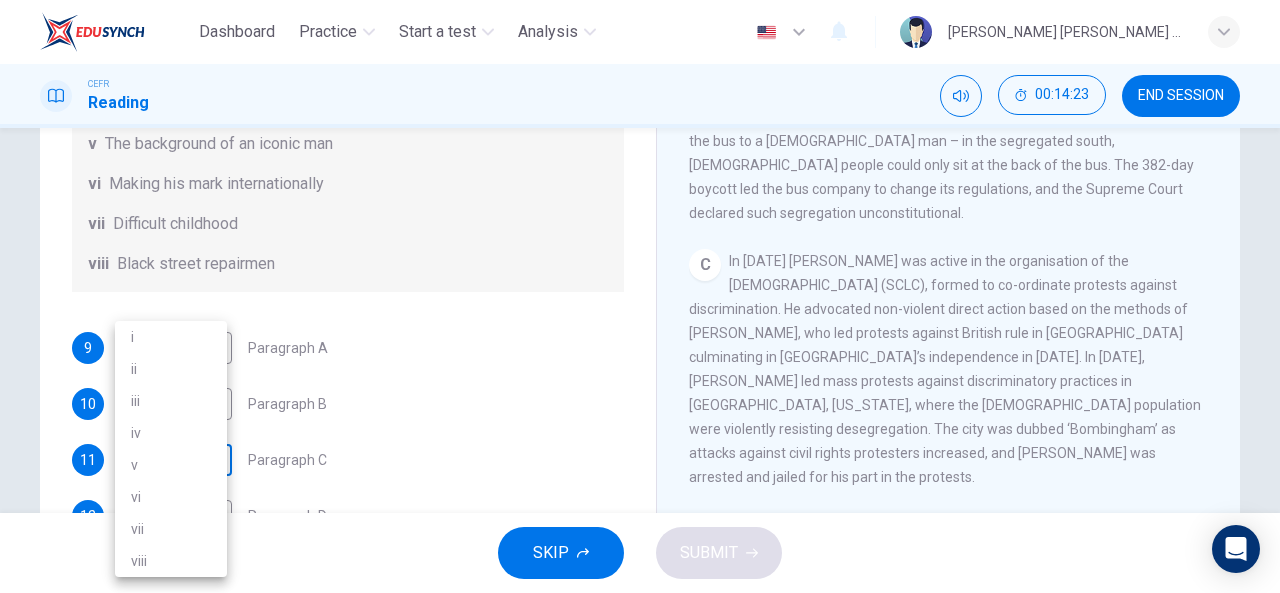 click on "Dashboard Practice Start a test Analysis English en ​ [PERSON_NAME] [PERSON_NAME] SIN CEFR Reading 00:14:23 END SESSION Questions 9 - 14 The Reading Passage has 6 paragraphs.
Choose the correct heading for each paragraph  A – F , from the list of headings.
Write the correct number,  i – viii , in the spaces below. List of Headings i The memorable speech ii Unhappy about violence iii A tragic incident iv Protests and action v The background of an iconic man vi Making his mark internationally vii Difficult childhood viii Black street repairmen 9 v v ​ Paragraph A 10 vi vi ​ Paragraph B 11 ​ ​ Paragraph C 12 ​ ​ Paragraph D 13 ​ ​ Paragraph E 14 ​ ​ Paragraph F [PERSON_NAME] CLICK TO ZOOM Click to Zoom A B C D E F SKIP SUBMIT EduSynch - Online Language Proficiency Testing
Dashboard Practice Start a test Analysis Notifications © Copyright  2025 i ii iii iv v vi vii viii" at bounding box center (640, 296) 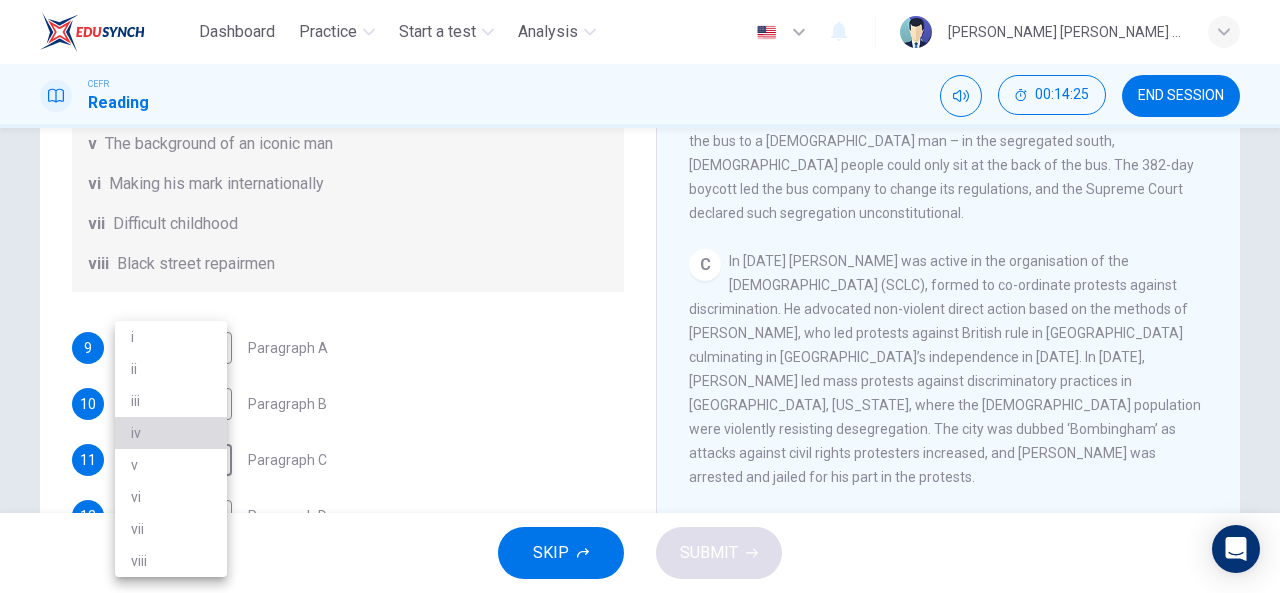 click on "iv" at bounding box center [171, 433] 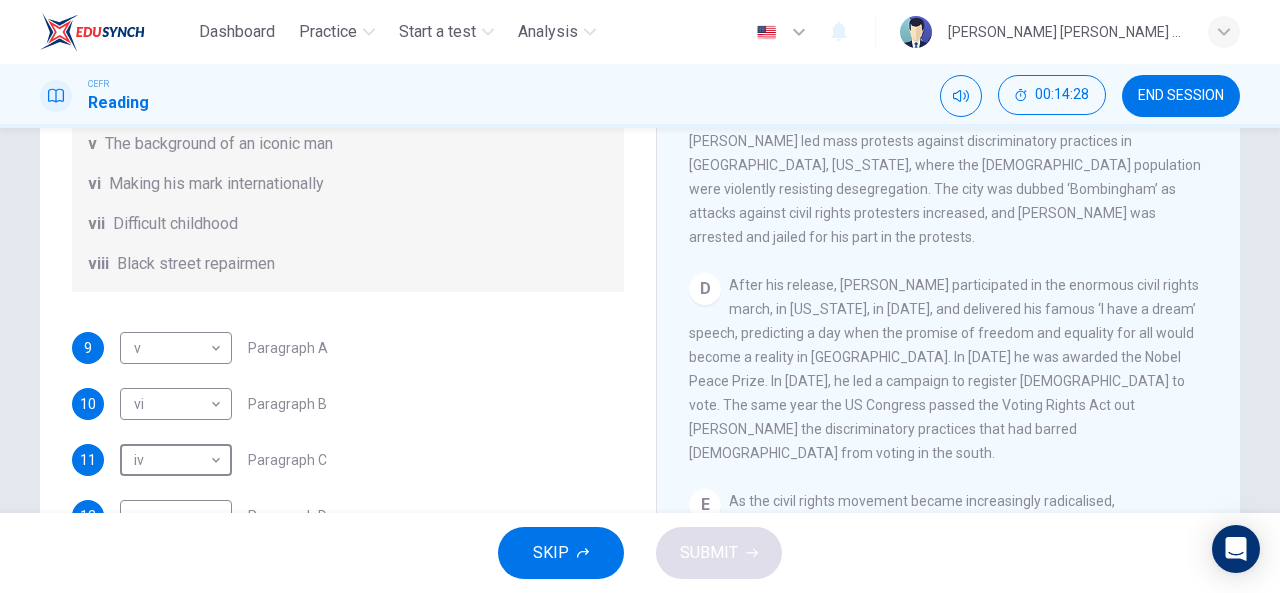 scroll, scrollTop: 1068, scrollLeft: 0, axis: vertical 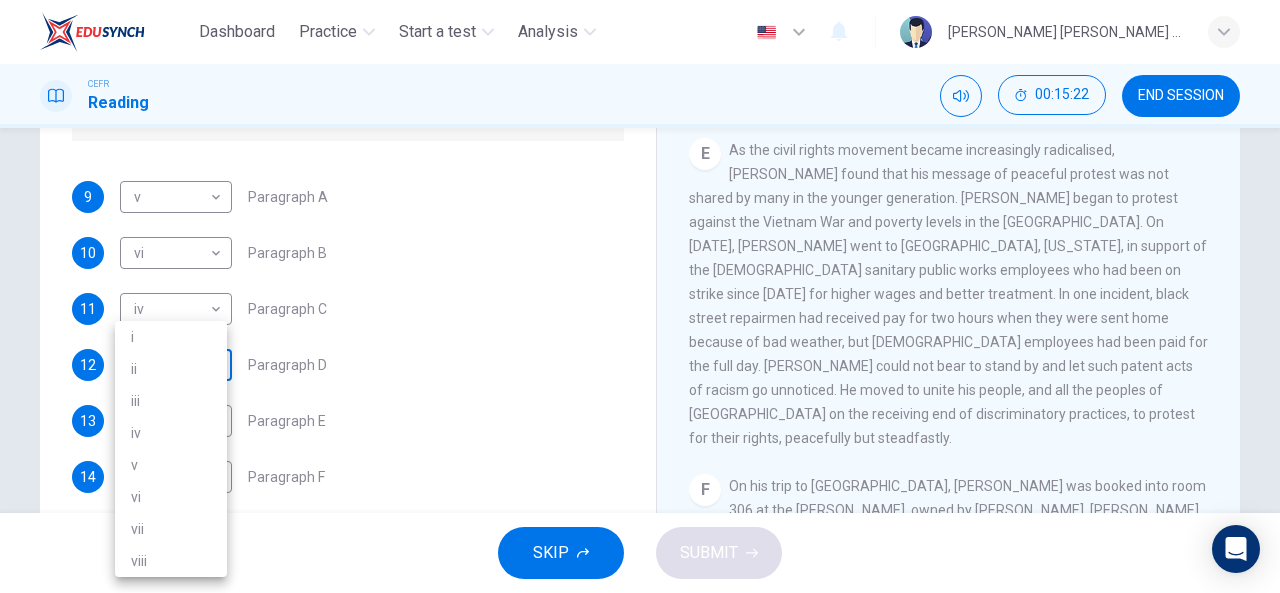 click on "Dashboard Practice Start a test Analysis English en ​ [PERSON_NAME] [PERSON_NAME] SIN CEFR Reading 00:15:22 END SESSION Questions 9 - 14 The Reading Passage has 6 paragraphs.
Choose the correct heading for each paragraph  A – F , from the list of headings.
Write the correct number,  i – viii , in the spaces below. List of Headings i The memorable speech ii Unhappy about violence iii A tragic incident iv Protests and action v The background of an iconic man vi Making his mark internationally vii Difficult childhood viii Black street repairmen 9 v v ​ Paragraph A 10 vi vi ​ Paragraph B 11 iv iv ​ Paragraph C 12 ​ ​ Paragraph D 13 ​ ​ Paragraph E 14 ​ ​ Paragraph F [PERSON_NAME] CLICK TO ZOOM Click to Zoom A B C D E F SKIP SUBMIT EduSynch - Online Language Proficiency Testing
Dashboard Practice Start a test Analysis Notifications © Copyright  2025 i ii iii iv v vi vii viii" at bounding box center (640, 296) 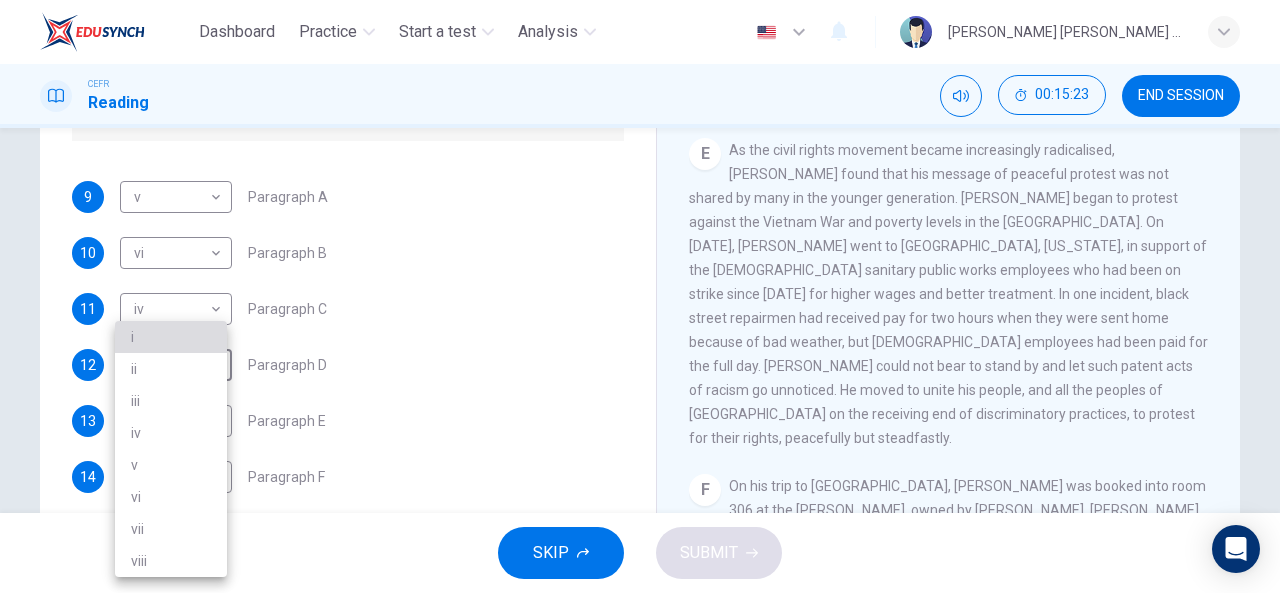 click on "i" at bounding box center [171, 337] 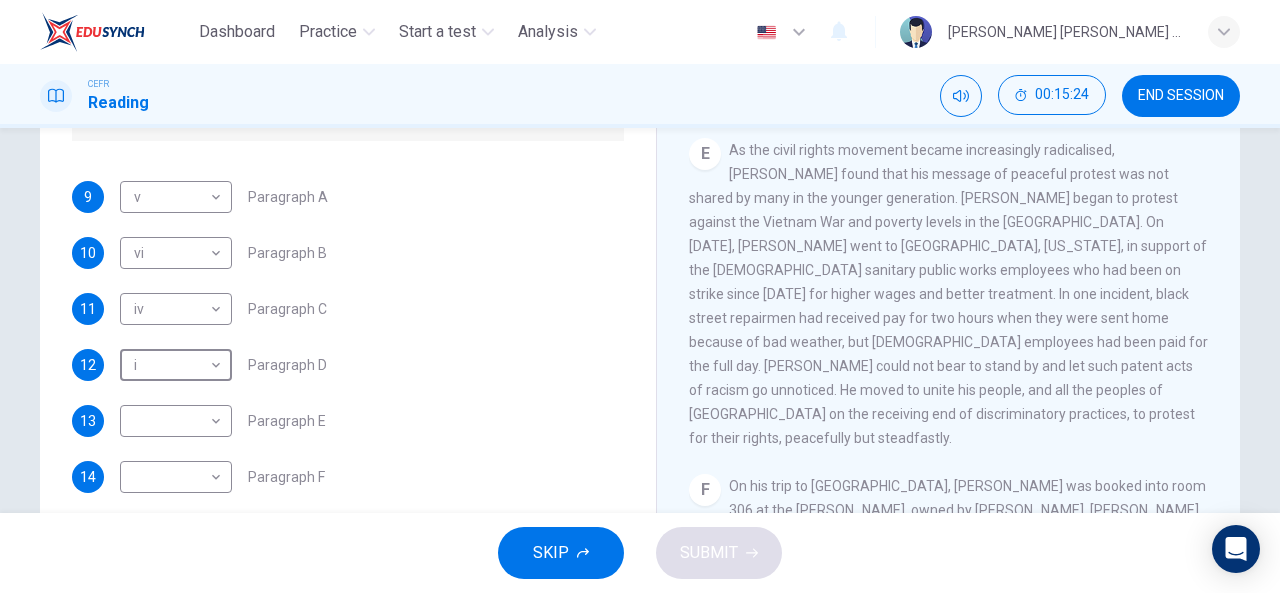 scroll, scrollTop: 390, scrollLeft: 0, axis: vertical 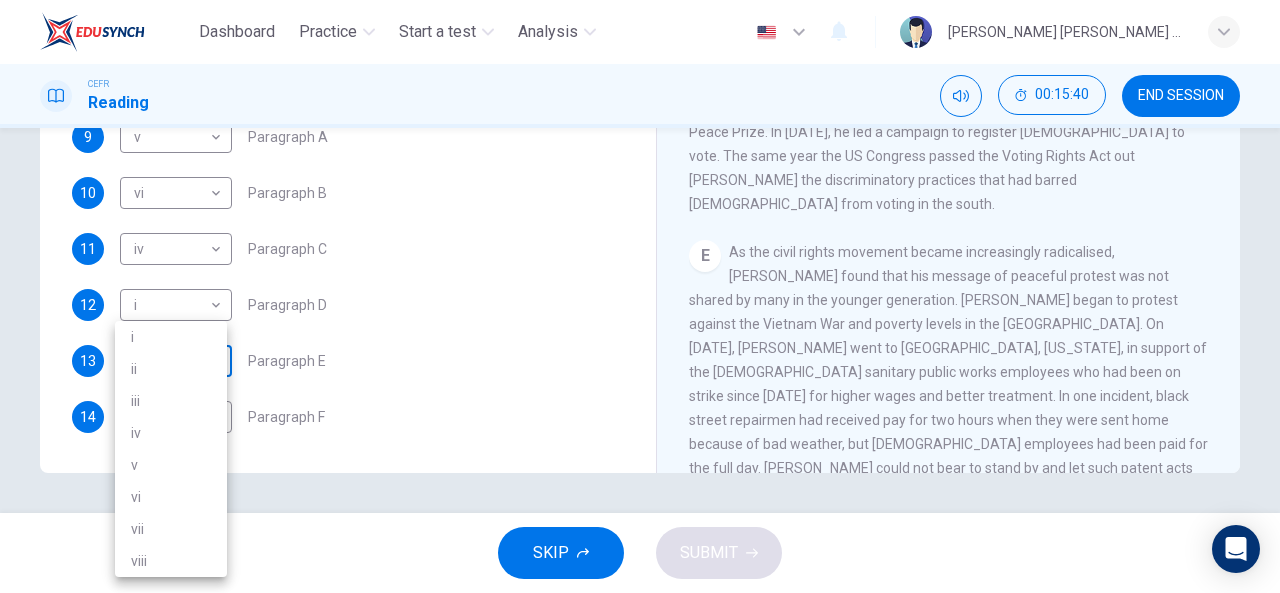click on "Dashboard Practice Start a test Analysis English en ​ [PERSON_NAME] [PERSON_NAME] SIN CEFR Reading 00:15:40 END SESSION Questions 9 - 14 The Reading Passage has 6 paragraphs.
Choose the correct heading for each paragraph  A – F , from the list of headings.
Write the correct number,  i – viii , in the spaces below. List of Headings i The memorable speech ii Unhappy about violence iii A tragic incident iv Protests and action v The background of an iconic man vi Making his mark internationally vii Difficult childhood viii Black street repairmen 9 v v ​ Paragraph A 10 vi vi ​ Paragraph B 11 iv iv ​ Paragraph C 12 i i ​ Paragraph D 13 ​ ​ Paragraph E 14 ​ ​ Paragraph F [PERSON_NAME] CLICK TO ZOOM Click to Zoom A B C D E F SKIP SUBMIT EduSynch - Online Language Proficiency Testing
Dashboard Practice Start a test Analysis Notifications © Copyright  2025 i ii iii iv v vi vii viii" at bounding box center [640, 296] 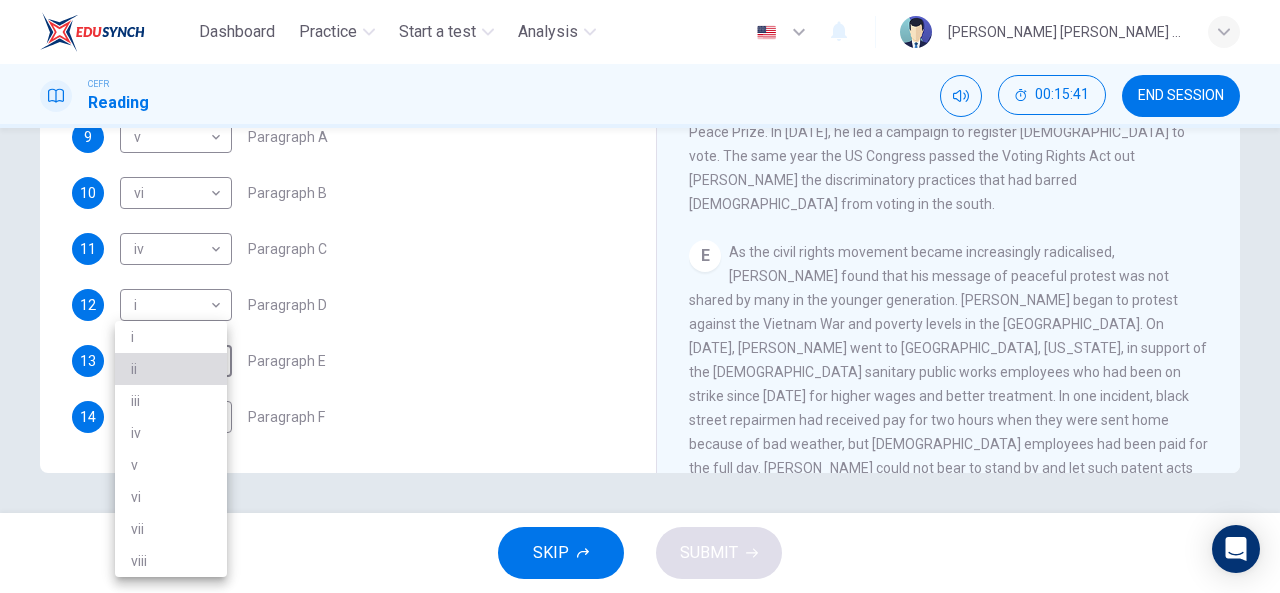 click on "ii" at bounding box center (171, 369) 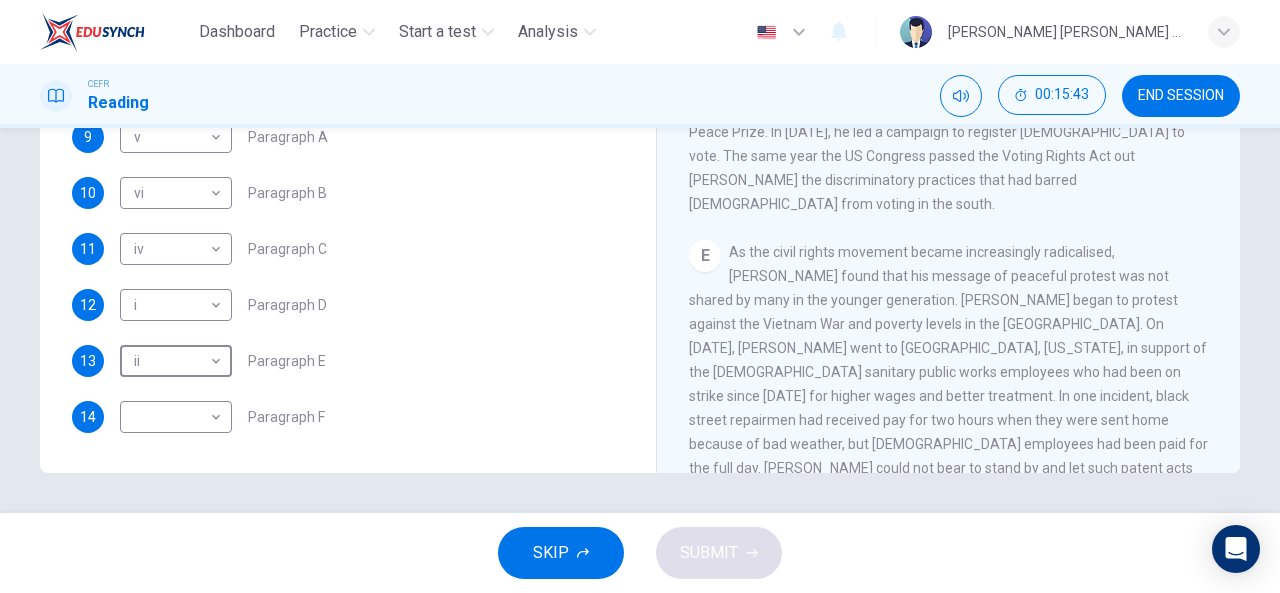 scroll, scrollTop: 1265, scrollLeft: 0, axis: vertical 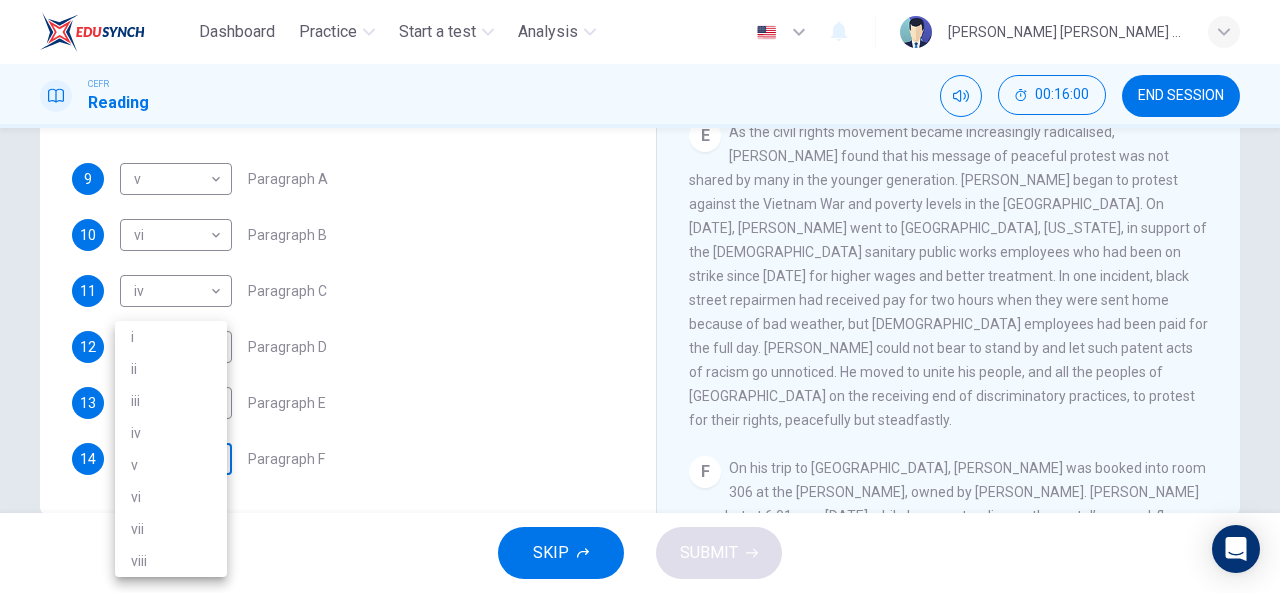 click on "Dashboard Practice Start a test Analysis English en ​ [PERSON_NAME] [PERSON_NAME] SIN CEFR Reading 00:16:00 END SESSION Questions 9 - 14 The Reading Passage has 6 paragraphs.
Choose the correct heading for each paragraph  A – F , from the list of headings.
Write the correct number,  i – viii , in the spaces below. List of Headings i The memorable speech ii Unhappy about violence iii A tragic incident iv Protests and action v The background of an iconic man vi Making his mark internationally vii Difficult childhood viii Black street repairmen 9 v v ​ Paragraph A 10 vi vi ​ Paragraph B 11 iv iv ​ Paragraph C 12 i i ​ Paragraph D 13 ii ii ​ Paragraph E 14 ​ ​ Paragraph F [PERSON_NAME] CLICK TO ZOOM Click to Zoom A B C D E F SKIP SUBMIT EduSynch - Online Language Proficiency Testing
Dashboard Practice Start a test Analysis Notifications © Copyright  2025 i ii iii iv v vi vii viii" at bounding box center [640, 296] 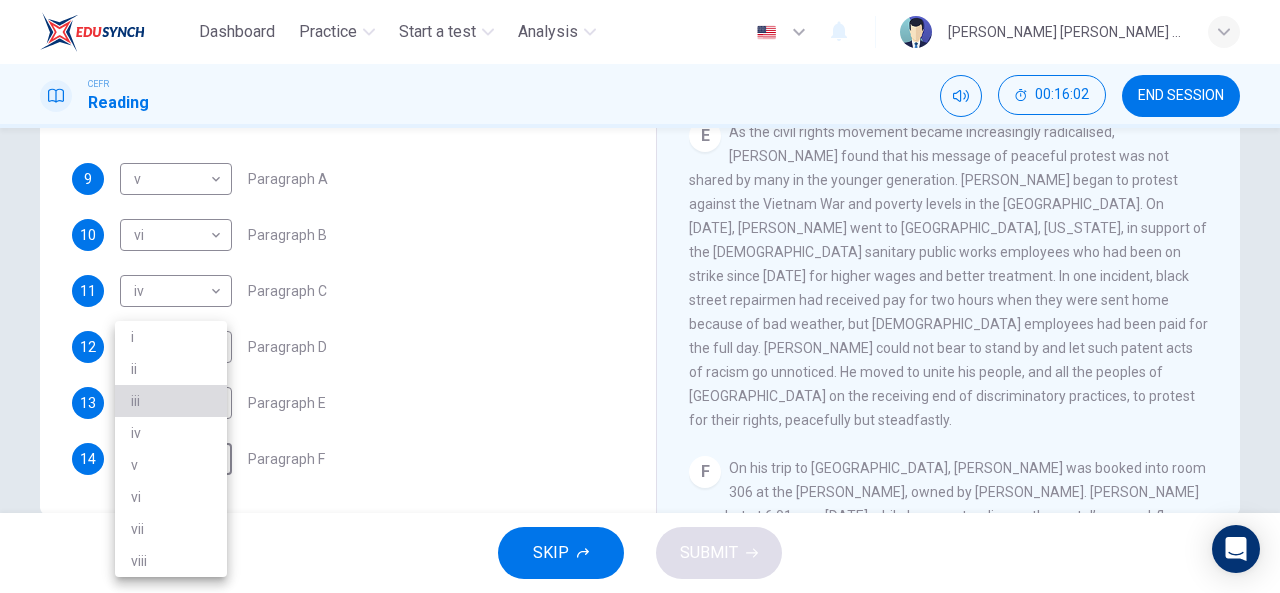 click on "iii" at bounding box center (171, 401) 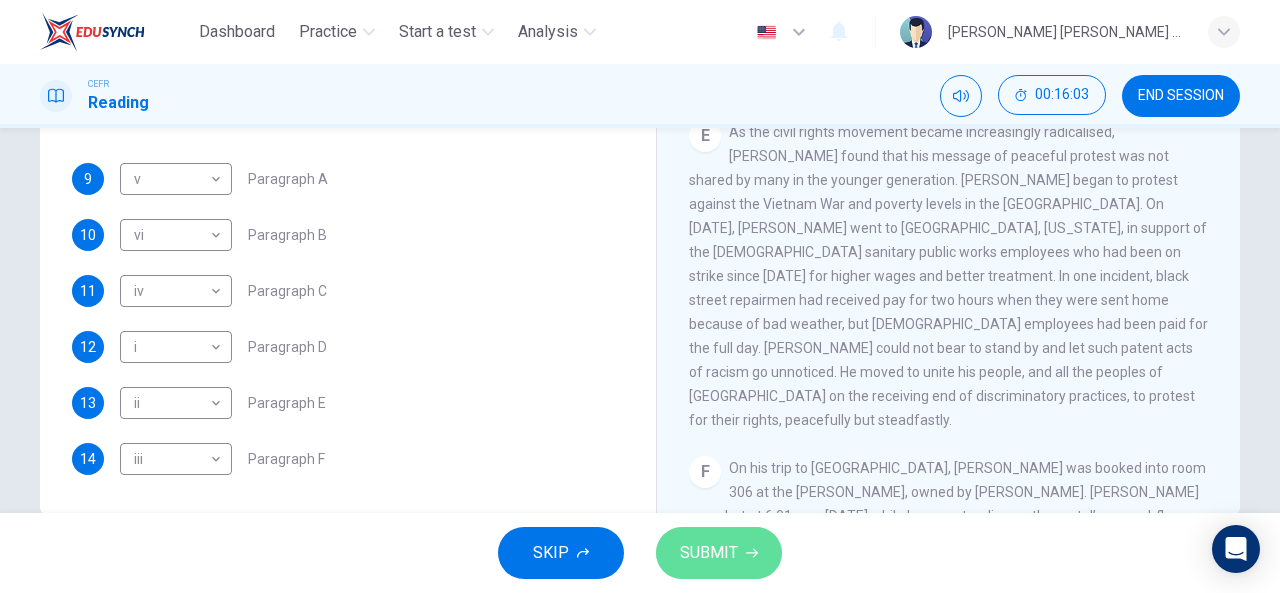 click on "SUBMIT" at bounding box center (719, 553) 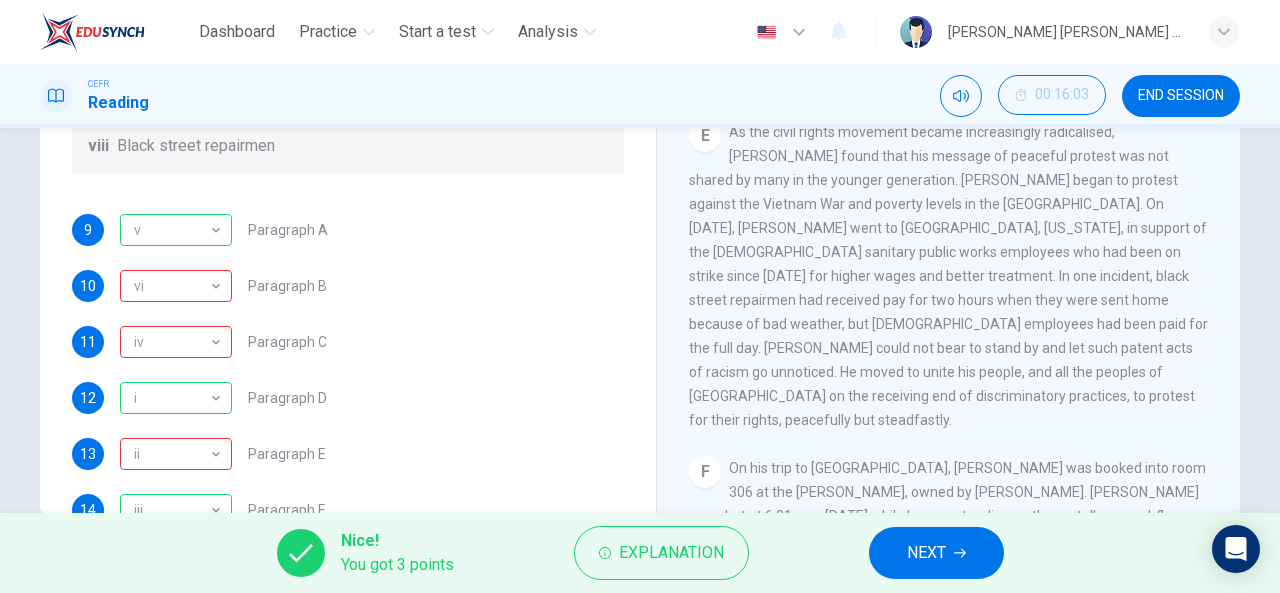 scroll, scrollTop: 276, scrollLeft: 0, axis: vertical 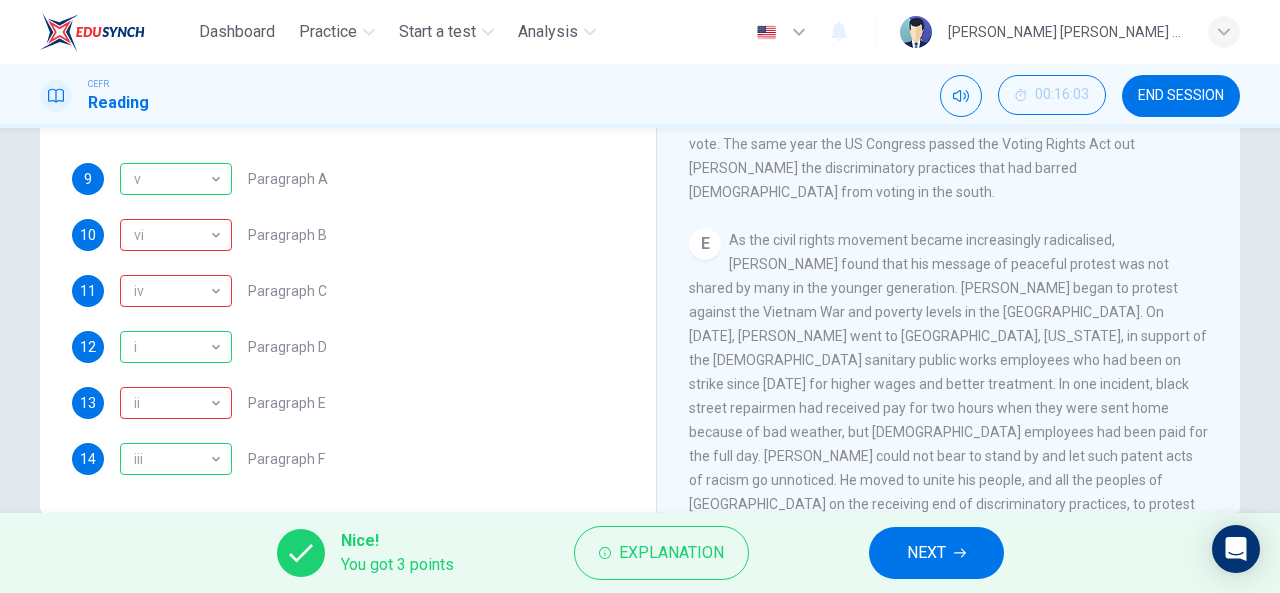 click on "NEXT" at bounding box center (926, 553) 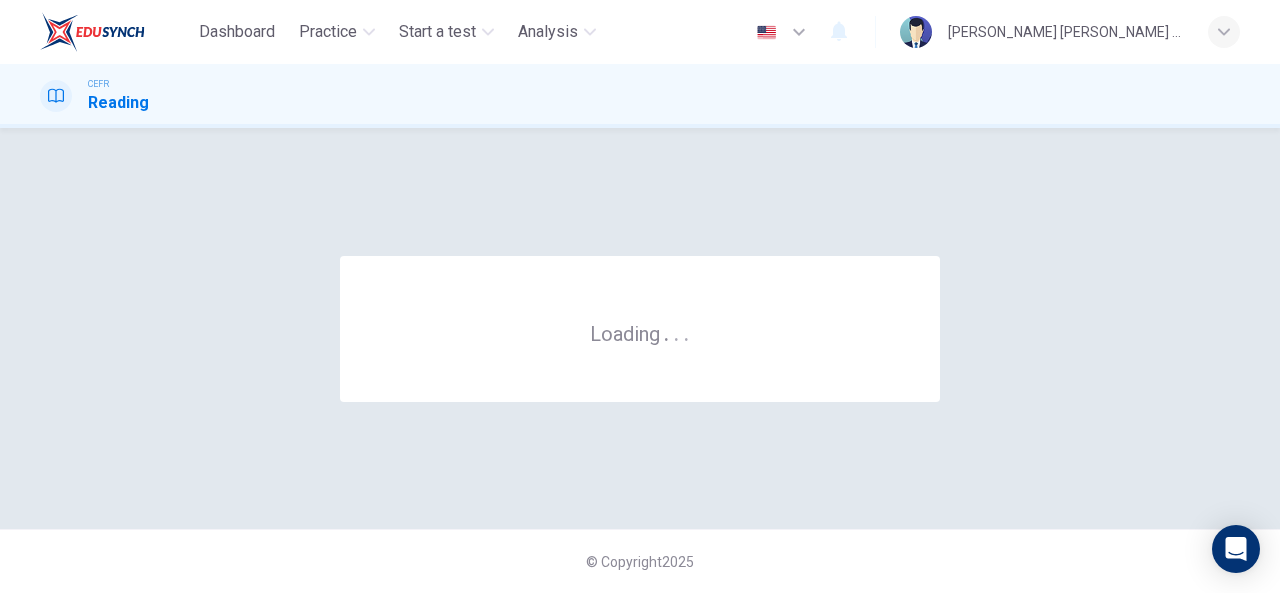 scroll, scrollTop: 0, scrollLeft: 0, axis: both 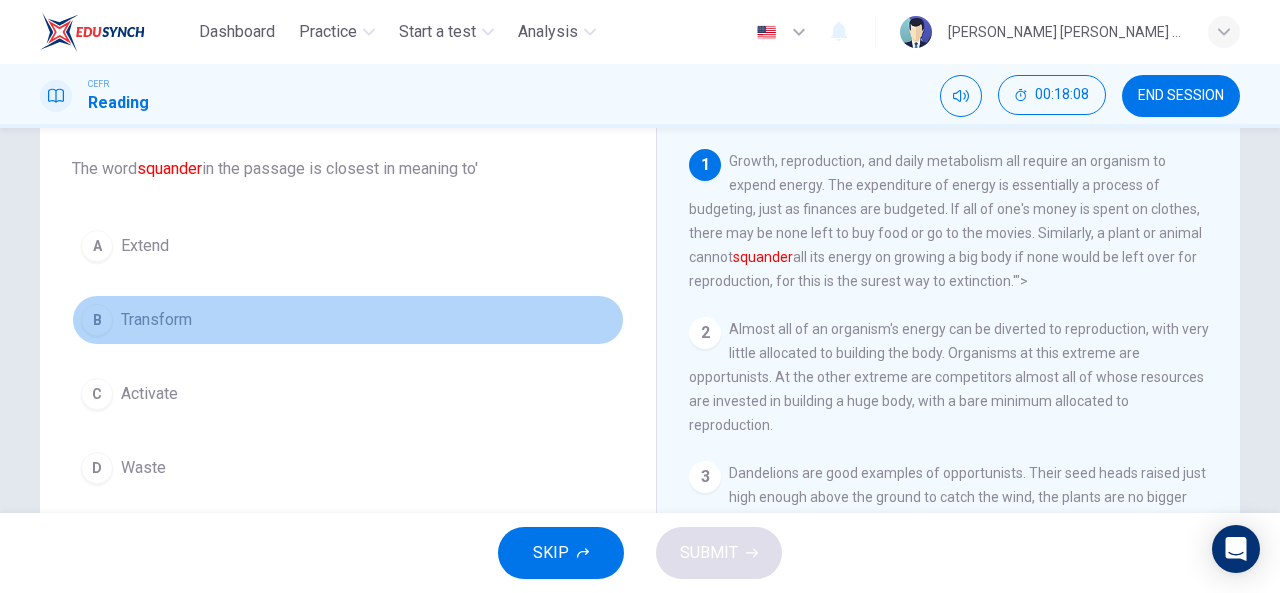 click on "Transform" at bounding box center (156, 320) 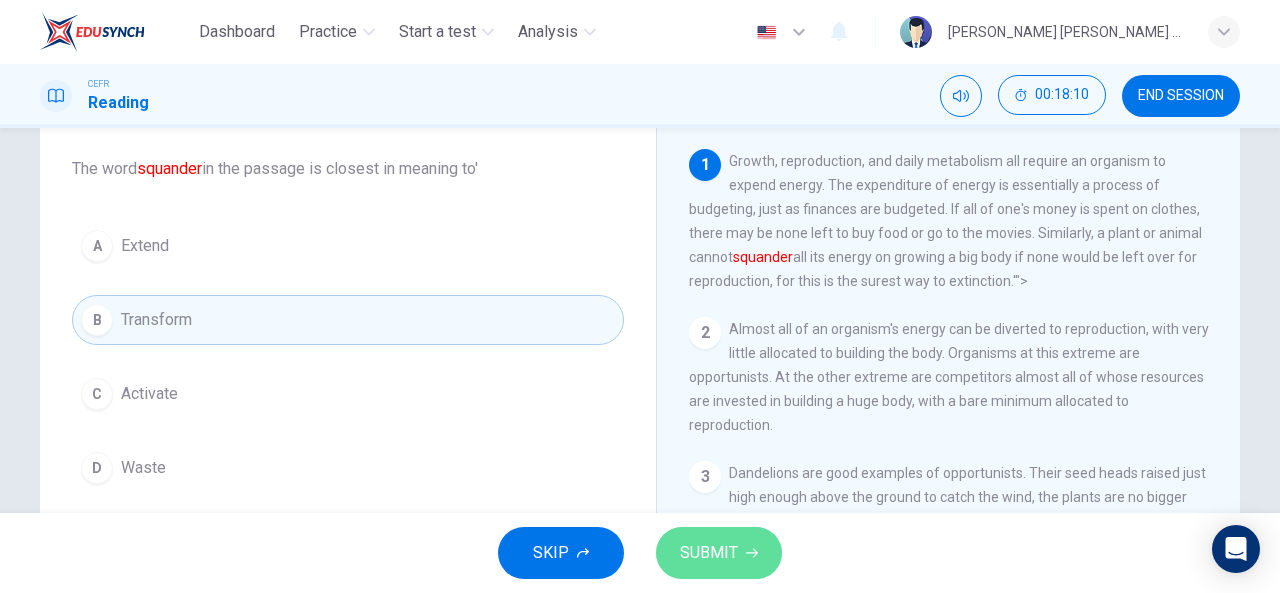 click on "SUBMIT" at bounding box center [719, 553] 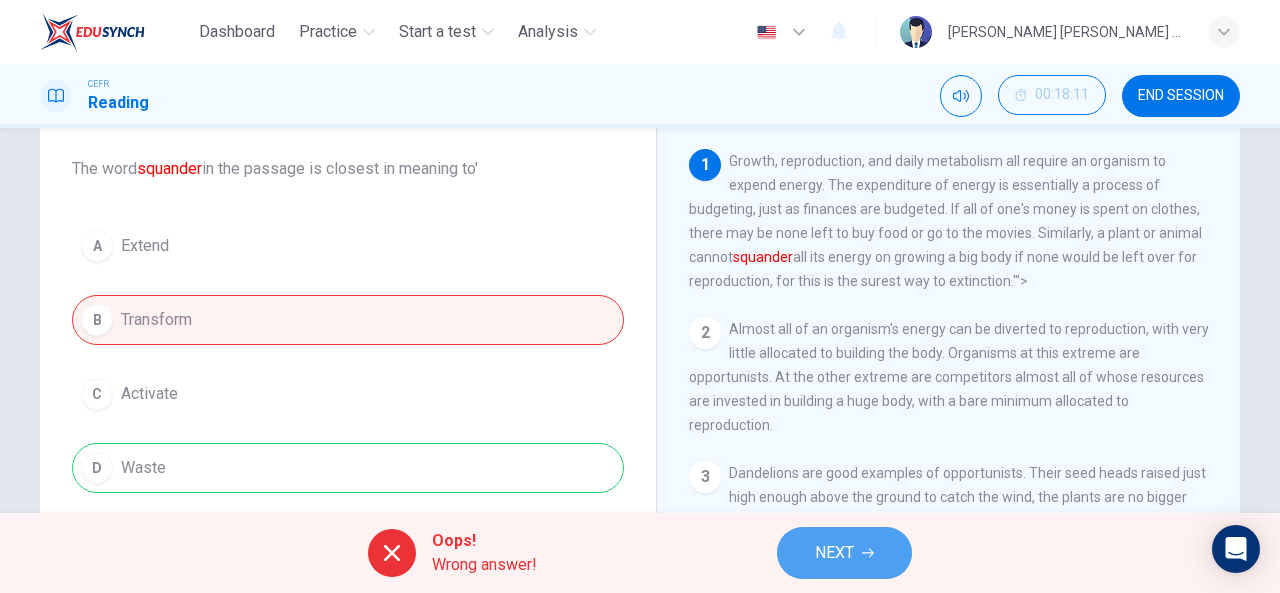 click on "NEXT" at bounding box center (834, 553) 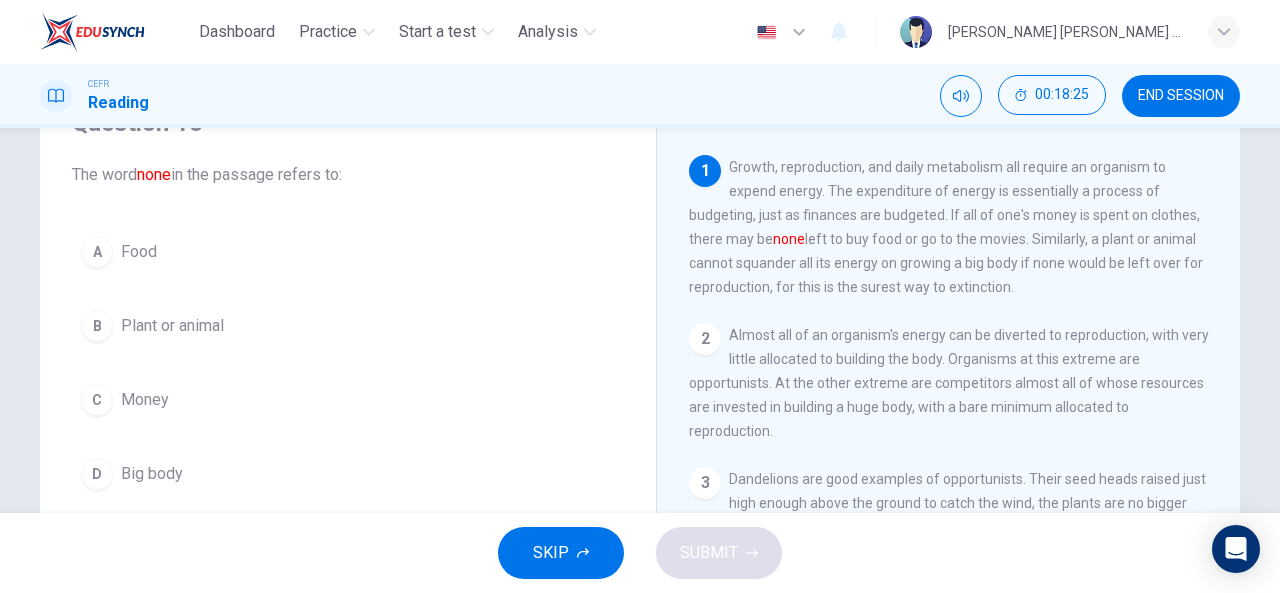 scroll, scrollTop: 100, scrollLeft: 0, axis: vertical 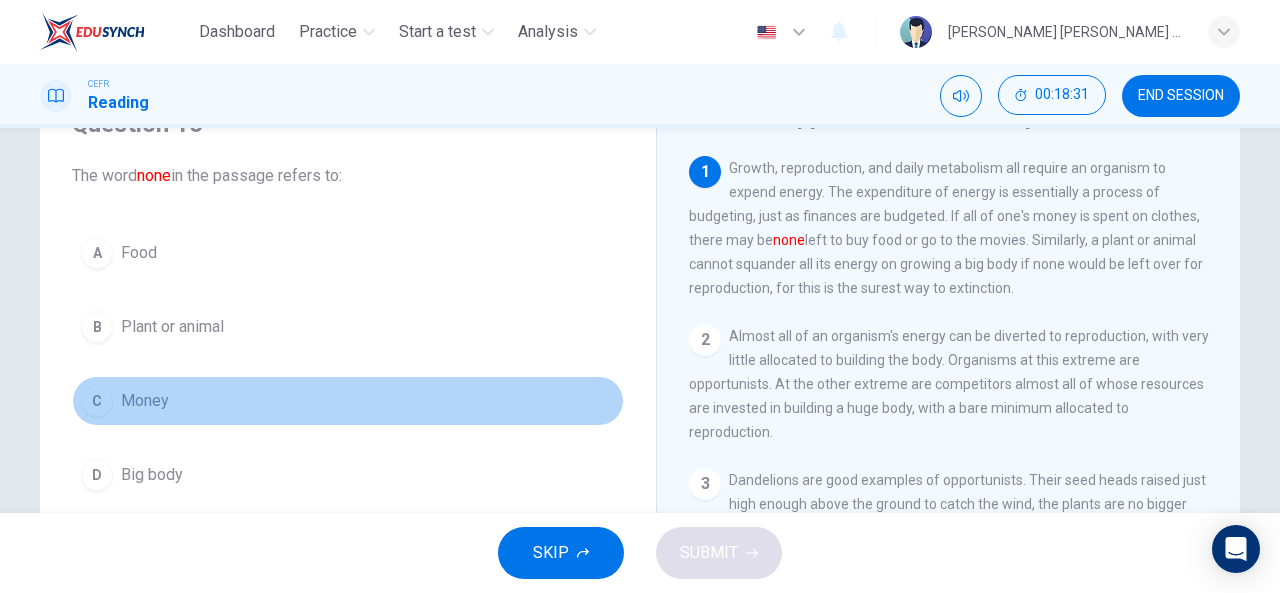 click on "Money" at bounding box center (145, 401) 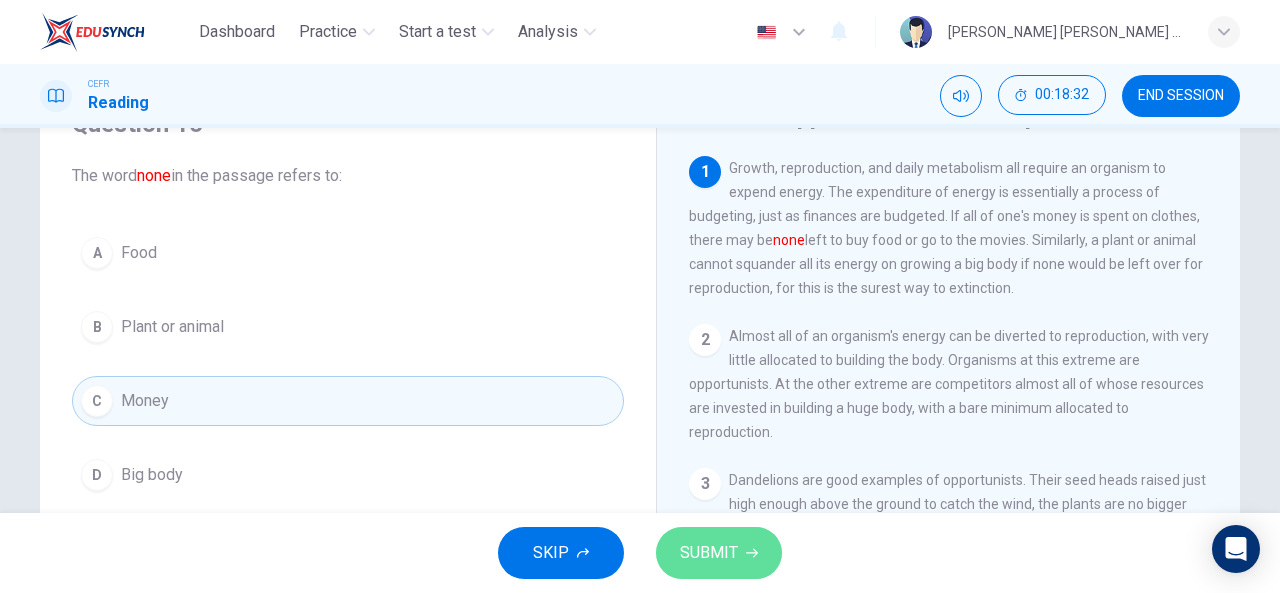 click on "SUBMIT" at bounding box center [709, 553] 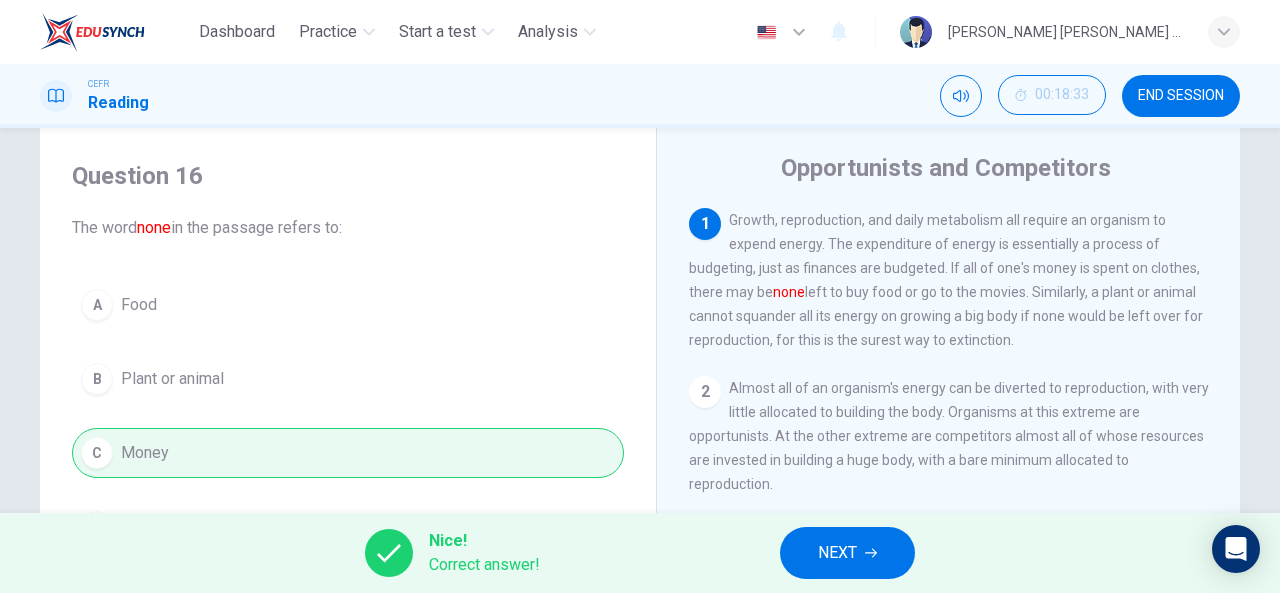 scroll, scrollTop: 50, scrollLeft: 0, axis: vertical 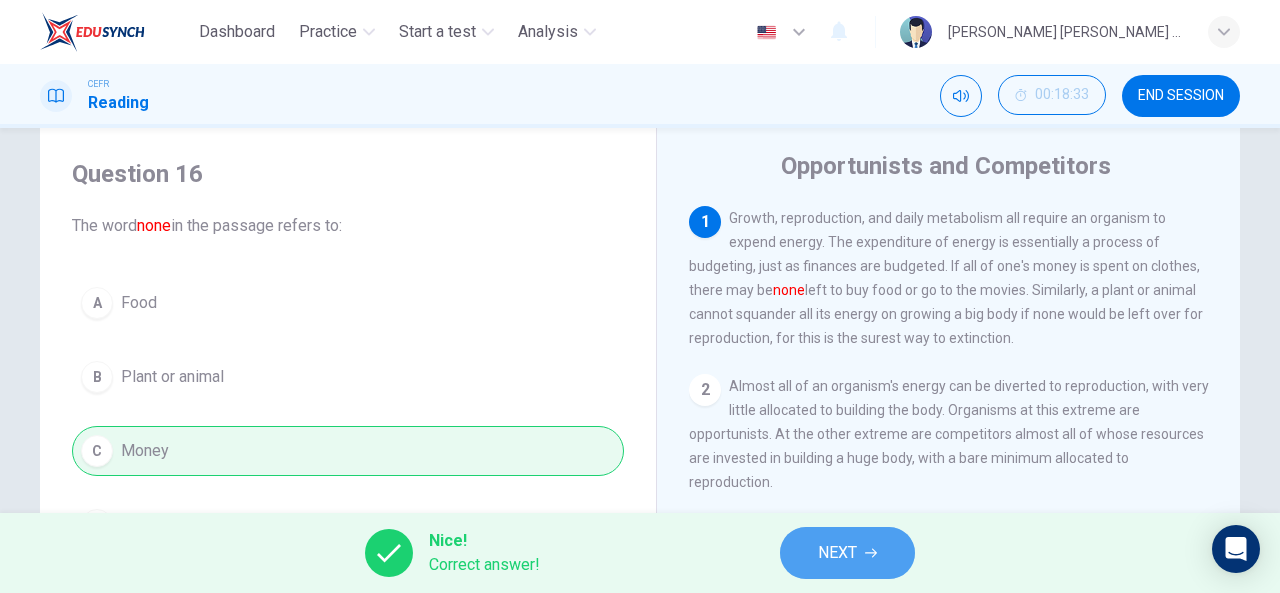 click on "NEXT" at bounding box center [837, 553] 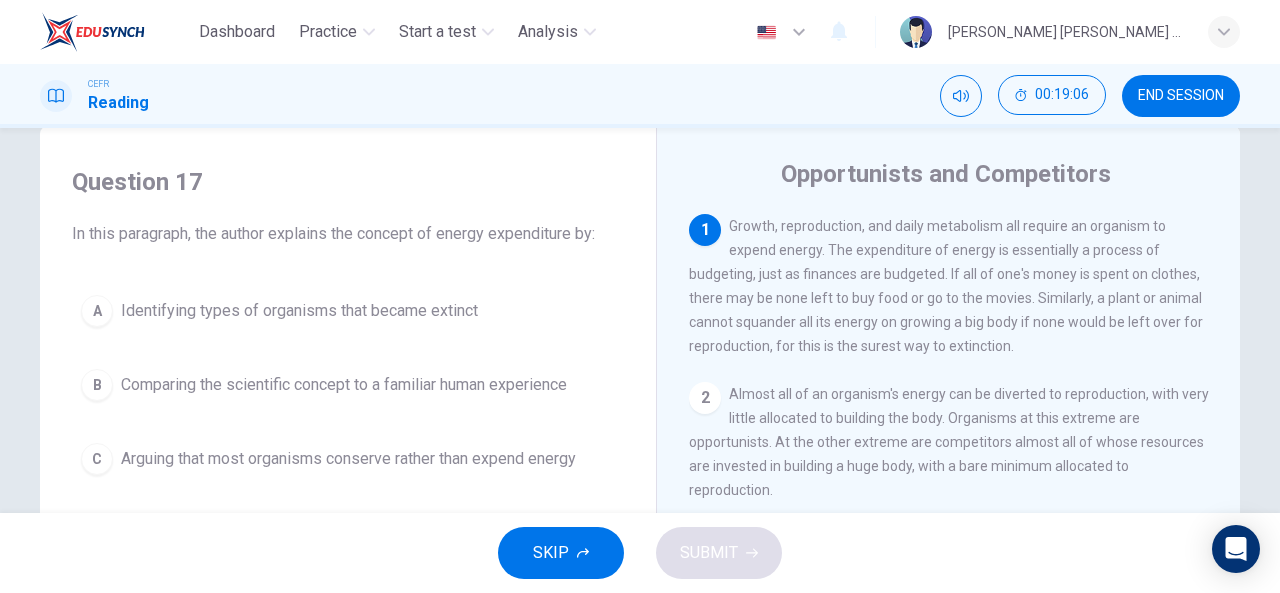 scroll, scrollTop: 142, scrollLeft: 0, axis: vertical 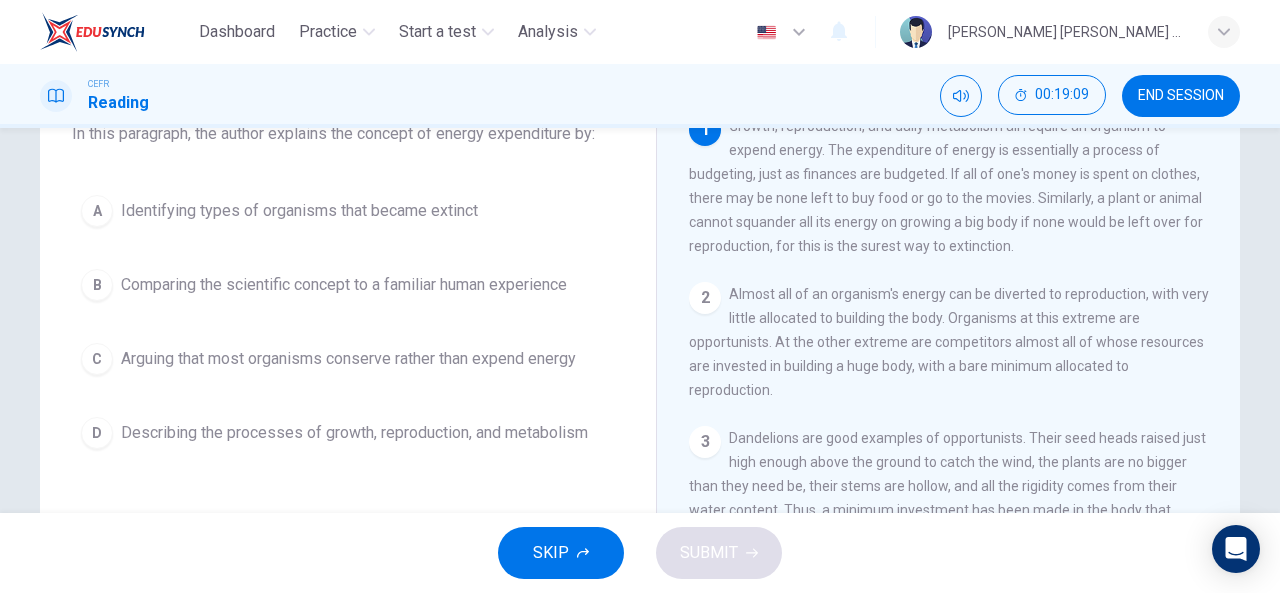 click on "B Comparing the scientific concept to a familiar human experience" at bounding box center [348, 285] 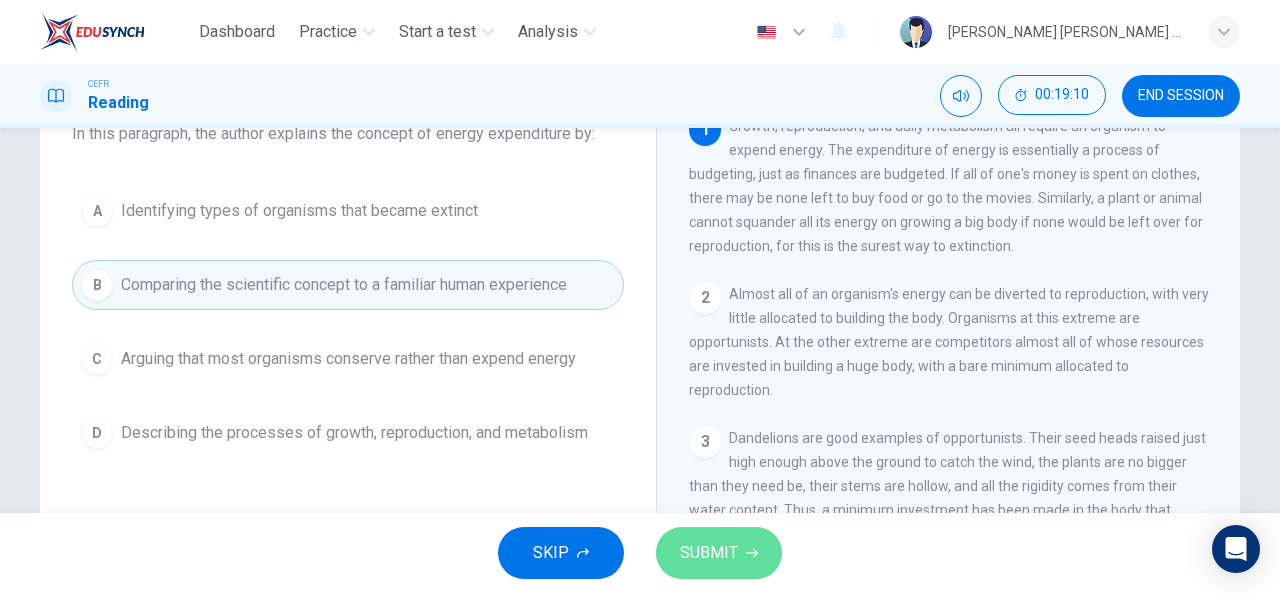 click on "SUBMIT" at bounding box center [719, 553] 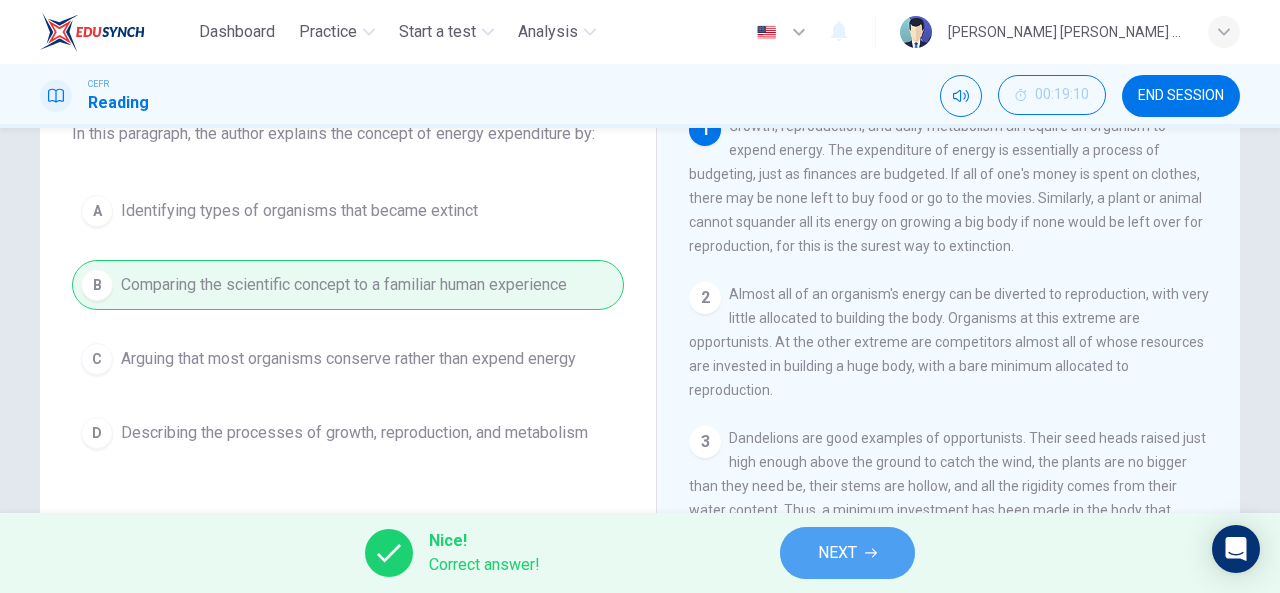 click on "NEXT" at bounding box center [847, 553] 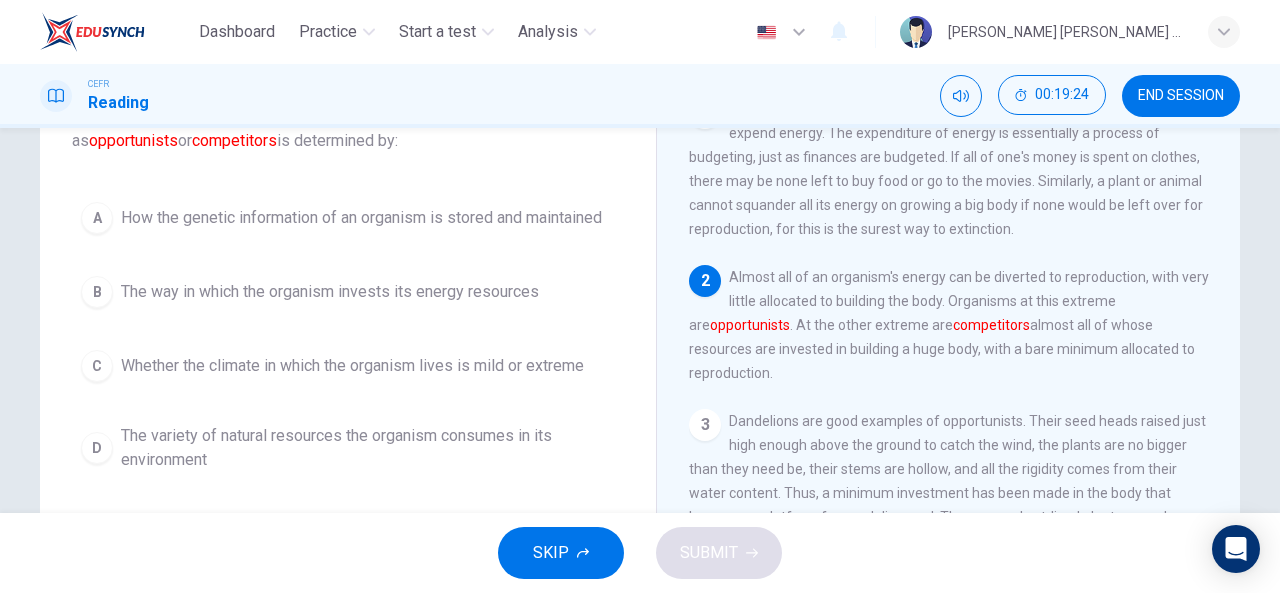 scroll, scrollTop: 37, scrollLeft: 0, axis: vertical 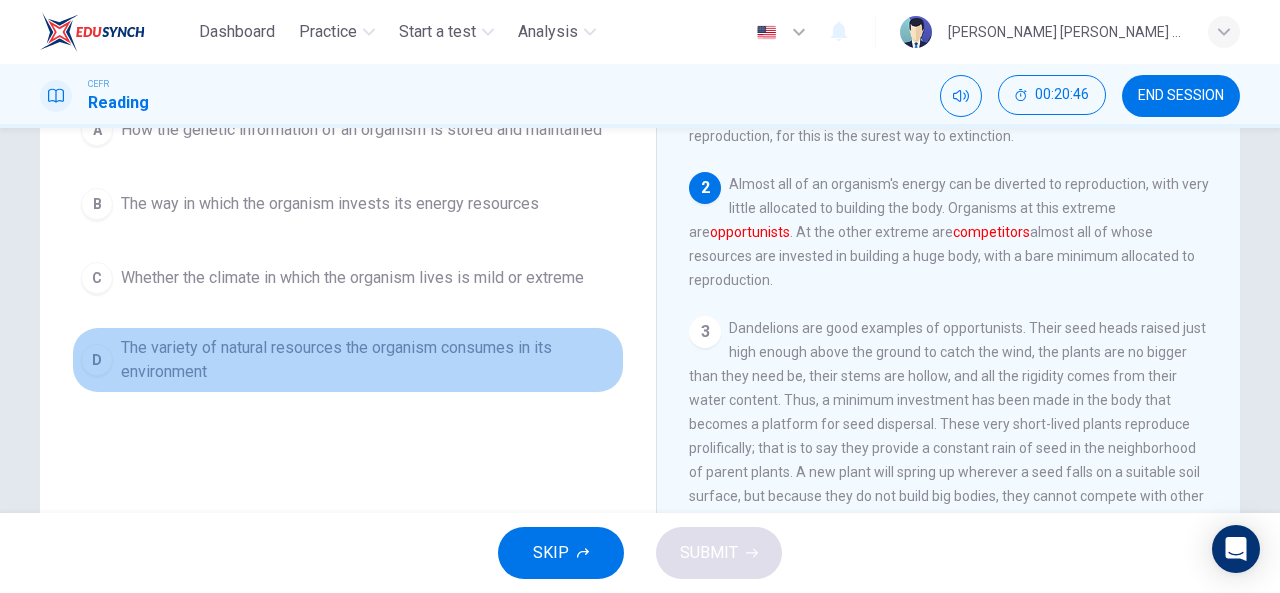click on "D The variety of natural resources the organism consumes in its environment" at bounding box center [348, 360] 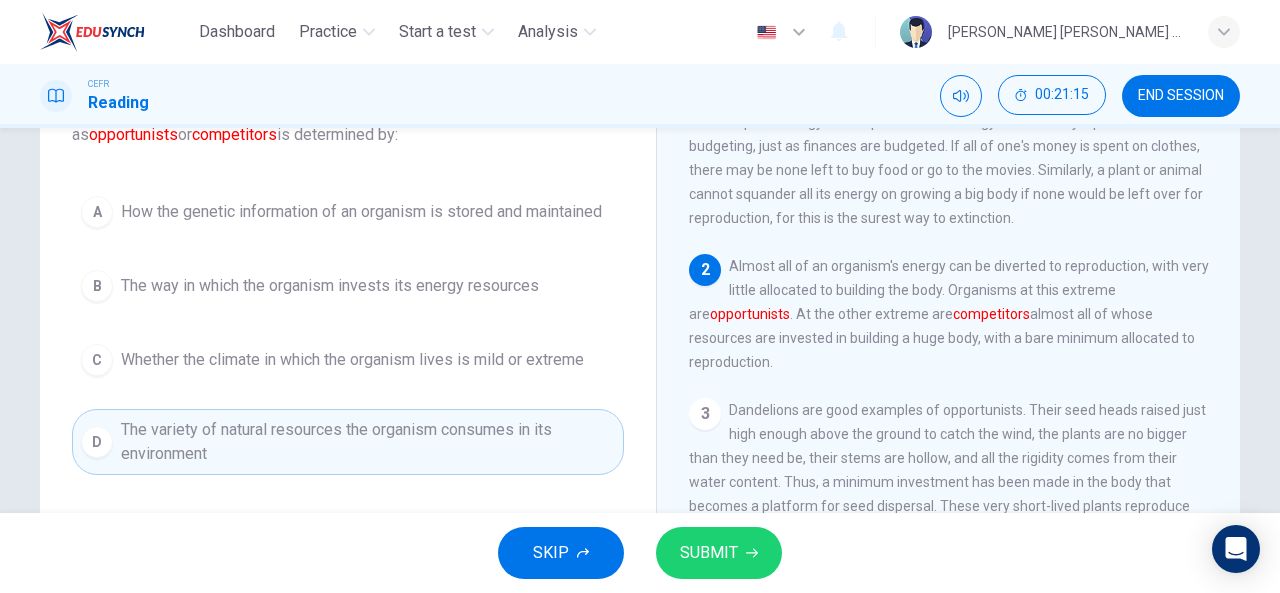 scroll, scrollTop: 164, scrollLeft: 0, axis: vertical 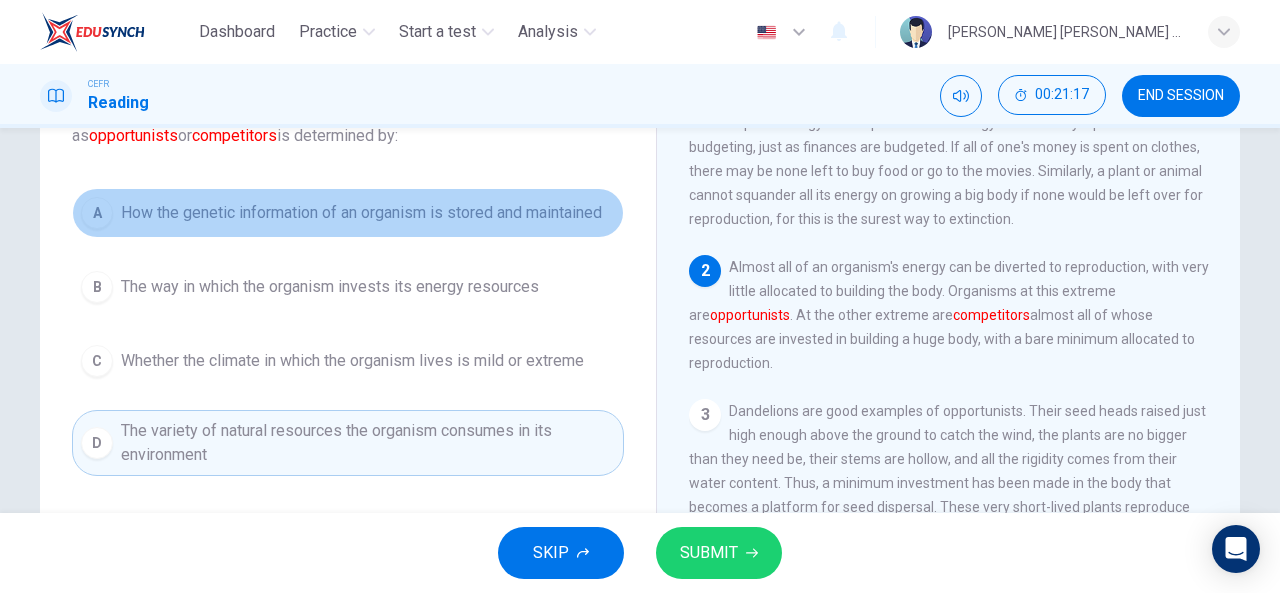 click on "A How the genetic information of an organism is stored and maintained" at bounding box center (348, 213) 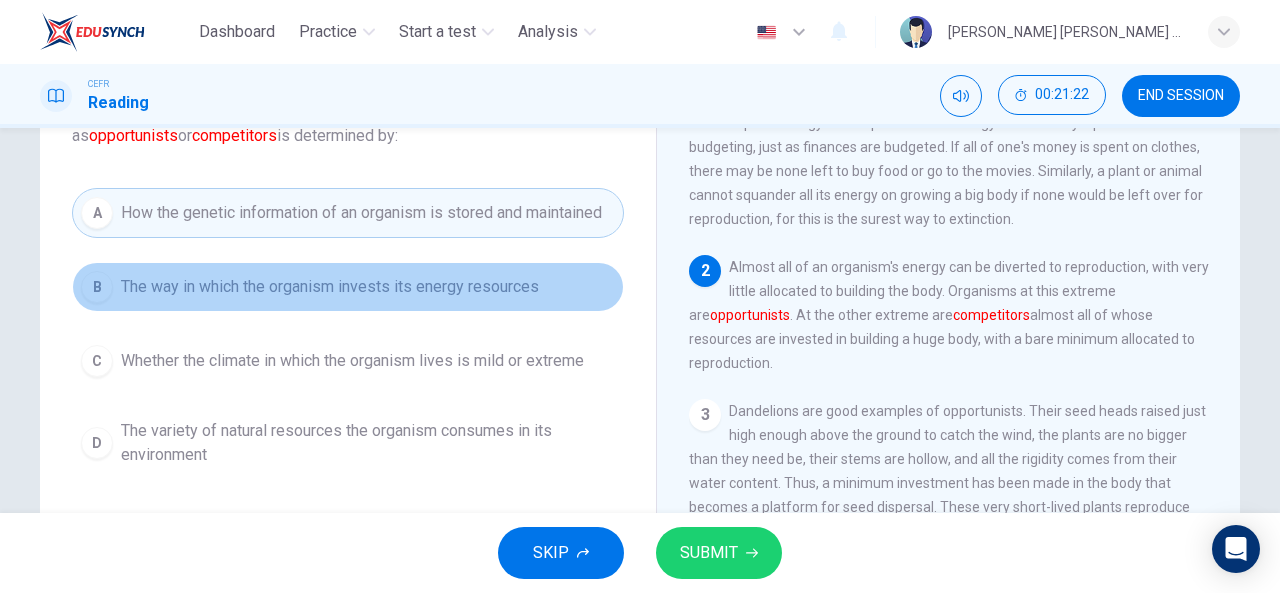 click on "B The way in which the organism invests its energy resources" at bounding box center [348, 287] 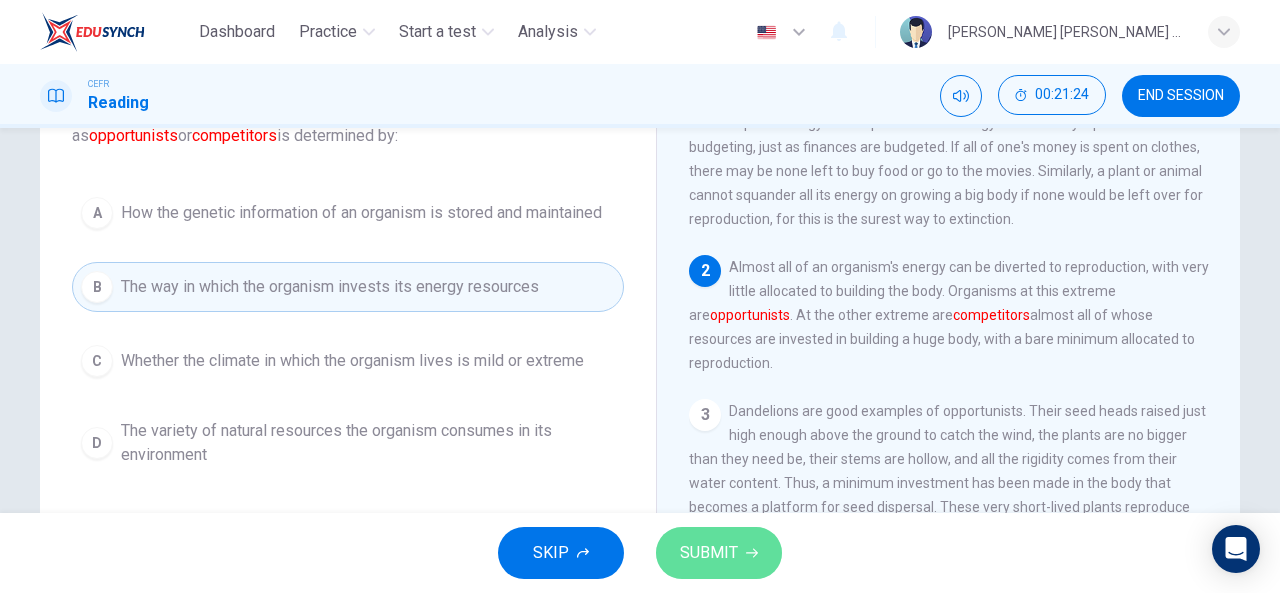 click on "SUBMIT" at bounding box center (709, 553) 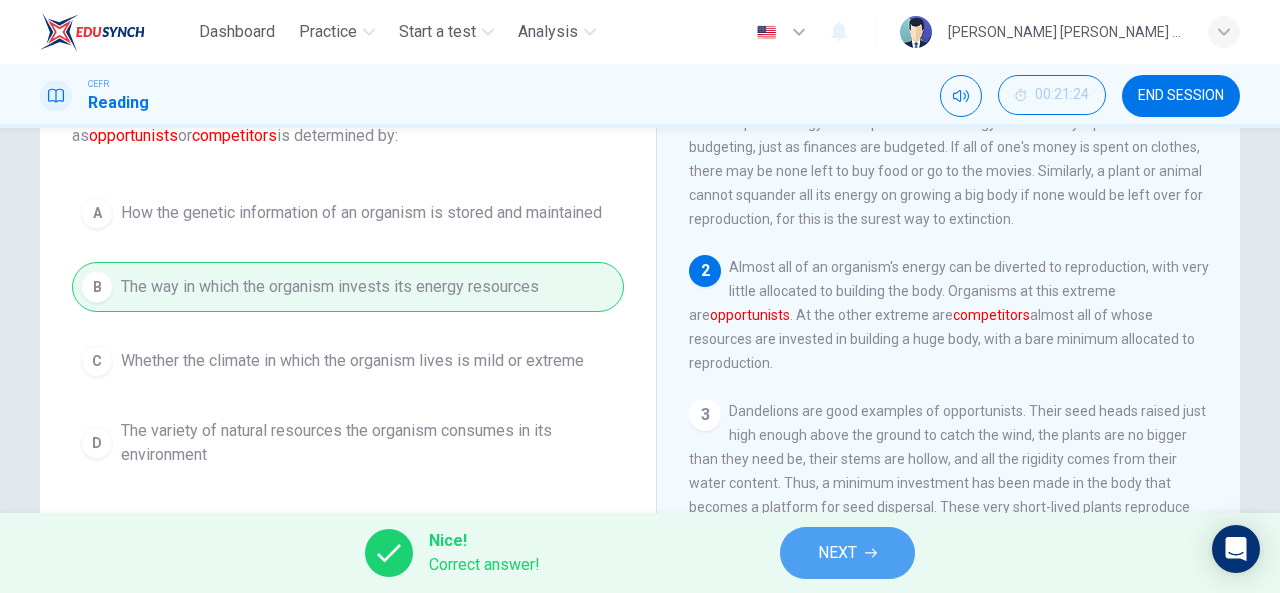 click on "NEXT" at bounding box center (837, 553) 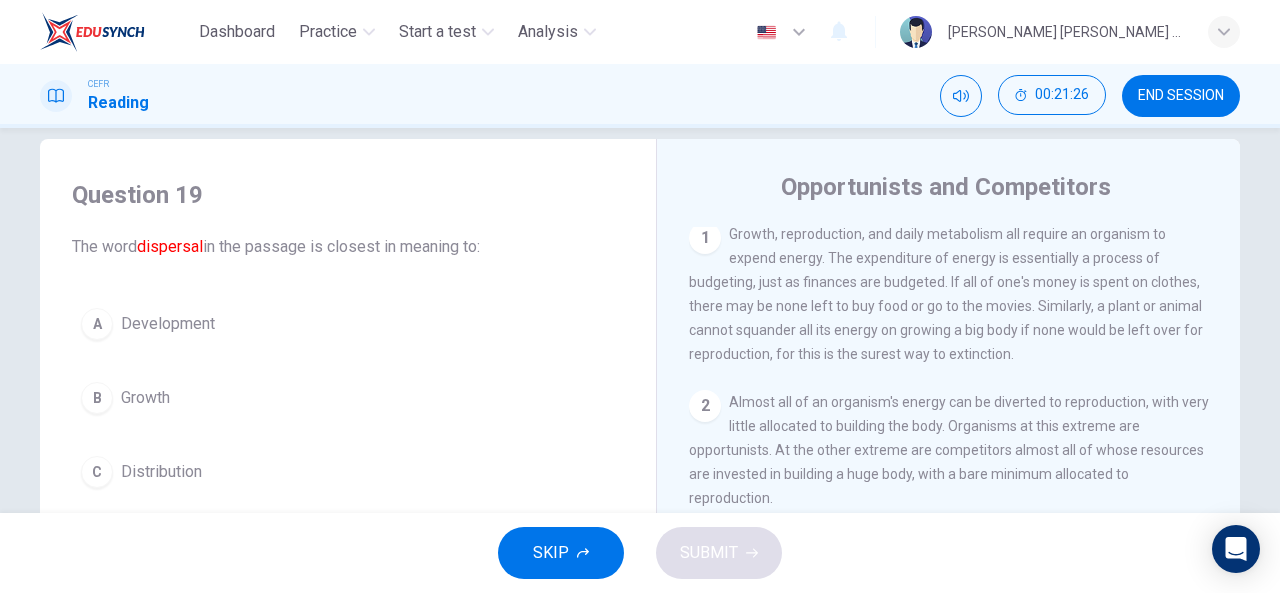 scroll, scrollTop: 28, scrollLeft: 0, axis: vertical 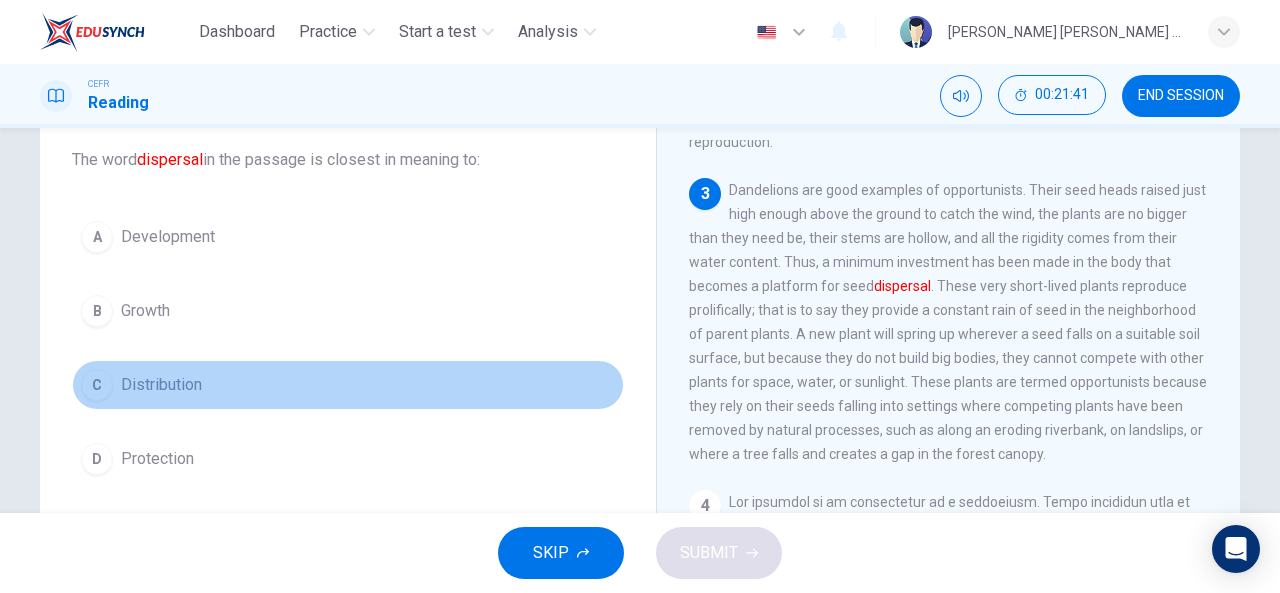 click on "Distribution" at bounding box center (161, 385) 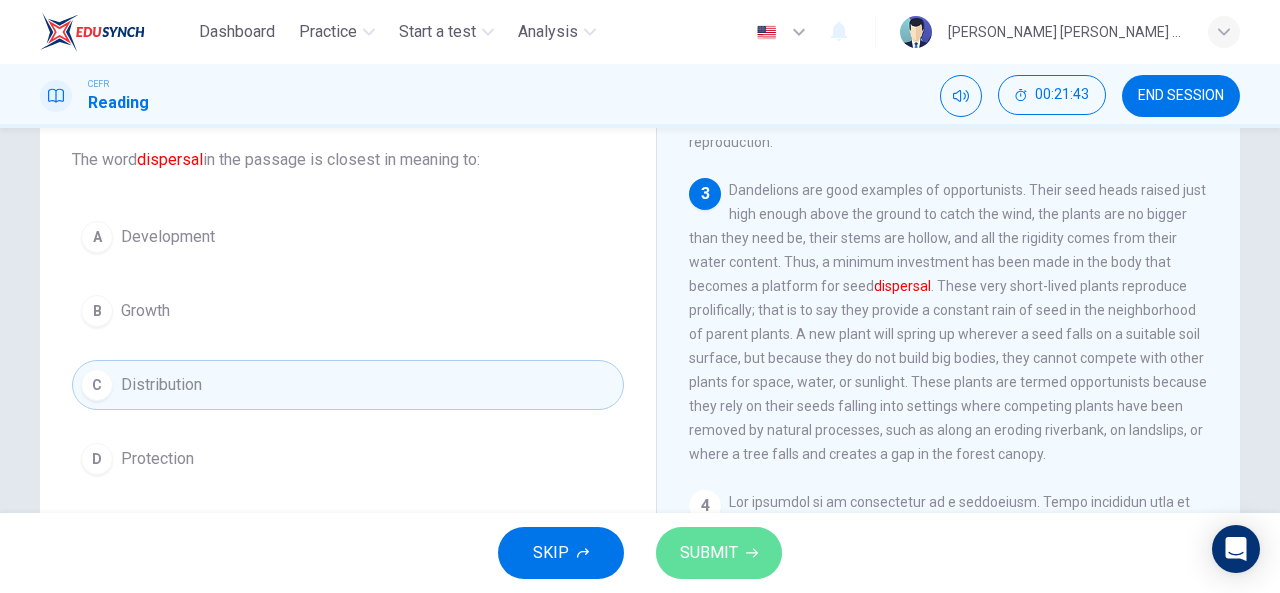 click on "SUBMIT" at bounding box center (709, 553) 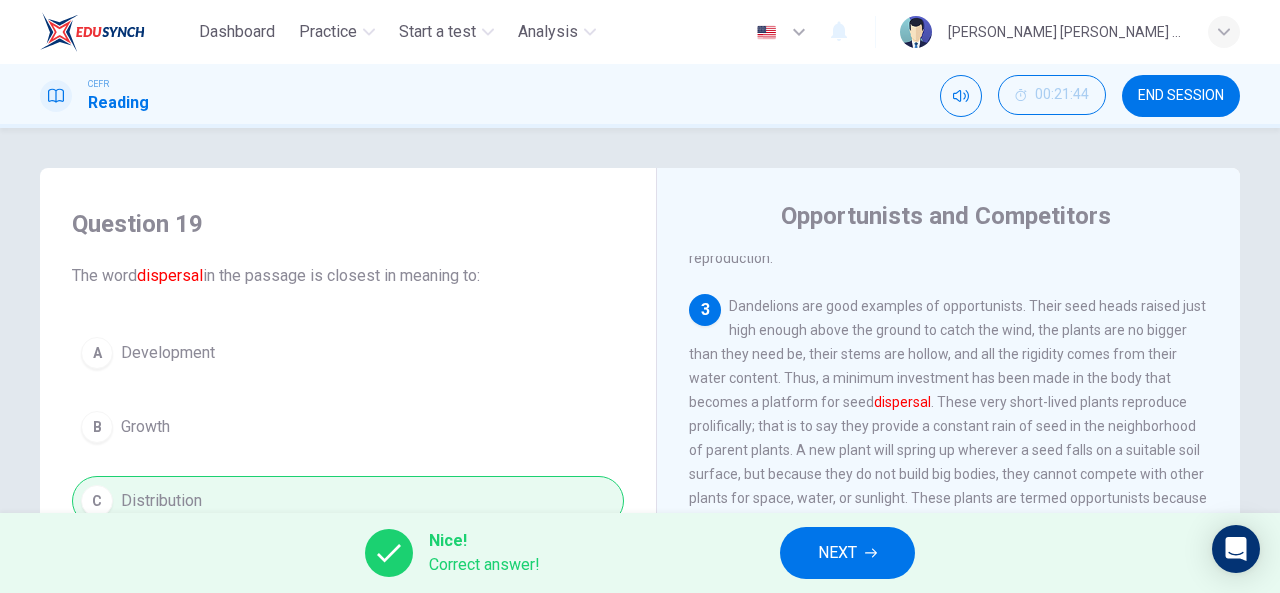 scroll, scrollTop: 153, scrollLeft: 0, axis: vertical 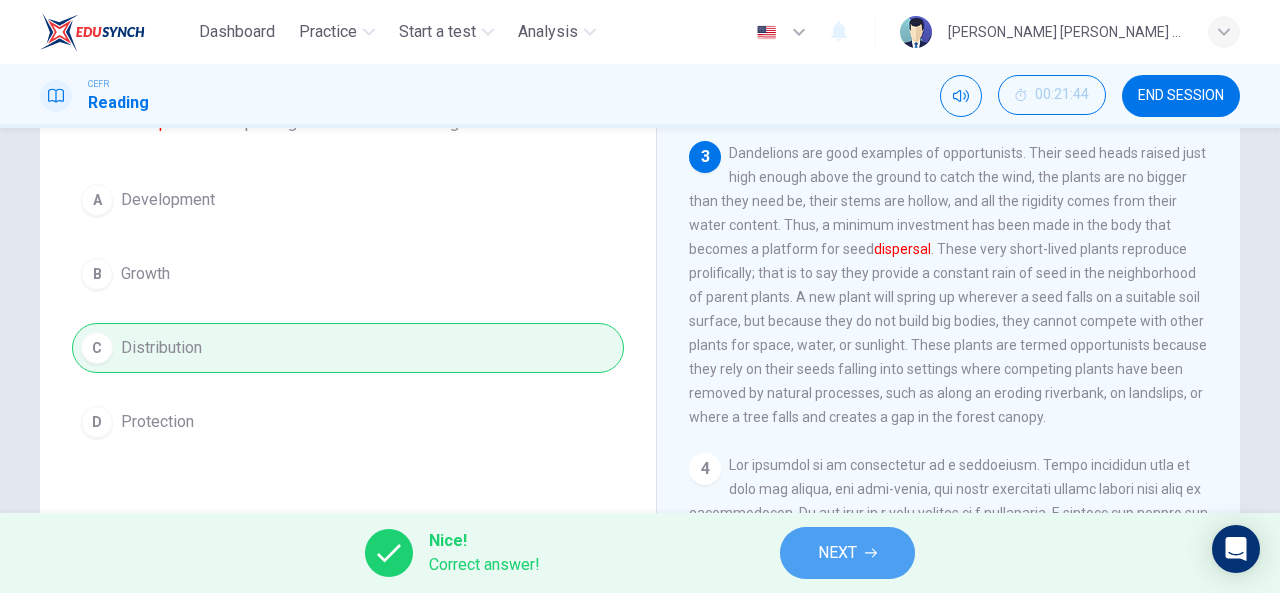 click on "NEXT" at bounding box center (837, 553) 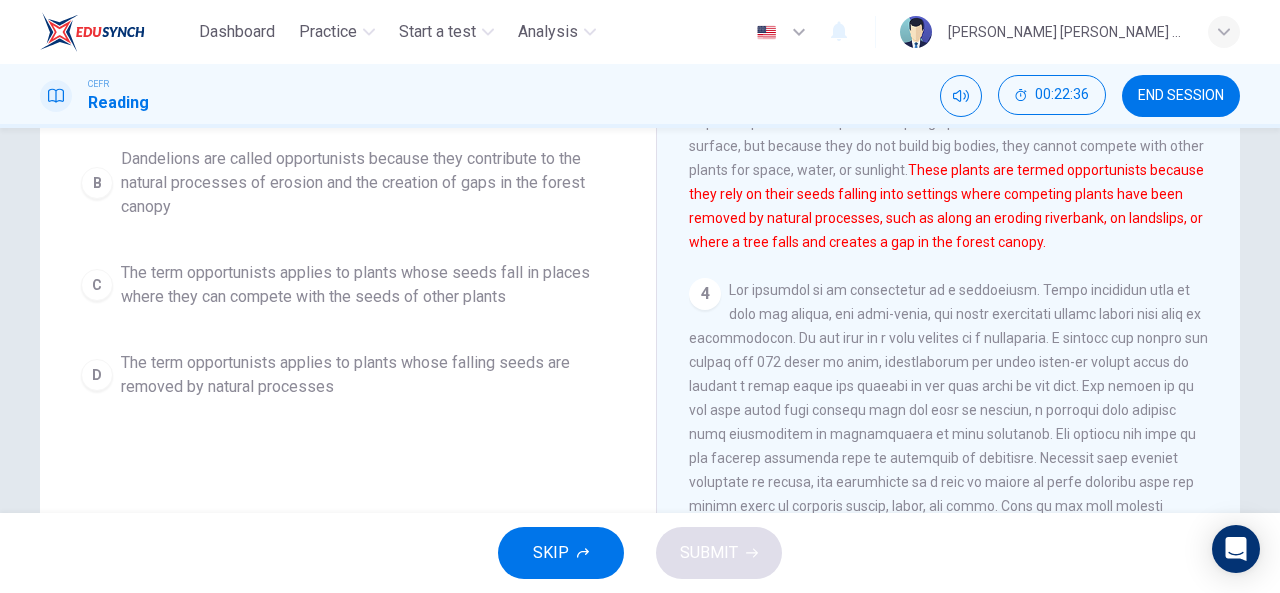 scroll, scrollTop: 328, scrollLeft: 0, axis: vertical 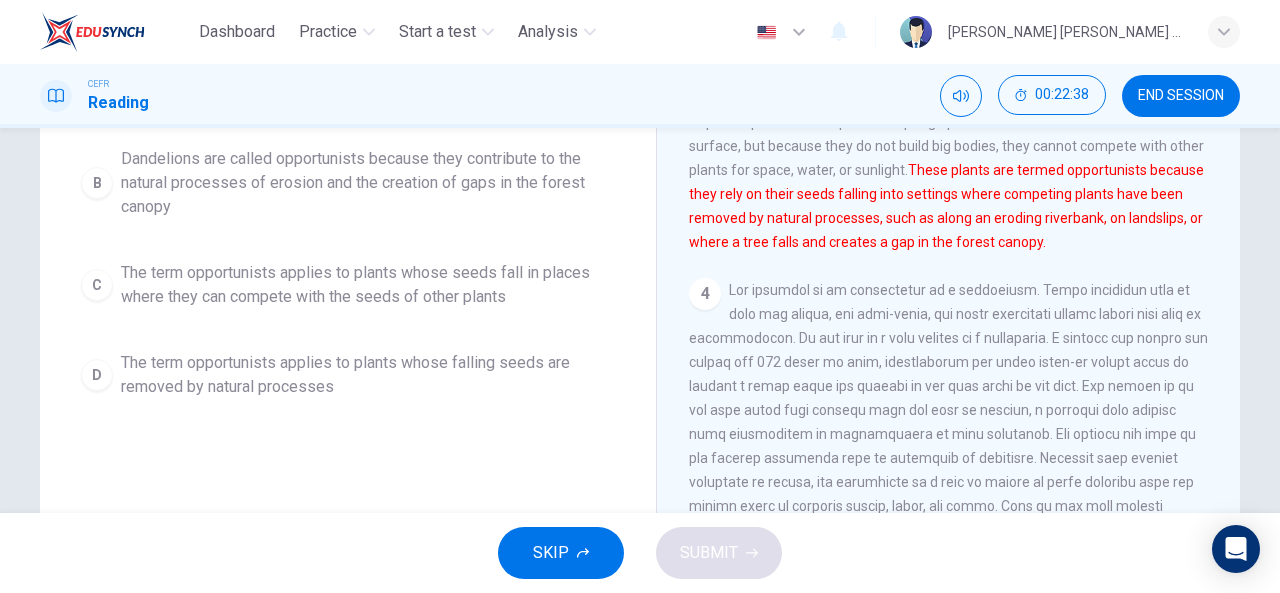 drag, startPoint x: 259, startPoint y: 357, endPoint x: 462, endPoint y: 238, distance: 235.3083 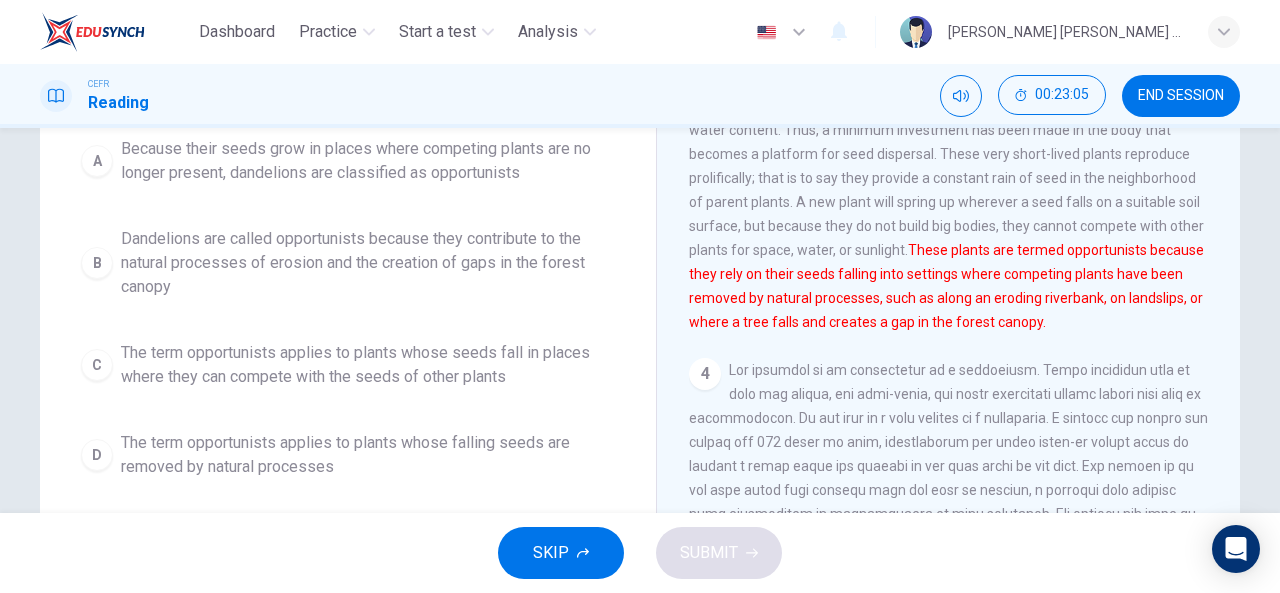 scroll, scrollTop: 248, scrollLeft: 0, axis: vertical 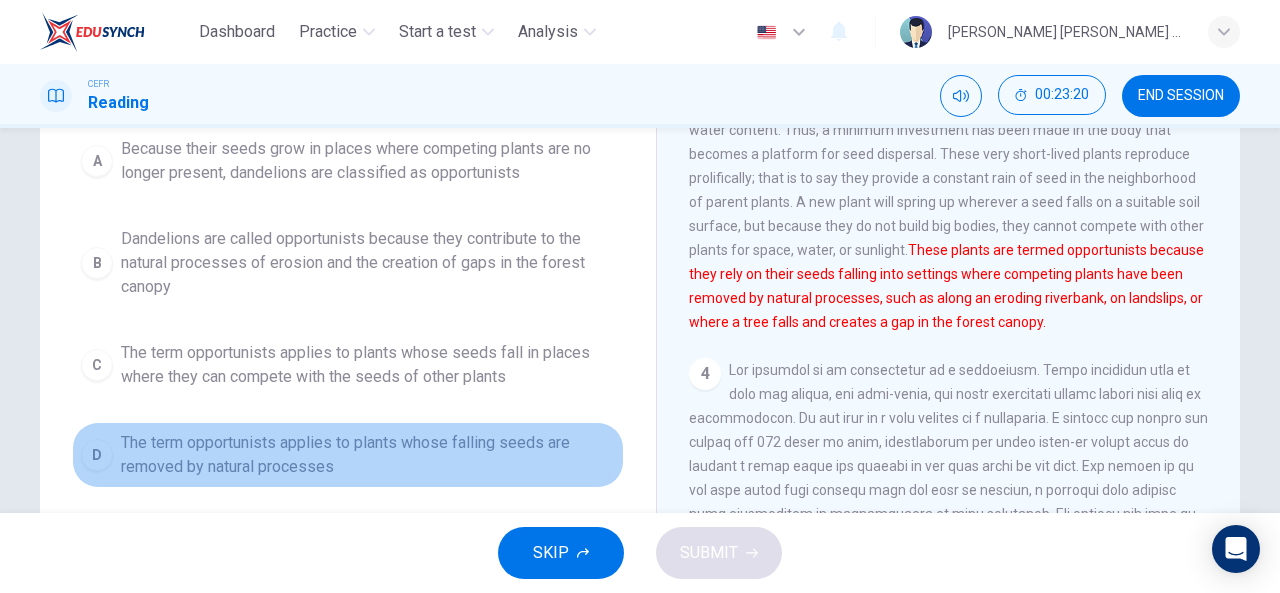 click on "The term opportunists applies to plants whose falling seeds are removed by natural processes" at bounding box center [368, 455] 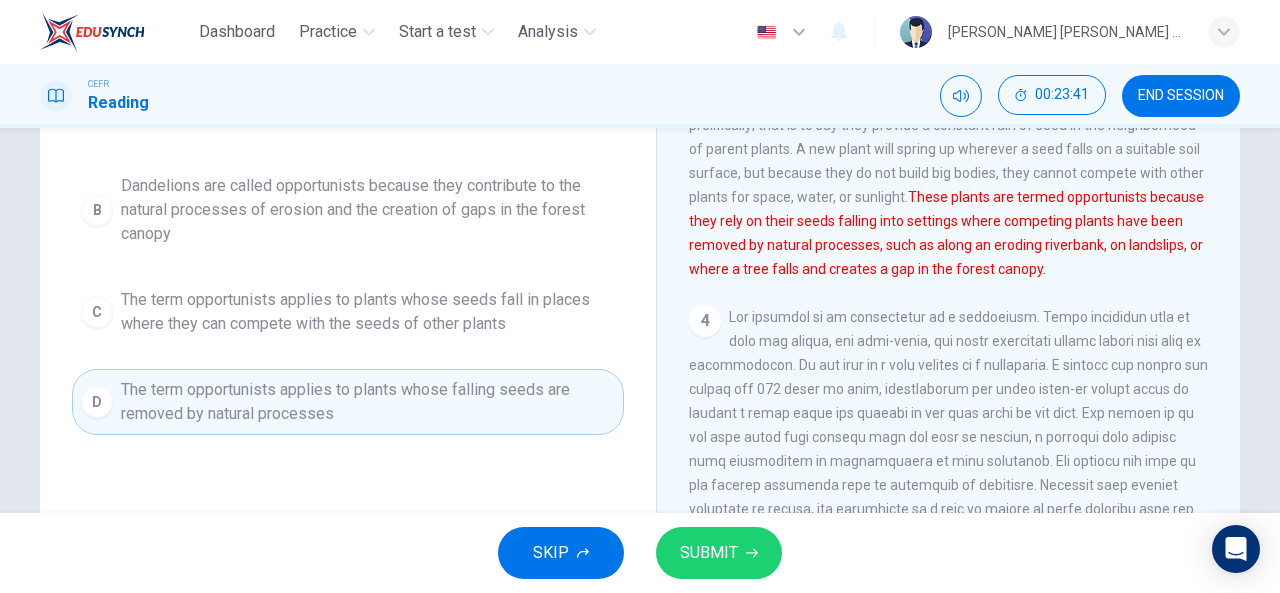 scroll, scrollTop: 300, scrollLeft: 0, axis: vertical 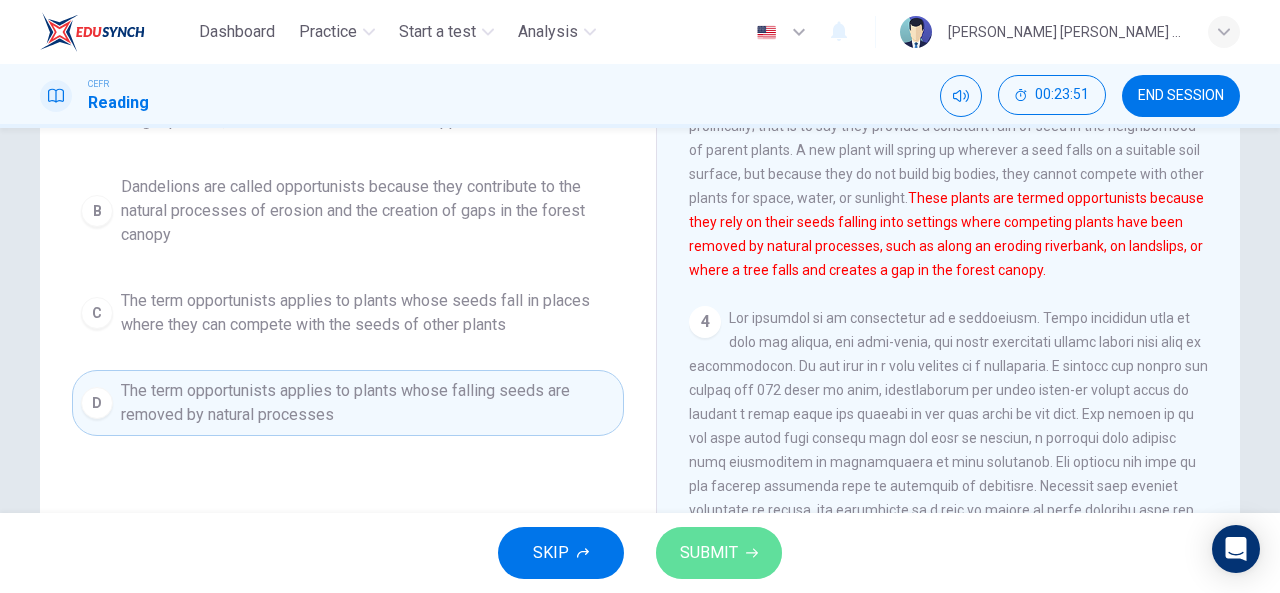 click on "SUBMIT" at bounding box center (709, 553) 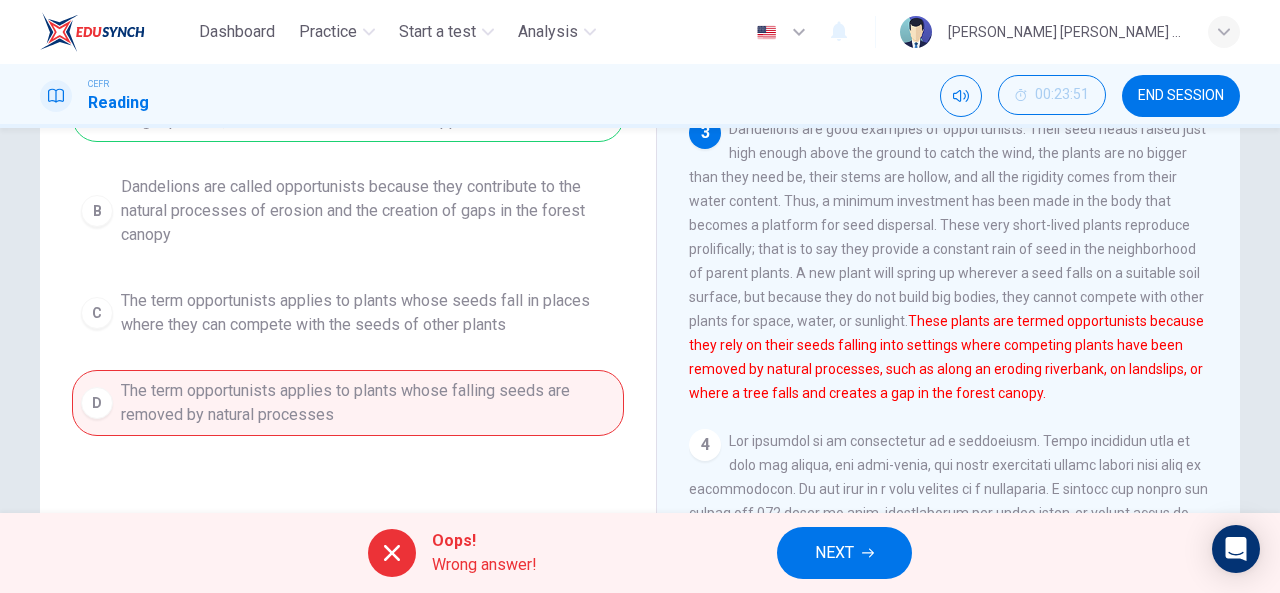 scroll, scrollTop: 150, scrollLeft: 0, axis: vertical 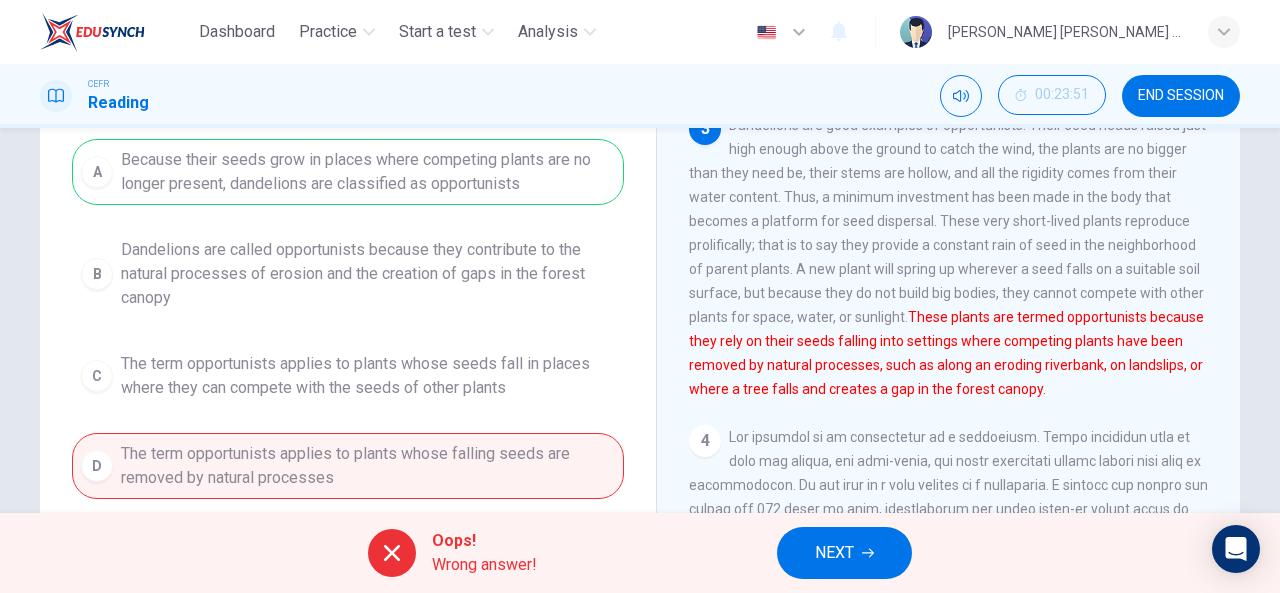 drag, startPoint x: 901, startPoint y: 383, endPoint x: 558, endPoint y: 359, distance: 343.83862 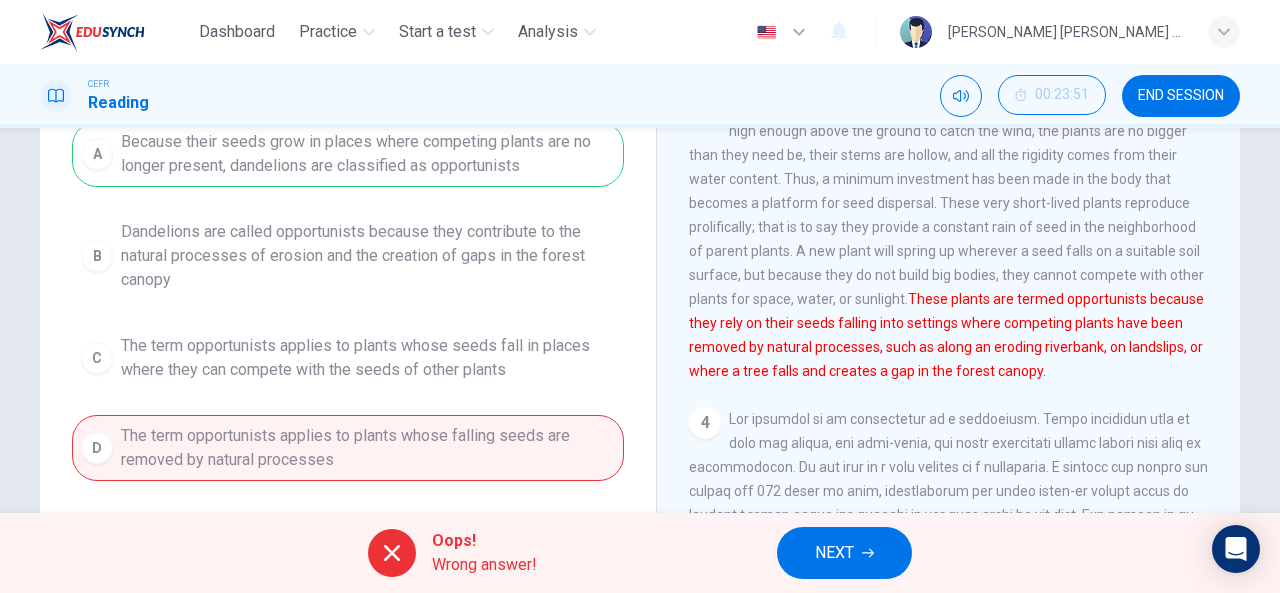 scroll, scrollTop: 389, scrollLeft: 0, axis: vertical 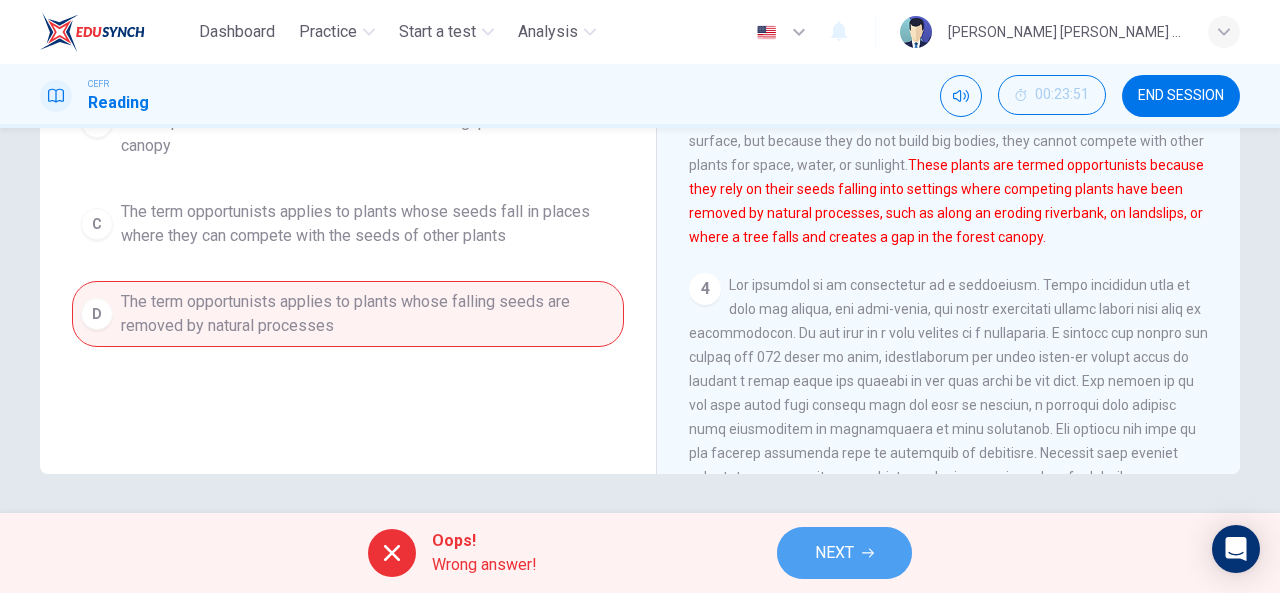 click 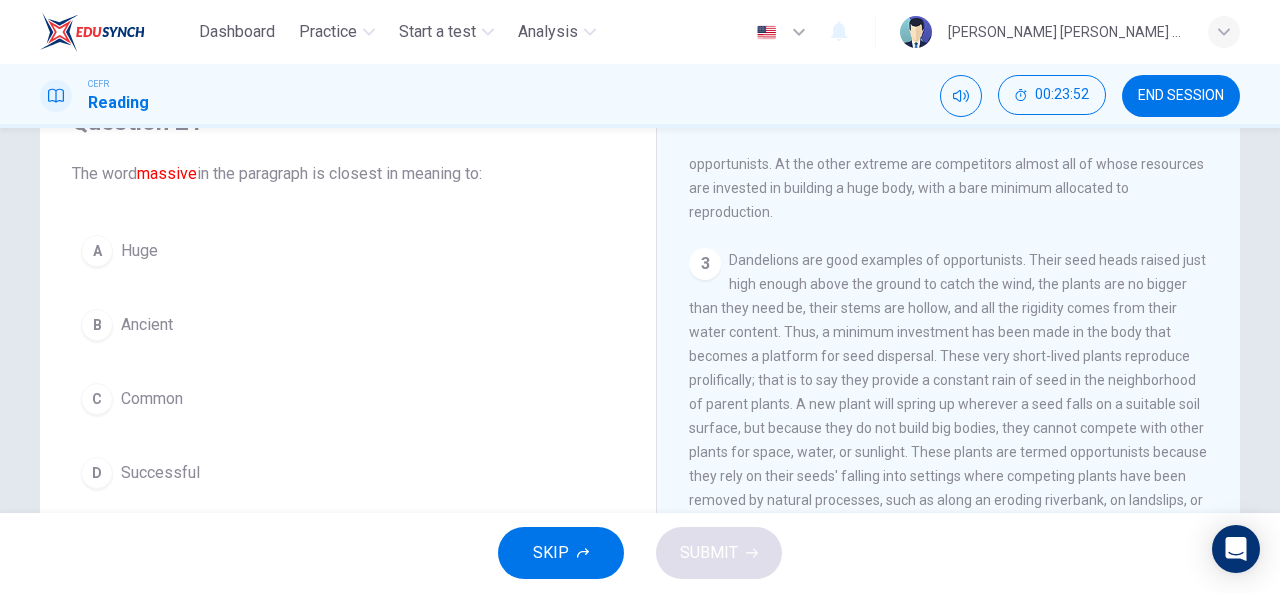 scroll, scrollTop: 0, scrollLeft: 0, axis: both 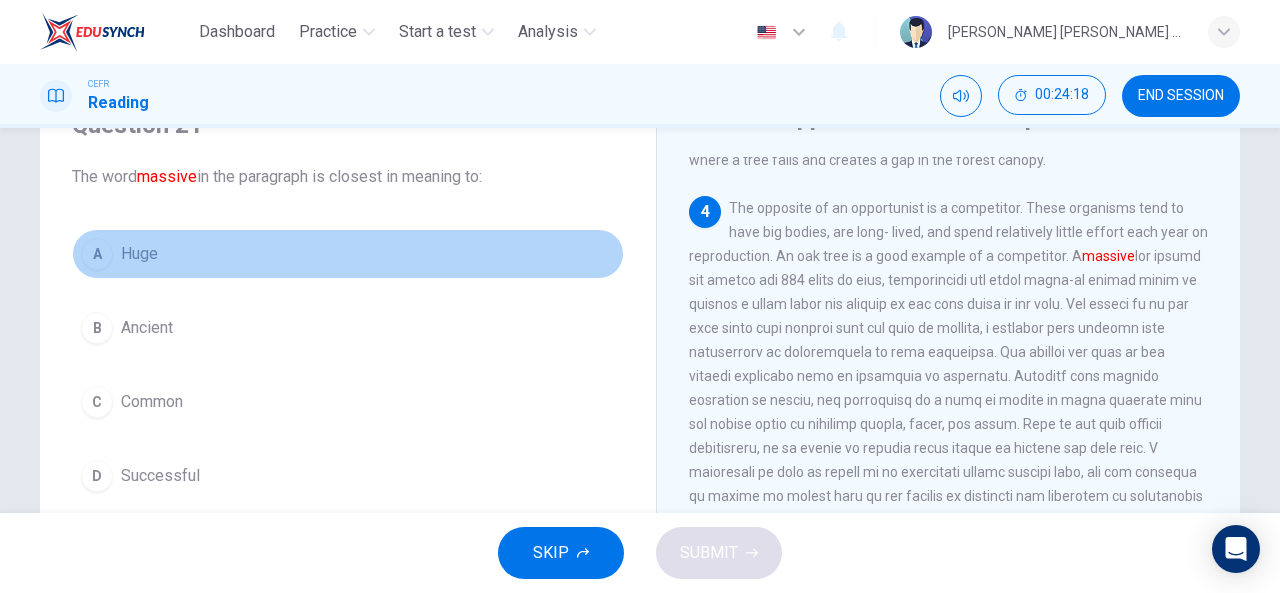 click on "Huge" at bounding box center (139, 254) 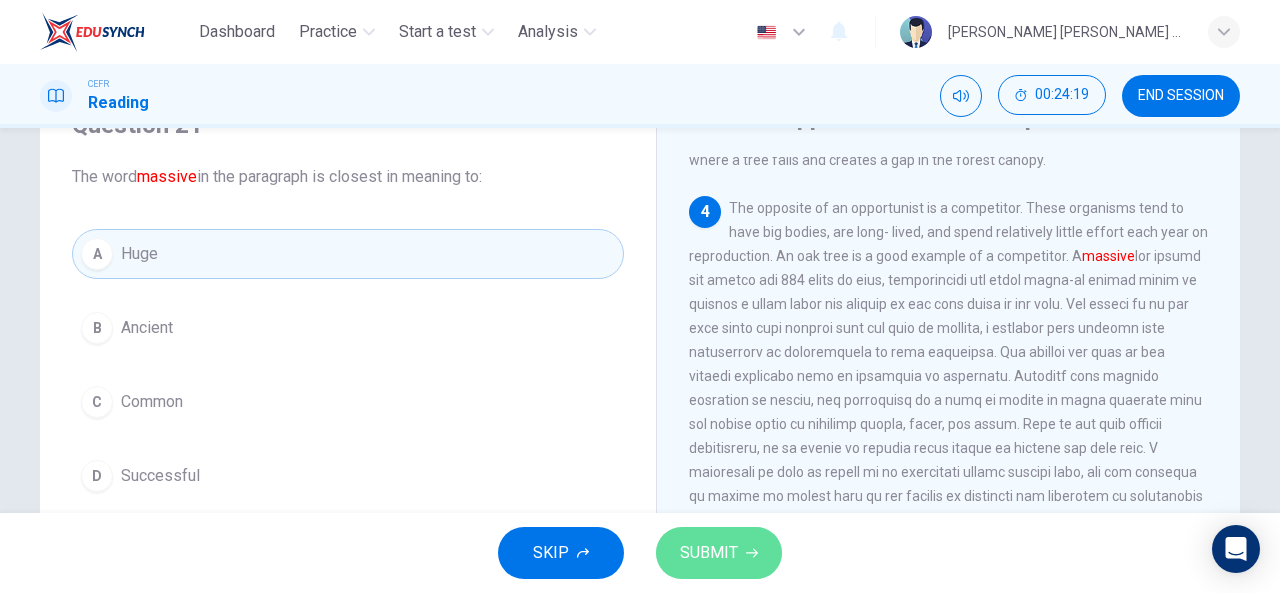 click on "SUBMIT" at bounding box center (709, 553) 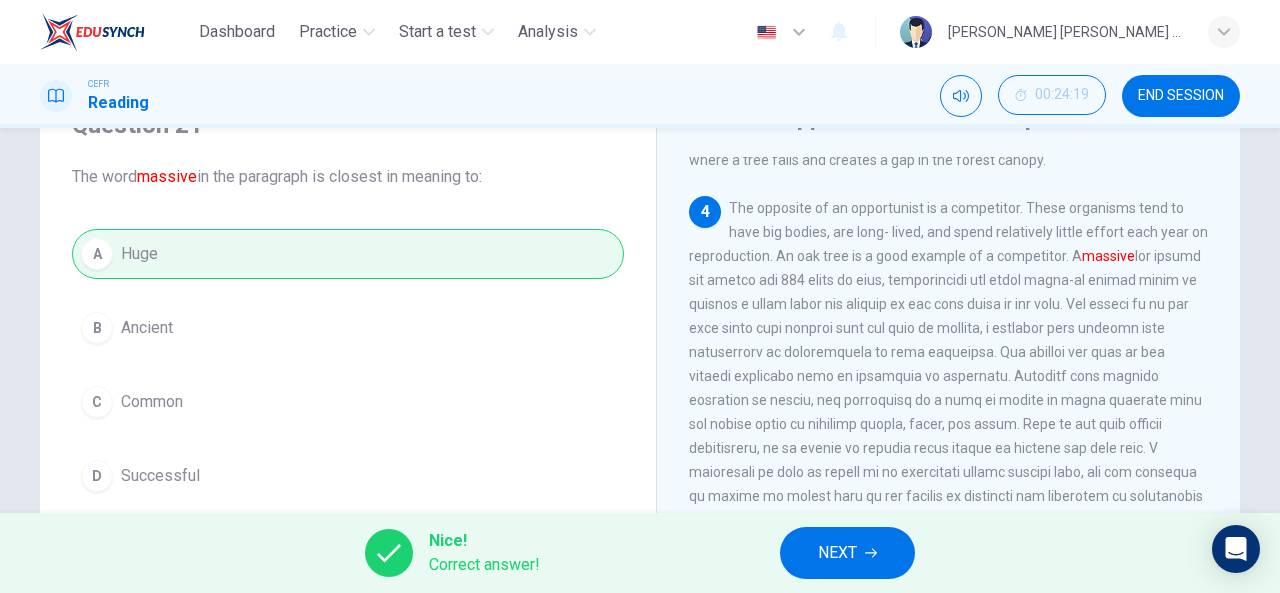 scroll, scrollTop: 0, scrollLeft: 0, axis: both 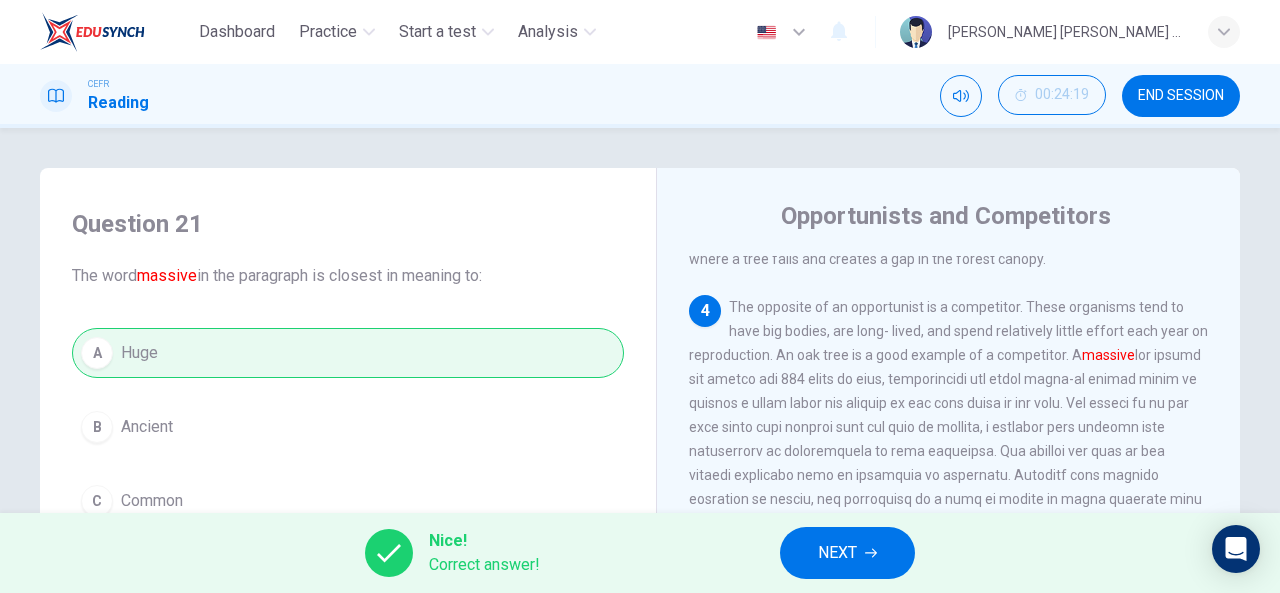 click on "NEXT" at bounding box center [837, 553] 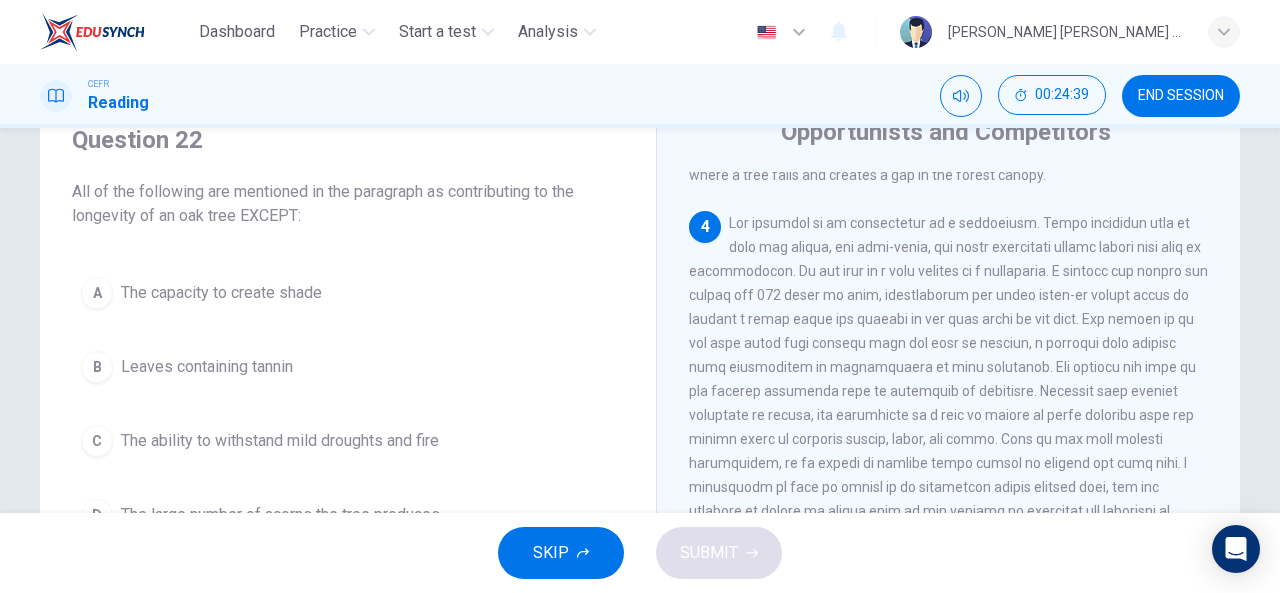 scroll, scrollTop: 83, scrollLeft: 0, axis: vertical 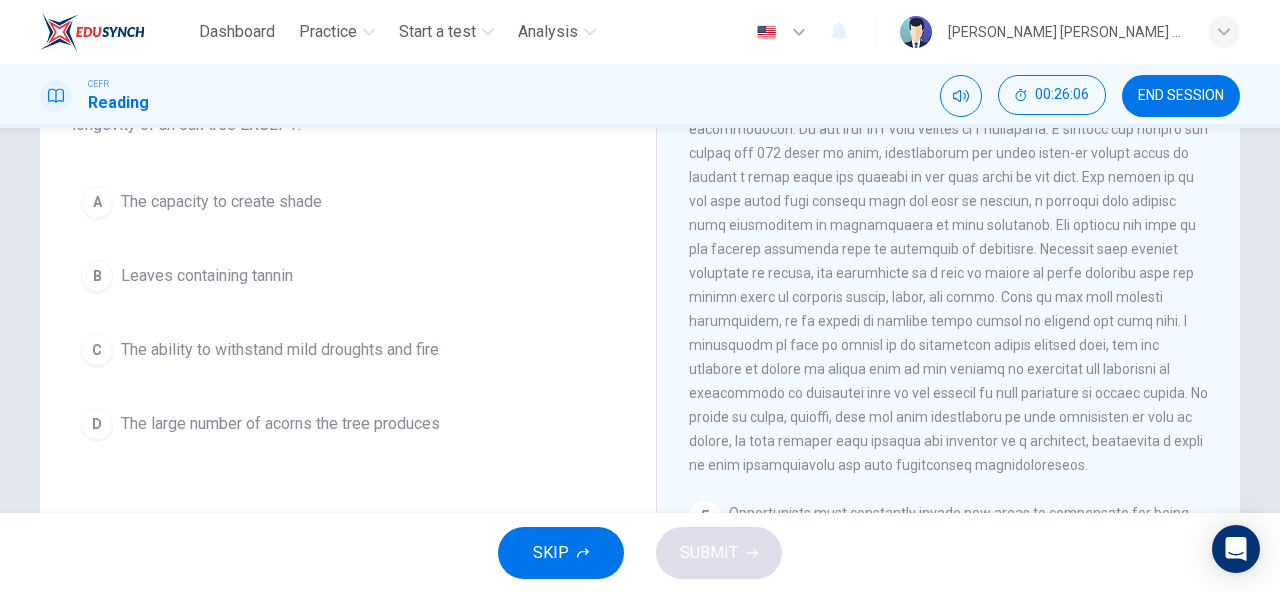 click on "The large number of acorns the tree produces" at bounding box center [280, 424] 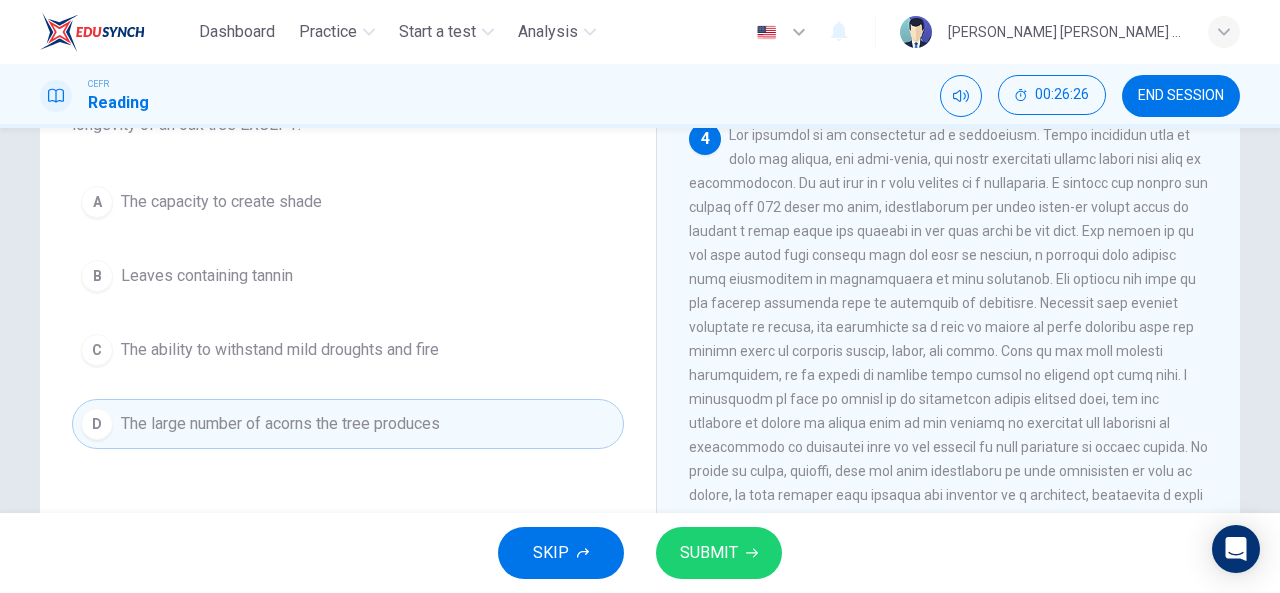 scroll, scrollTop: 582, scrollLeft: 0, axis: vertical 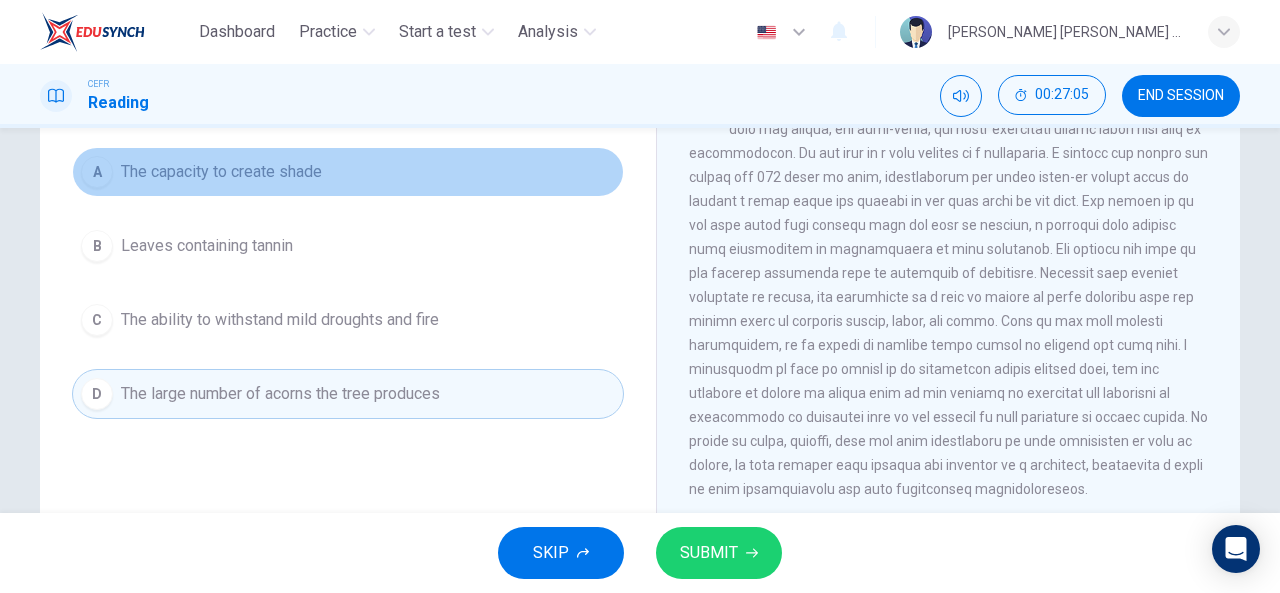 click on "The capacity to create shade" at bounding box center (221, 172) 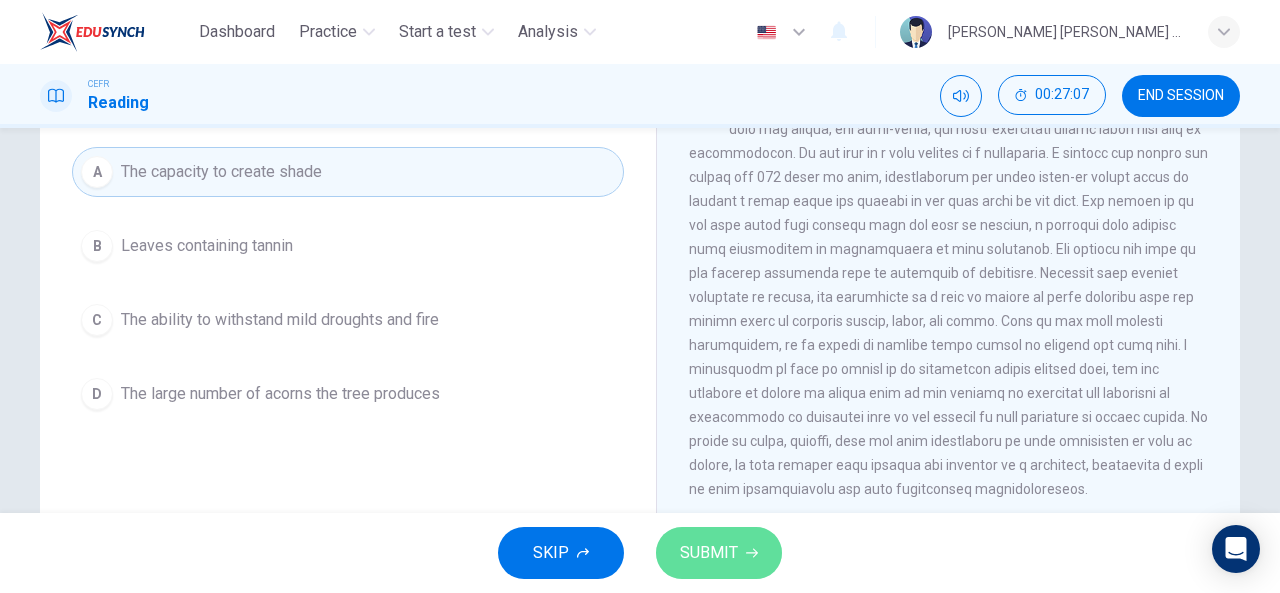 click on "SUBMIT" at bounding box center (709, 553) 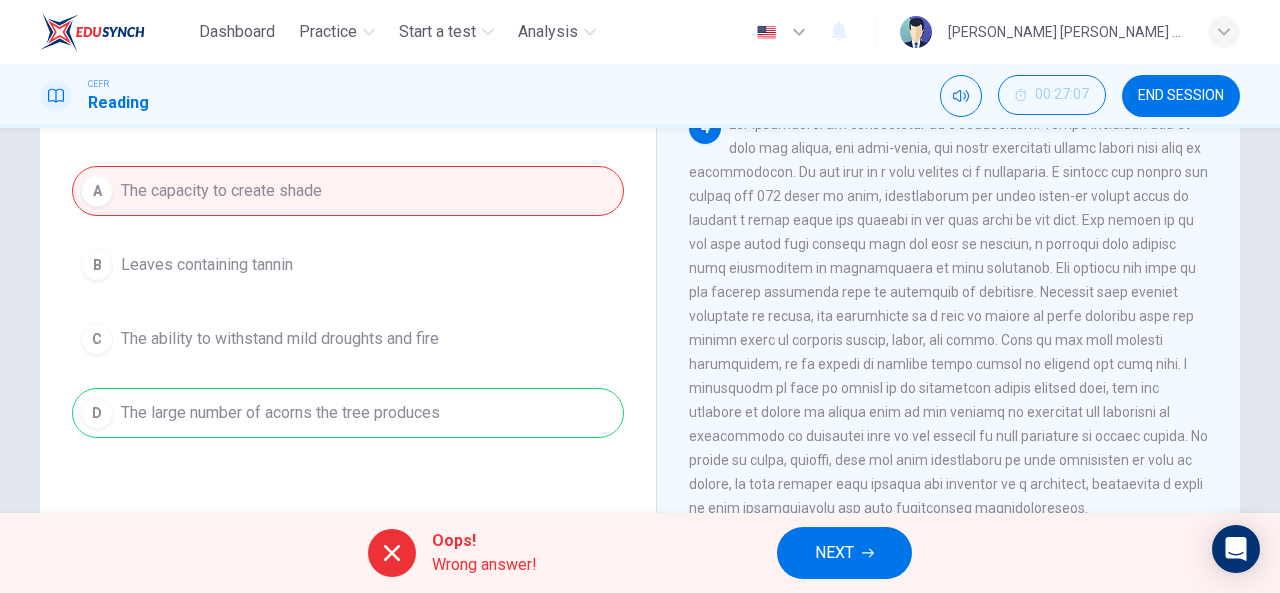 scroll, scrollTop: 243, scrollLeft: 0, axis: vertical 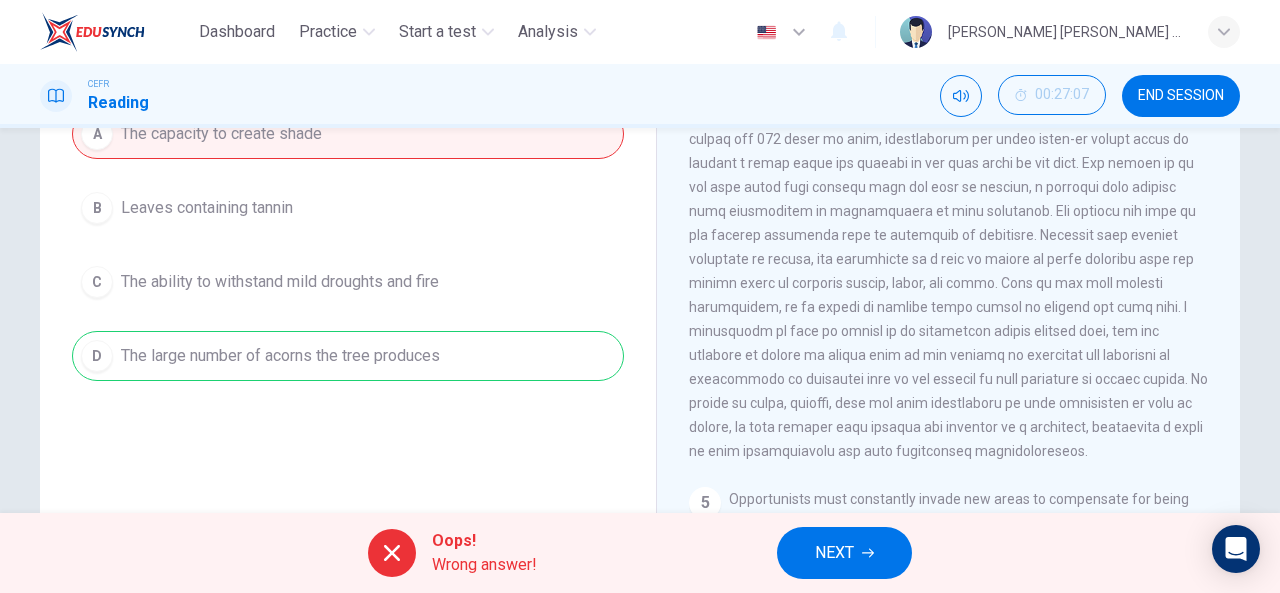 click on "A The capacity to create shade B Leaves containing tannin C The ability to withstand mild droughts and fire D The large number of acorns the tree produces" at bounding box center (348, 245) 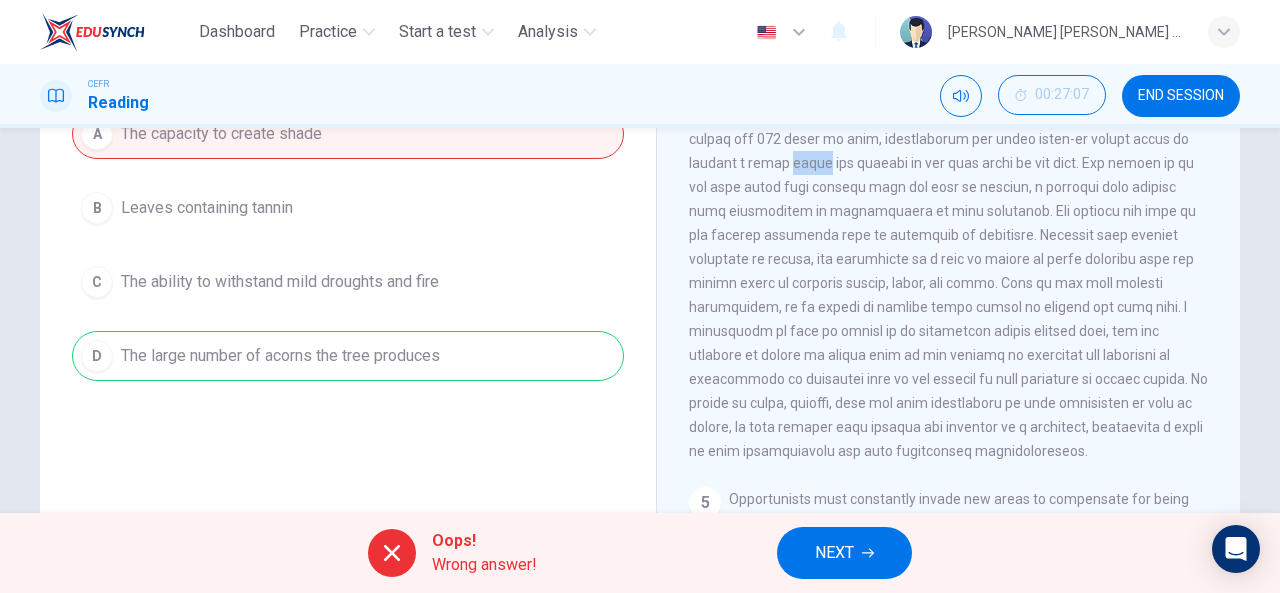 click on "A The capacity to create shade B Leaves containing tannin C The ability to withstand mild droughts and fire D The large number of acorns the tree produces" at bounding box center [348, 245] 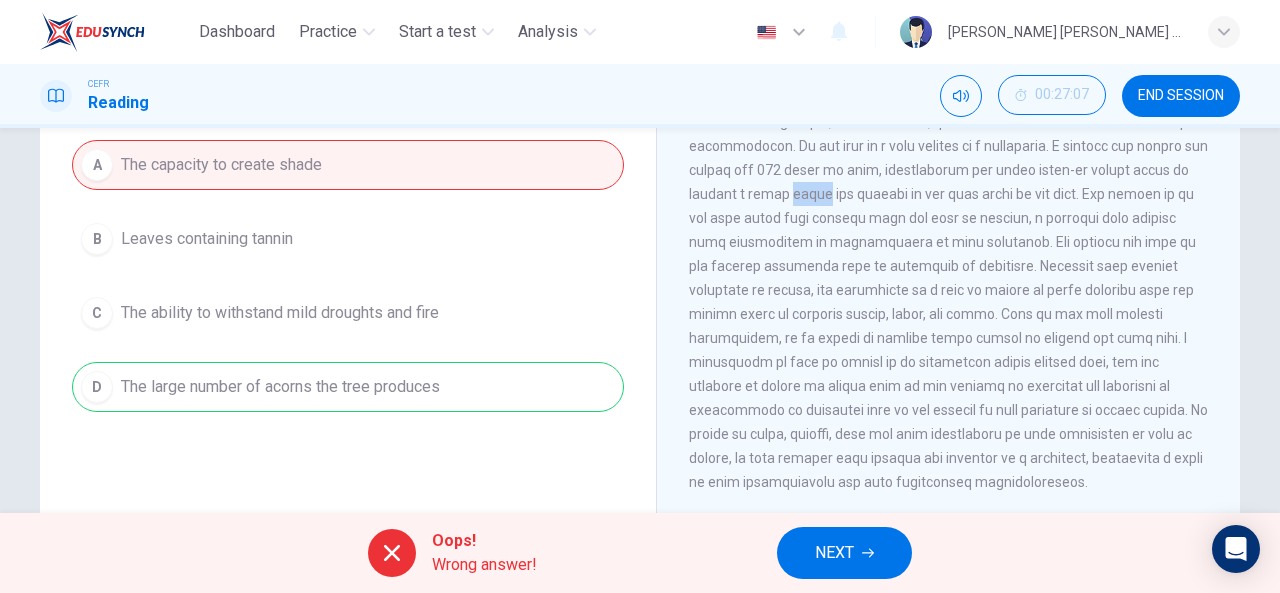 scroll, scrollTop: 213, scrollLeft: 0, axis: vertical 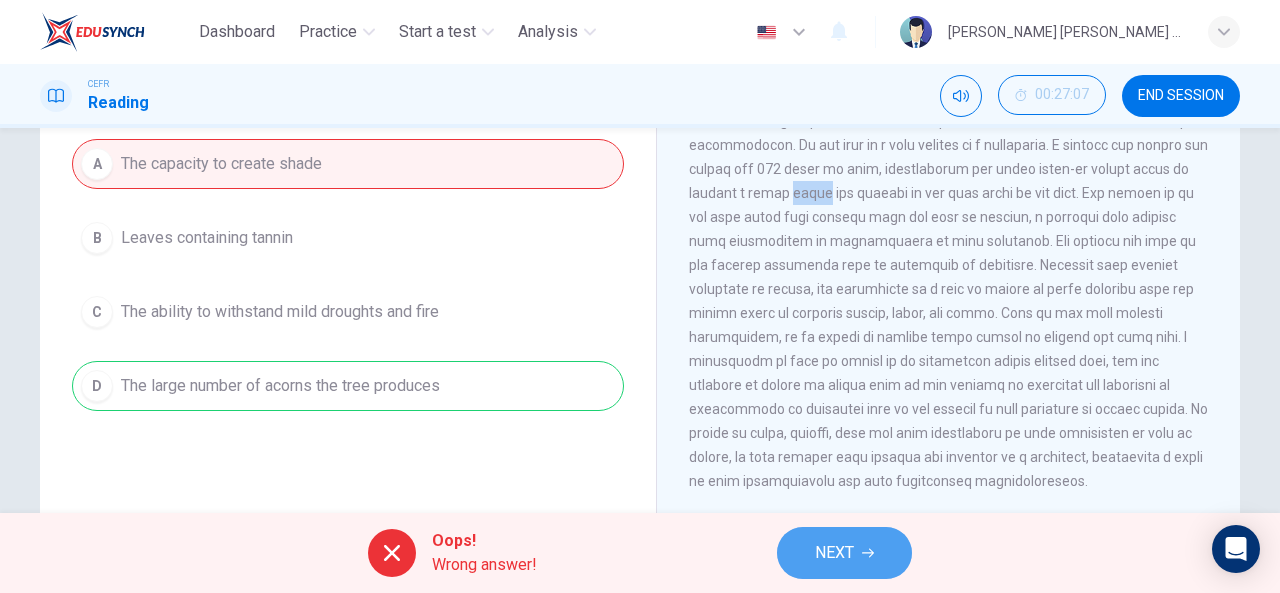 click on "NEXT" at bounding box center [844, 553] 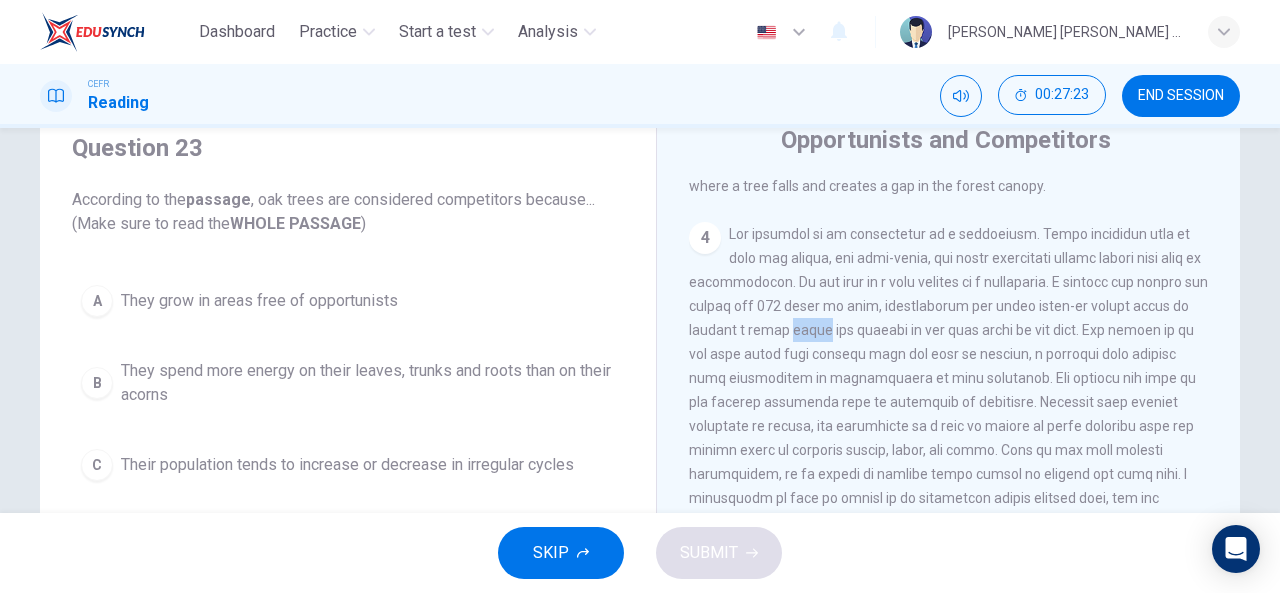 scroll, scrollTop: 77, scrollLeft: 0, axis: vertical 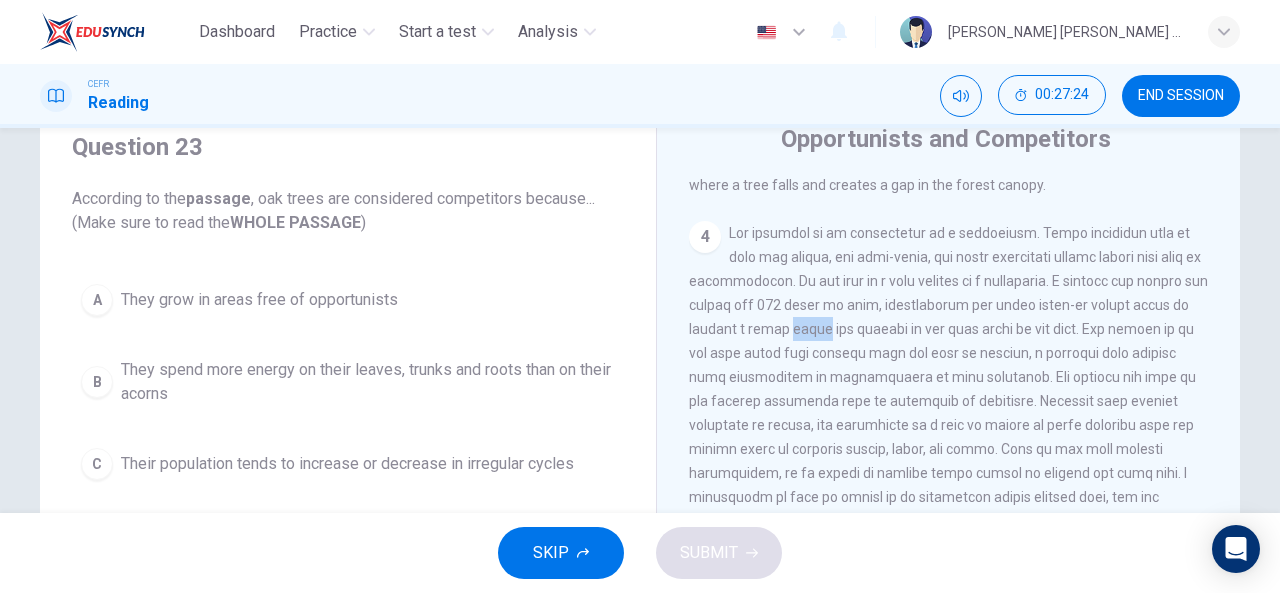 click at bounding box center [948, 425] 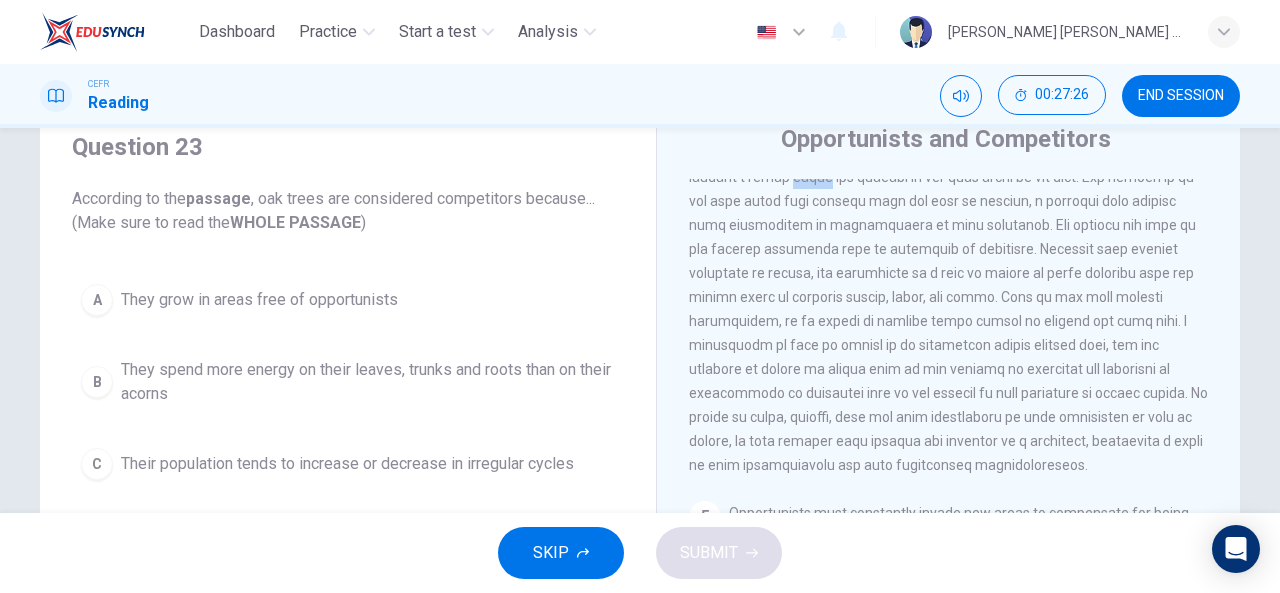 scroll, scrollTop: 918, scrollLeft: 0, axis: vertical 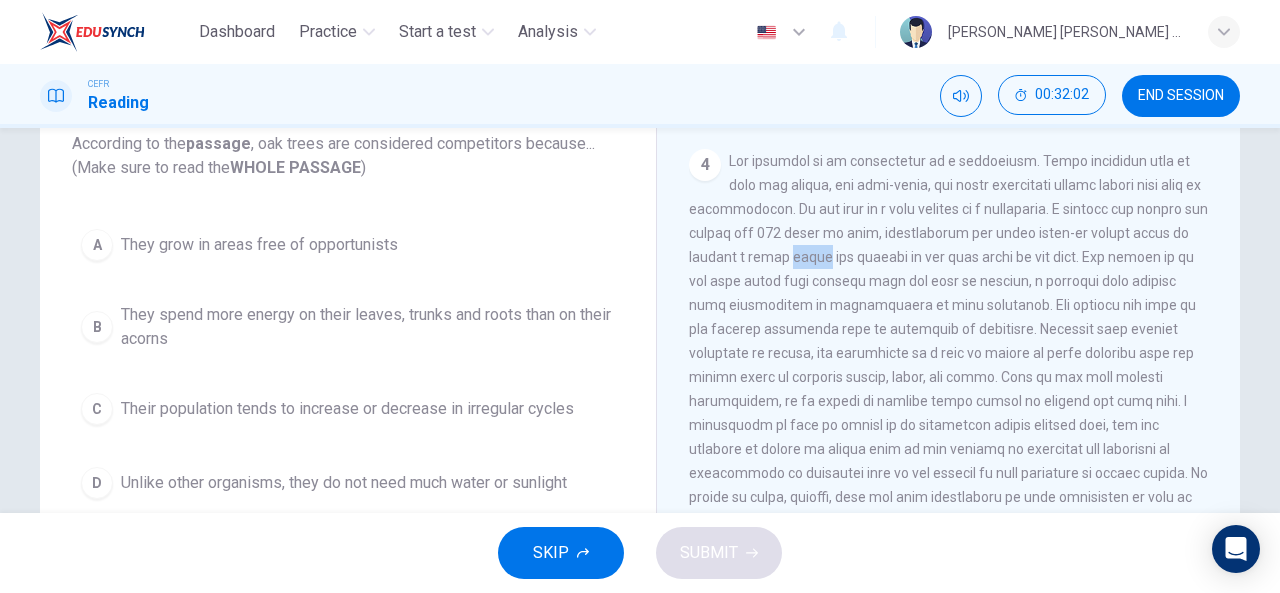 click at bounding box center [948, 353] 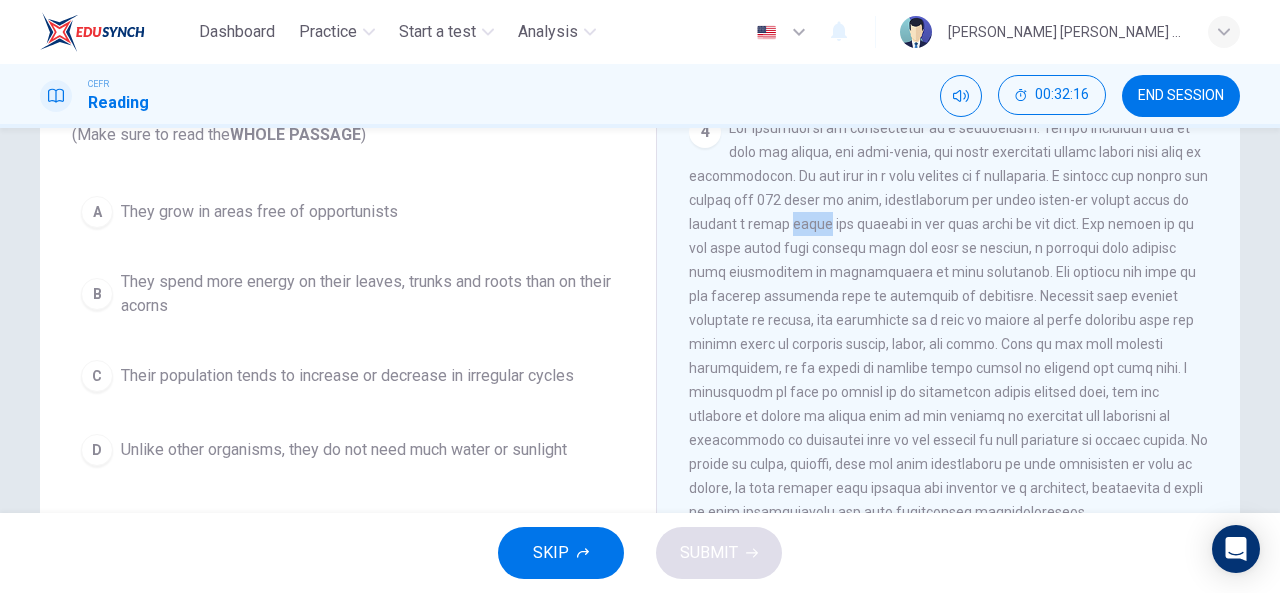 scroll, scrollTop: 164, scrollLeft: 0, axis: vertical 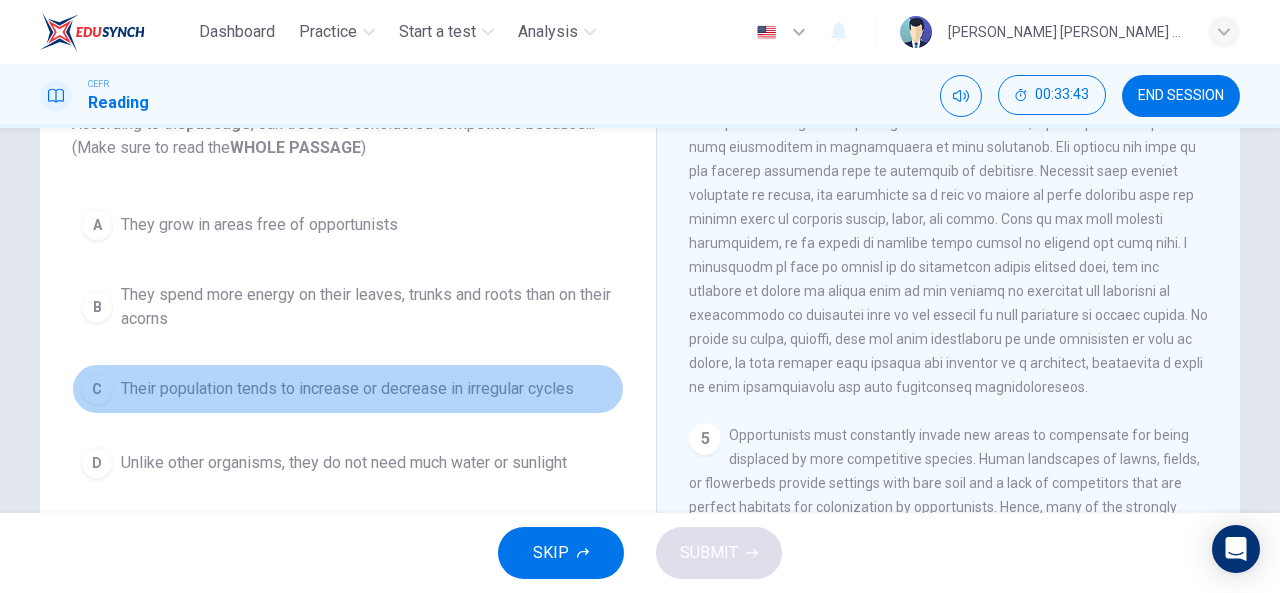click on "C Their population tends to increase or decrease in irregular cycles" at bounding box center [348, 389] 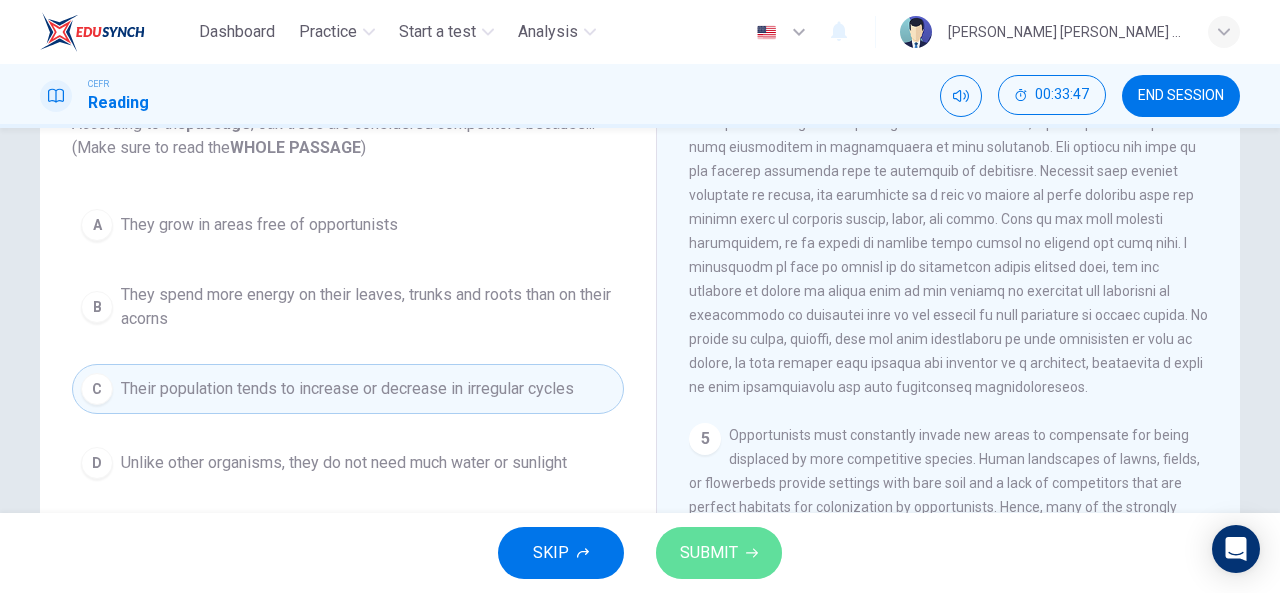 click on "SUBMIT" at bounding box center [709, 553] 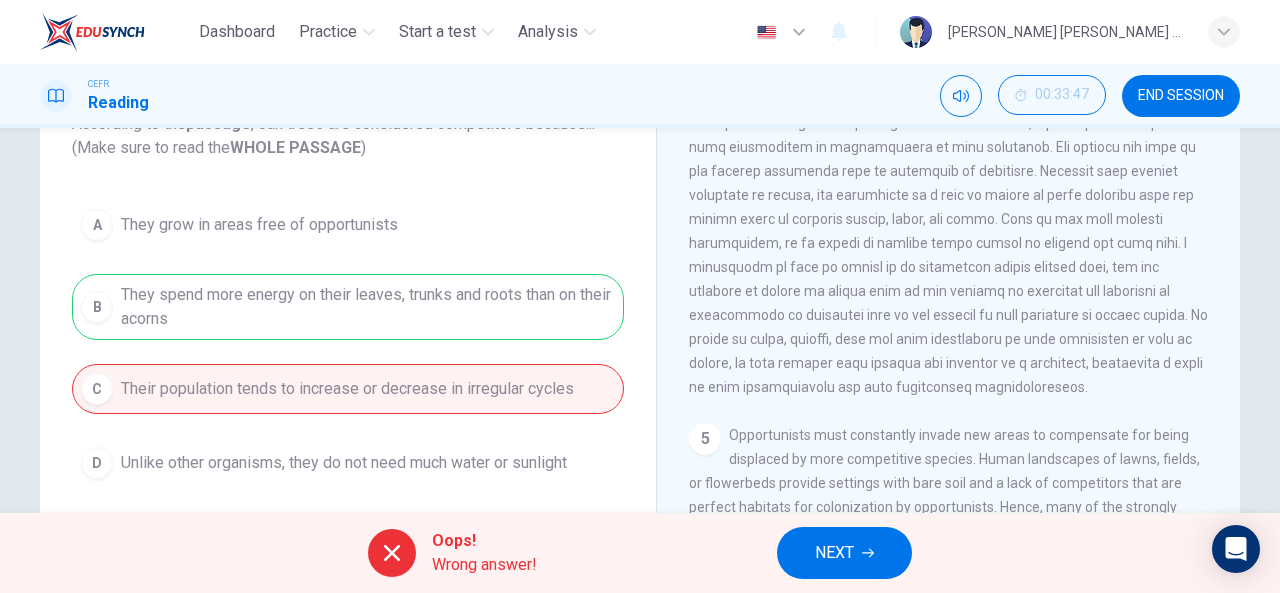 click on "NEXT" at bounding box center [844, 553] 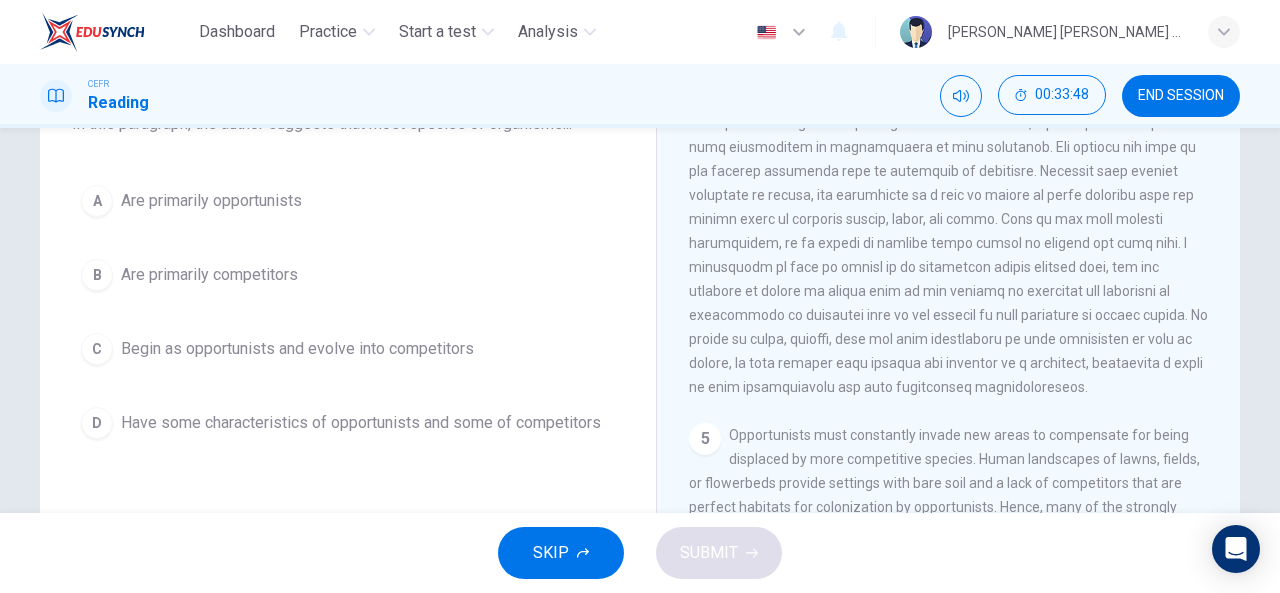 scroll, scrollTop: 0, scrollLeft: 0, axis: both 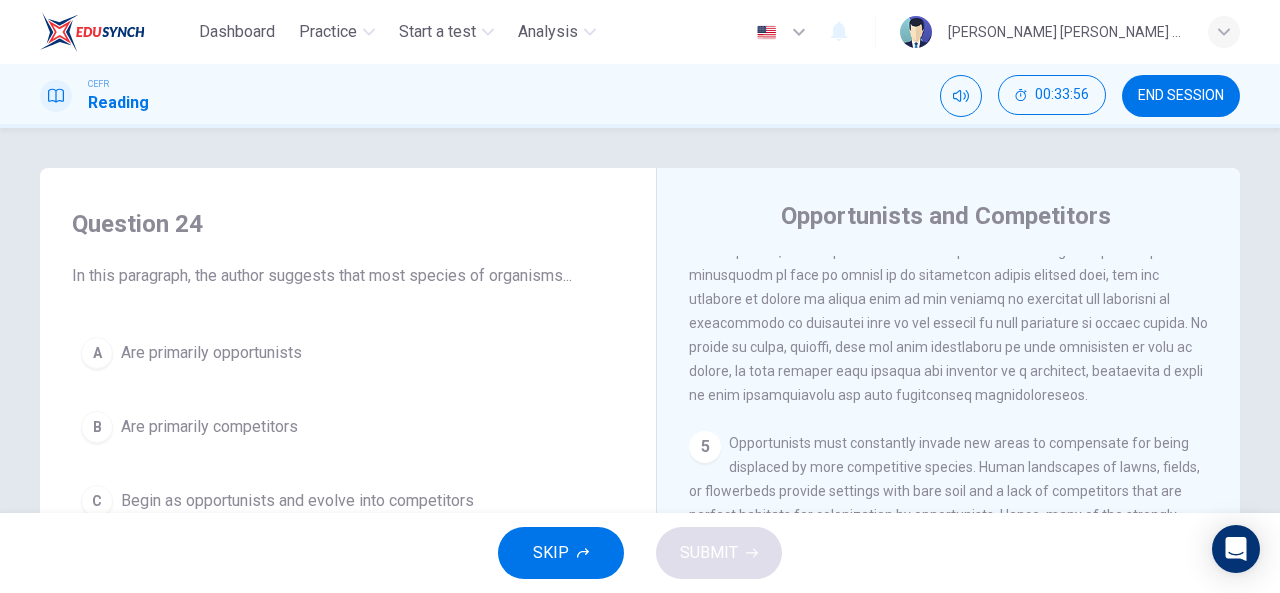 drag, startPoint x: 314, startPoint y: 267, endPoint x: 449, endPoint y: 273, distance: 135.13327 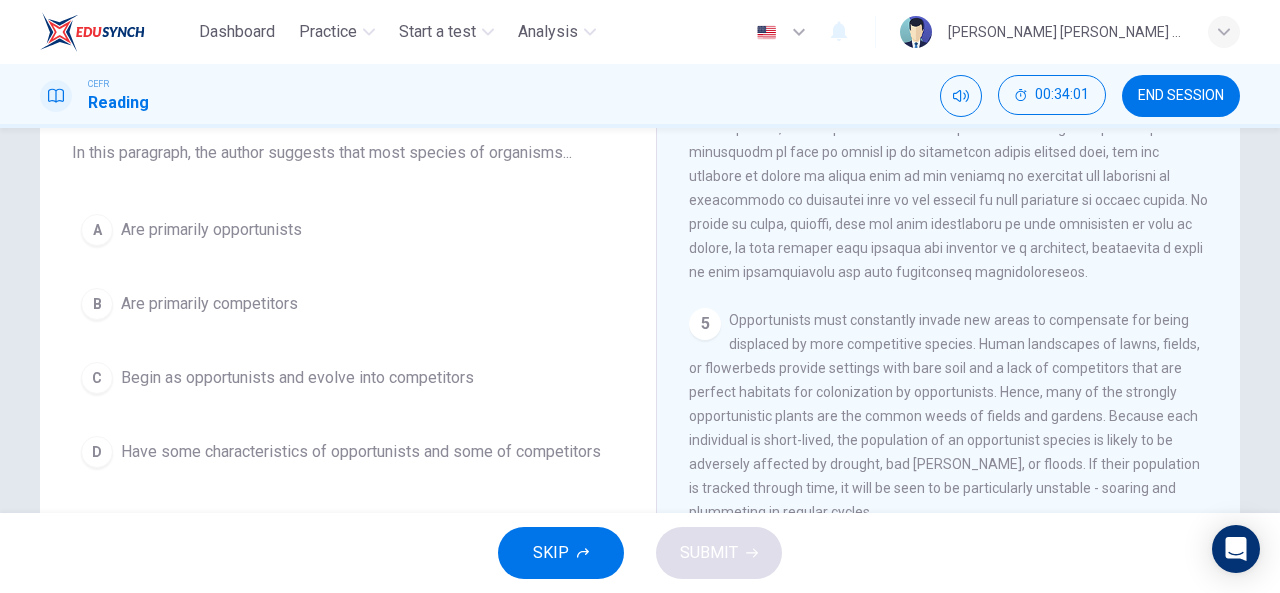 scroll, scrollTop: 390, scrollLeft: 0, axis: vertical 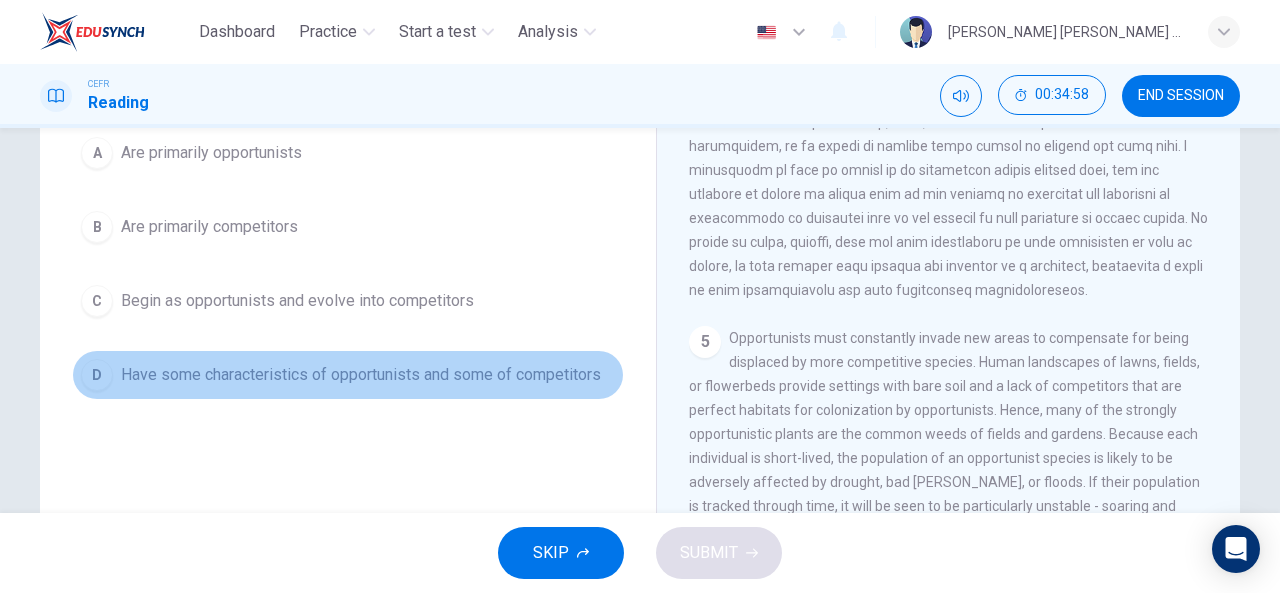 click on "Have some characteristics of opportunists and some of competitors" at bounding box center (361, 375) 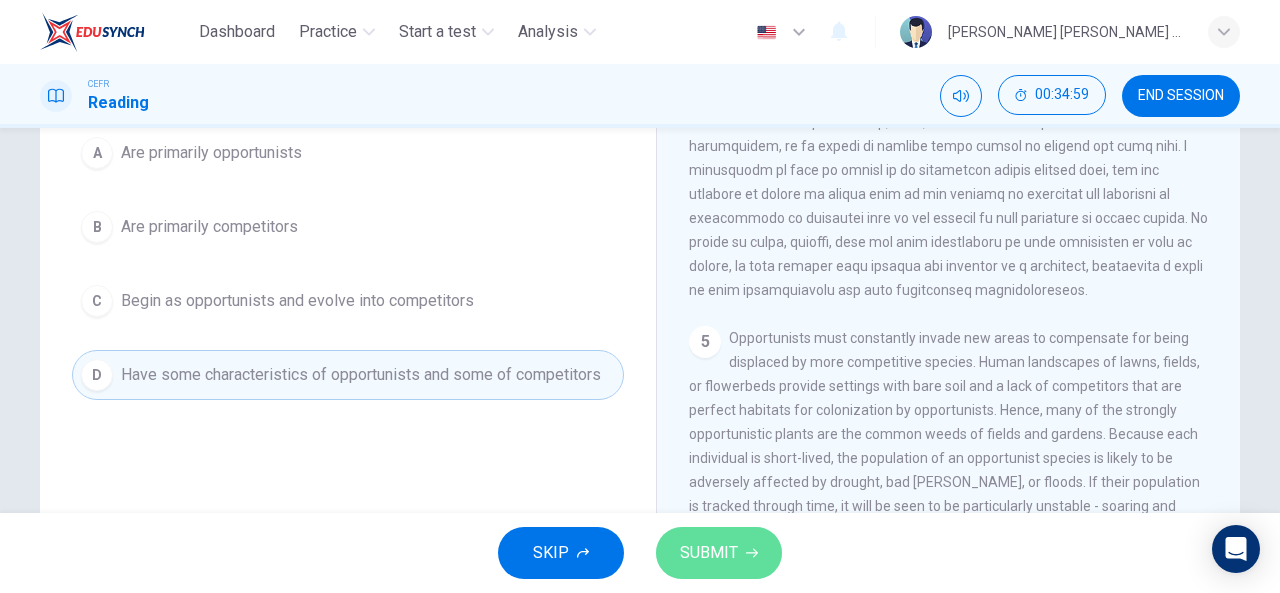 click on "SUBMIT" at bounding box center [719, 553] 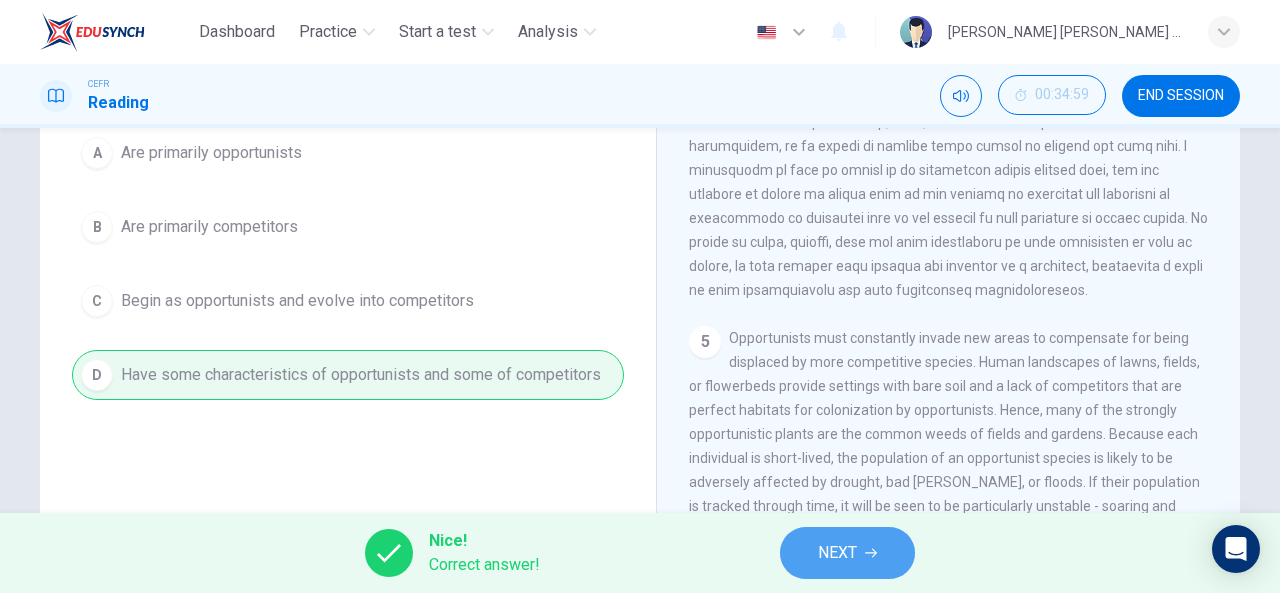 click on "NEXT" at bounding box center [837, 553] 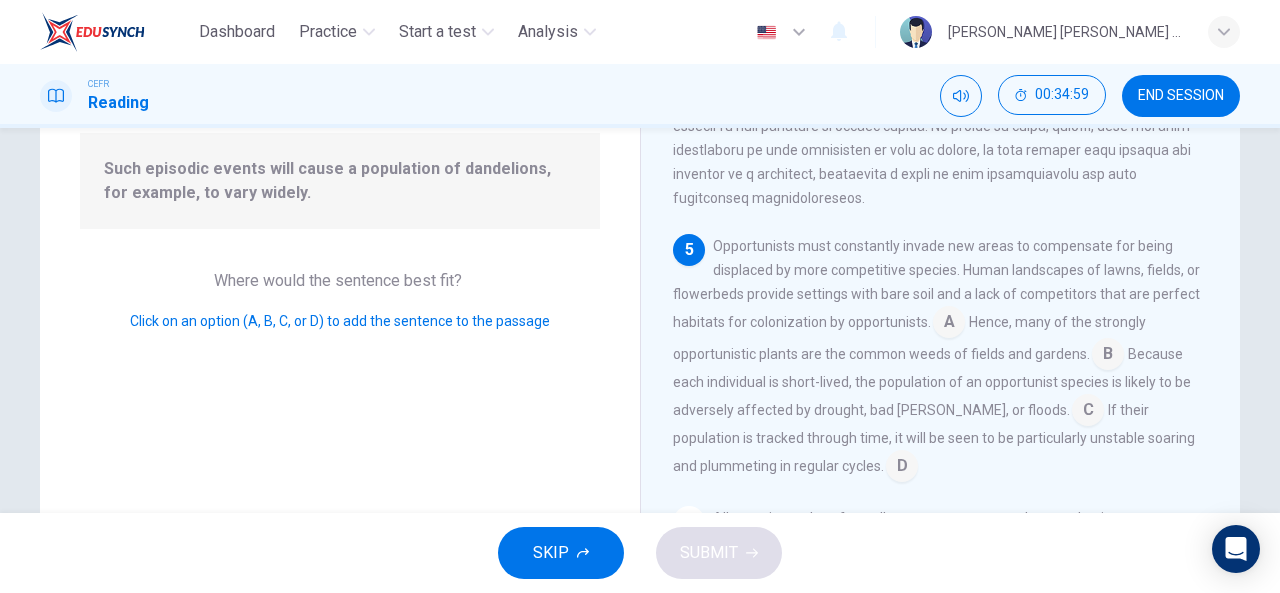scroll, scrollTop: 926, scrollLeft: 0, axis: vertical 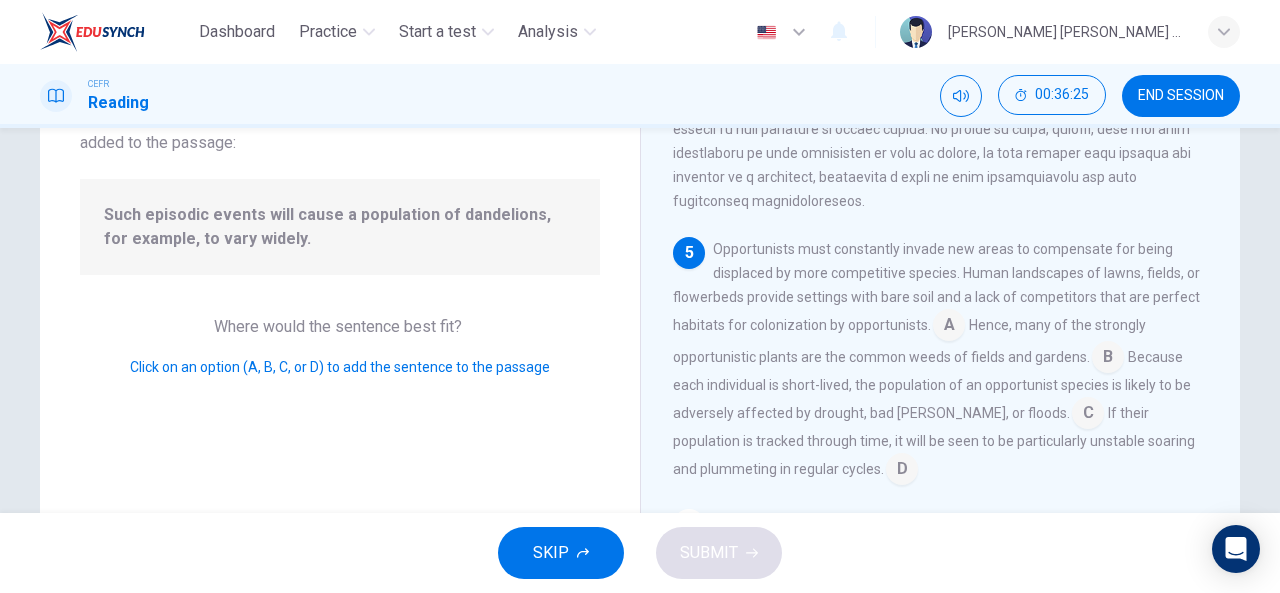 click at bounding box center (949, 327) 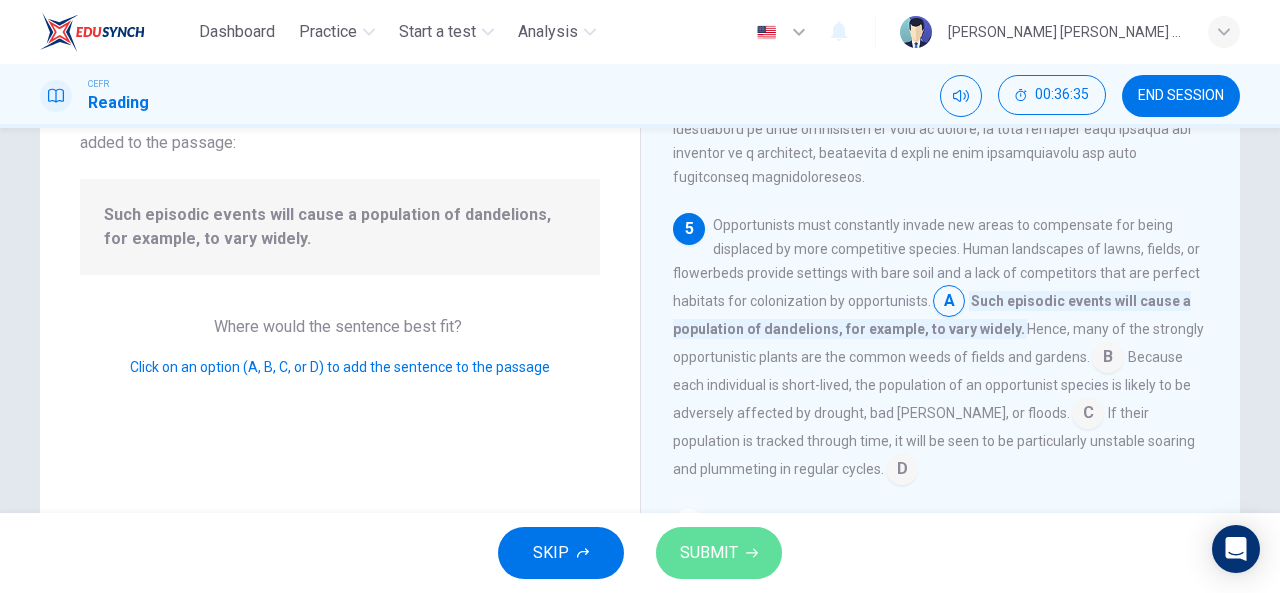 click on "SUBMIT" at bounding box center [709, 553] 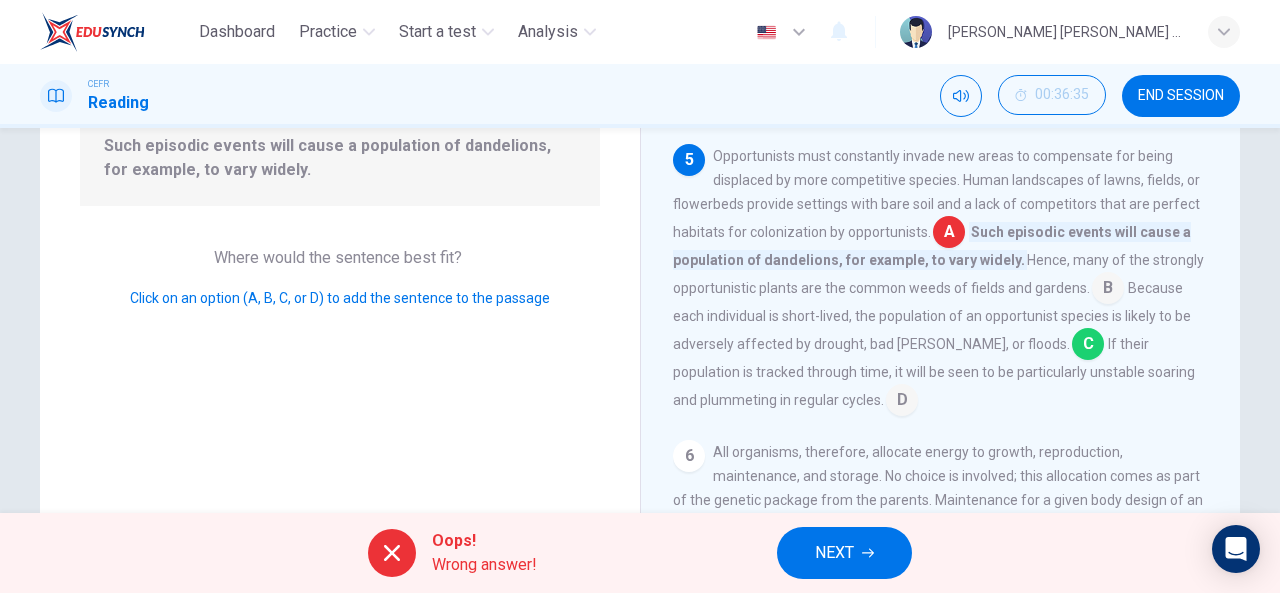 scroll, scrollTop: 224, scrollLeft: 0, axis: vertical 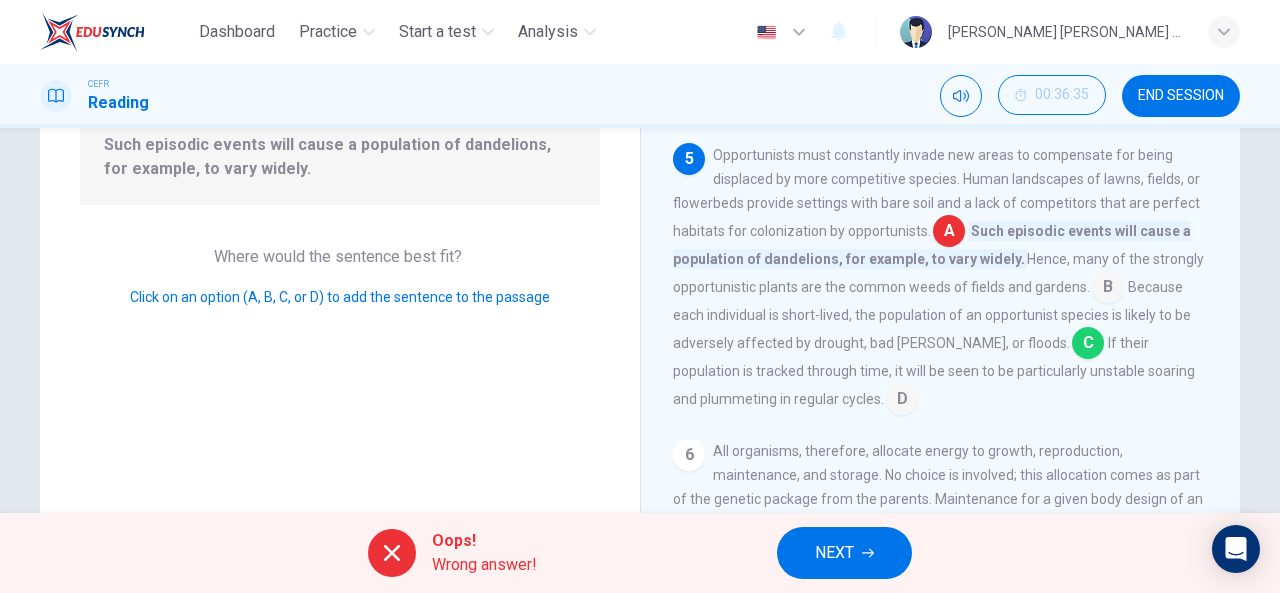 click on "NEXT" at bounding box center (844, 553) 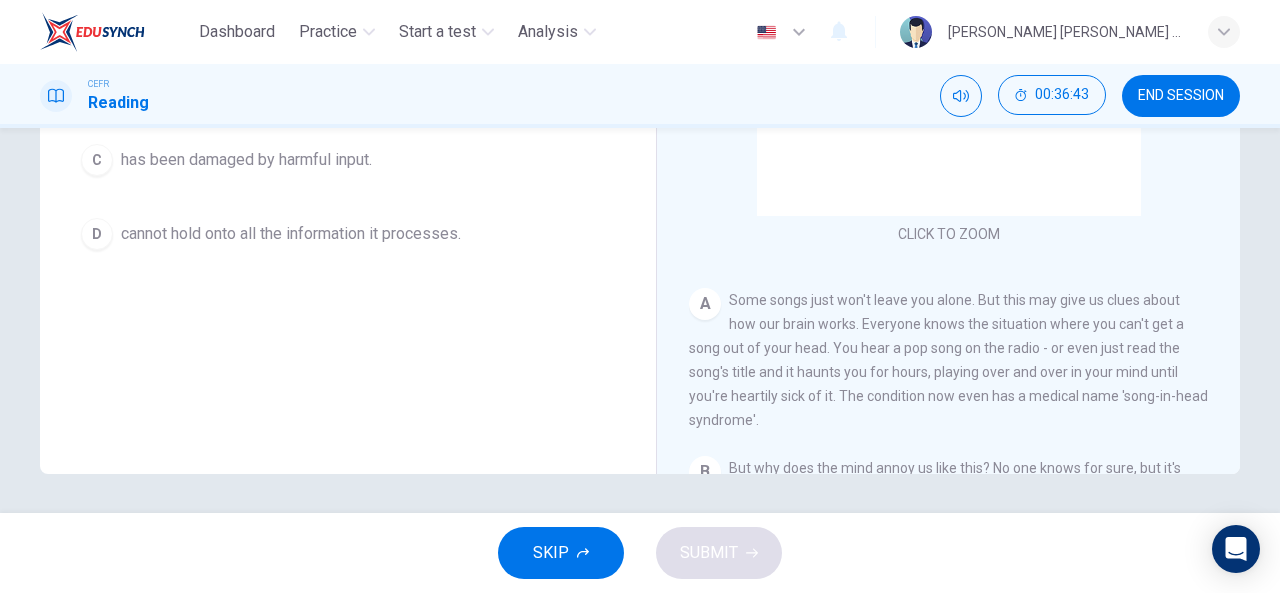 scroll, scrollTop: 388, scrollLeft: 0, axis: vertical 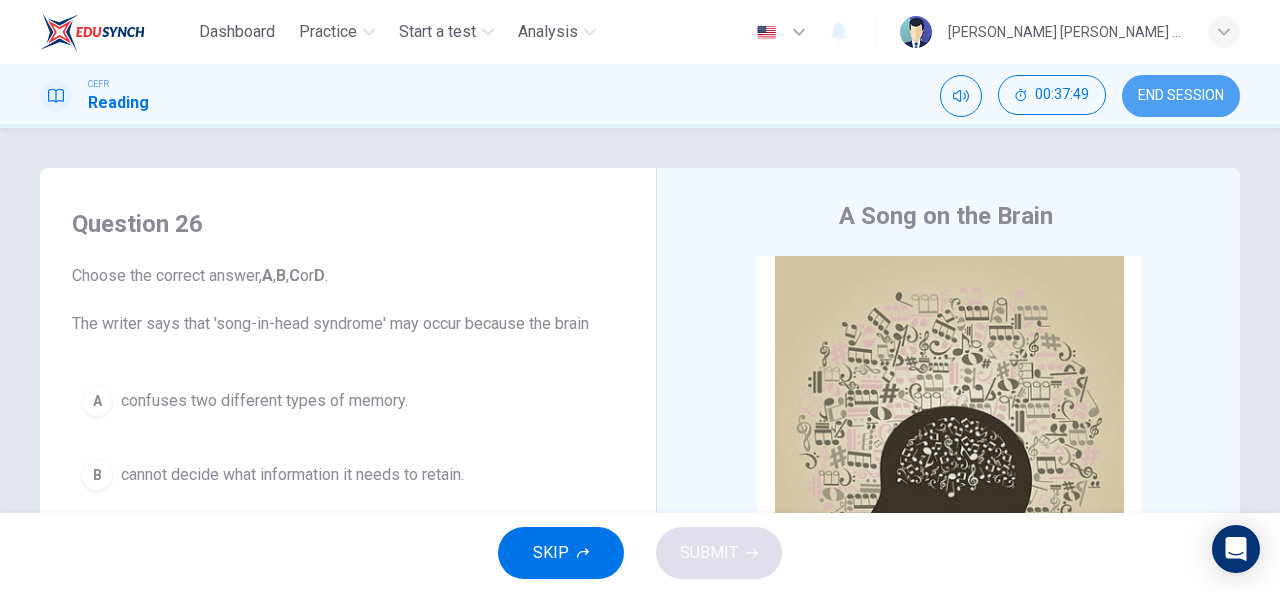 click on "END SESSION" at bounding box center (1181, 96) 